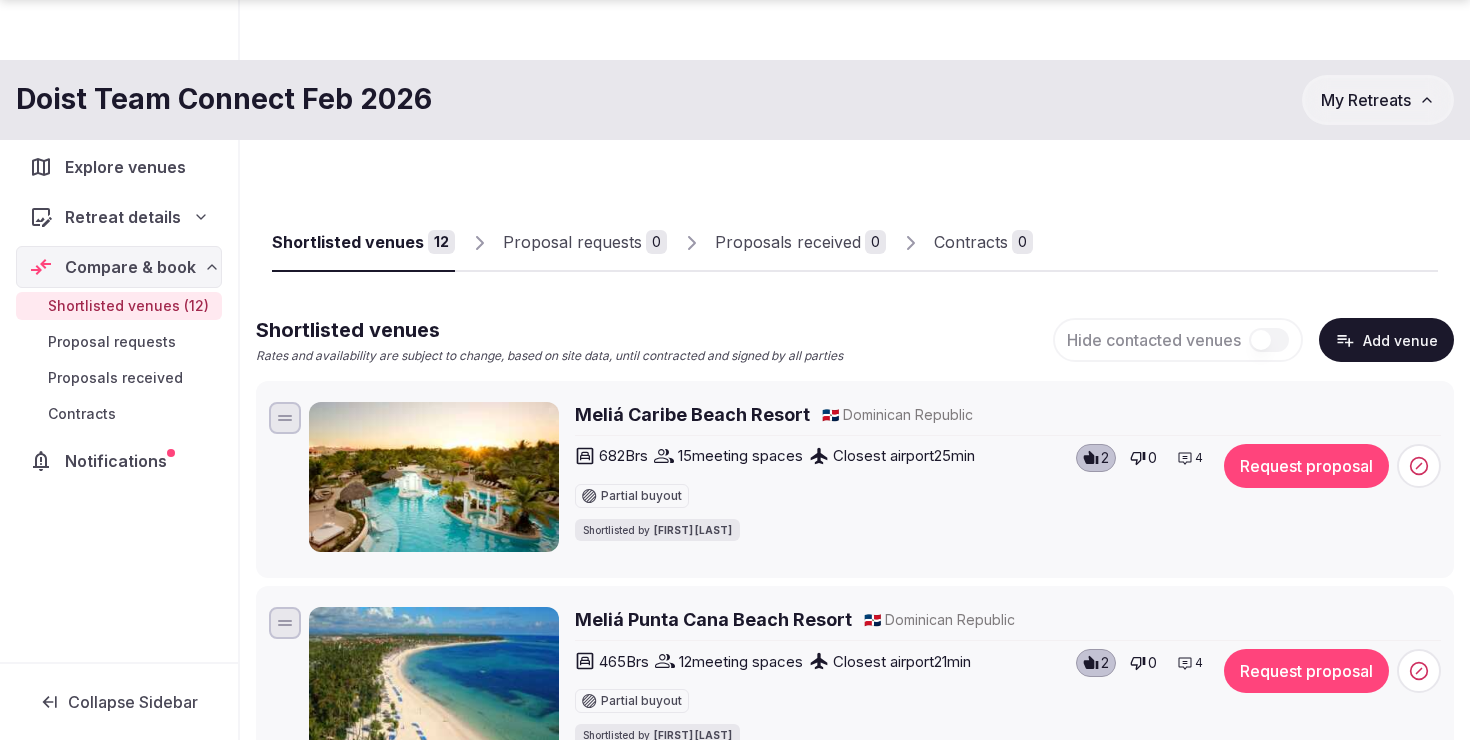 scroll, scrollTop: 118, scrollLeft: 0, axis: vertical 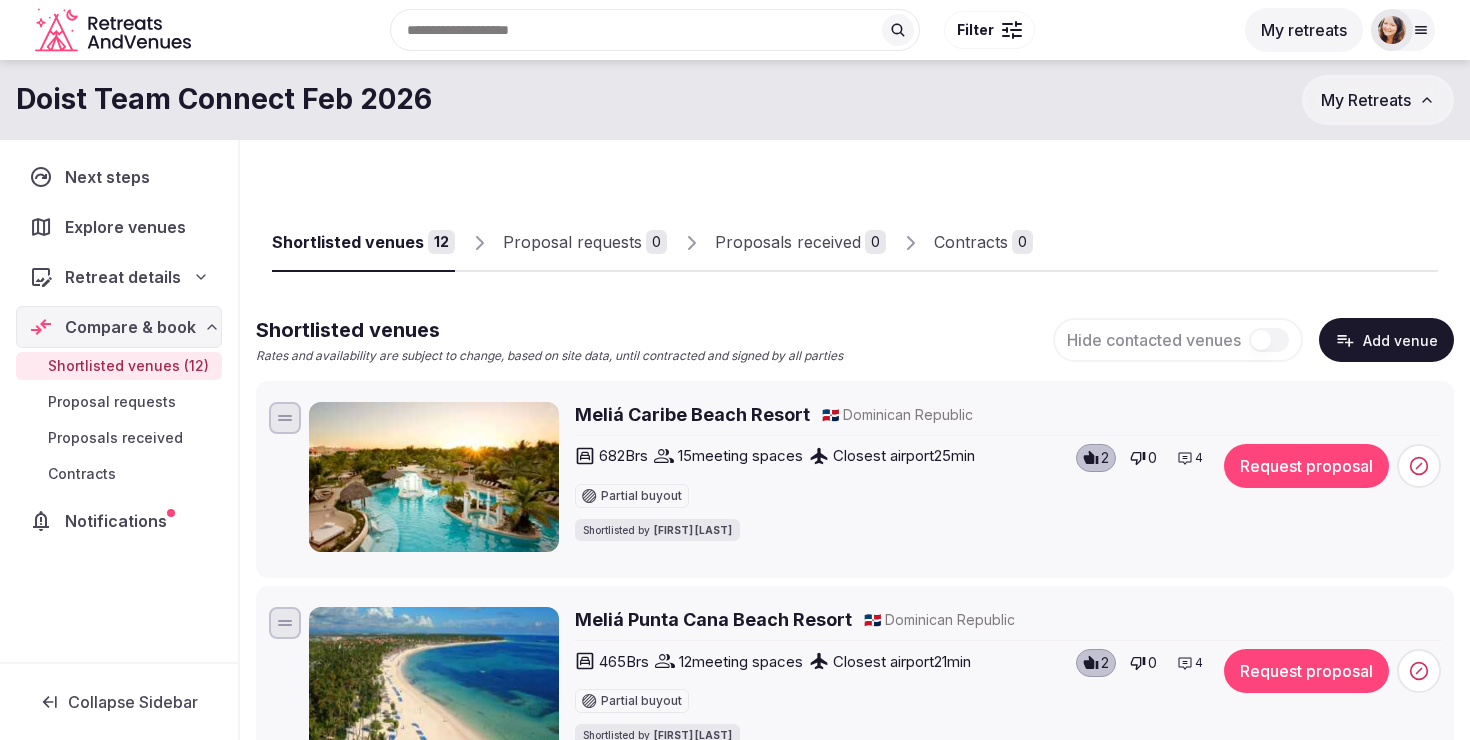 click on "Explore venues" at bounding box center (119, 227) 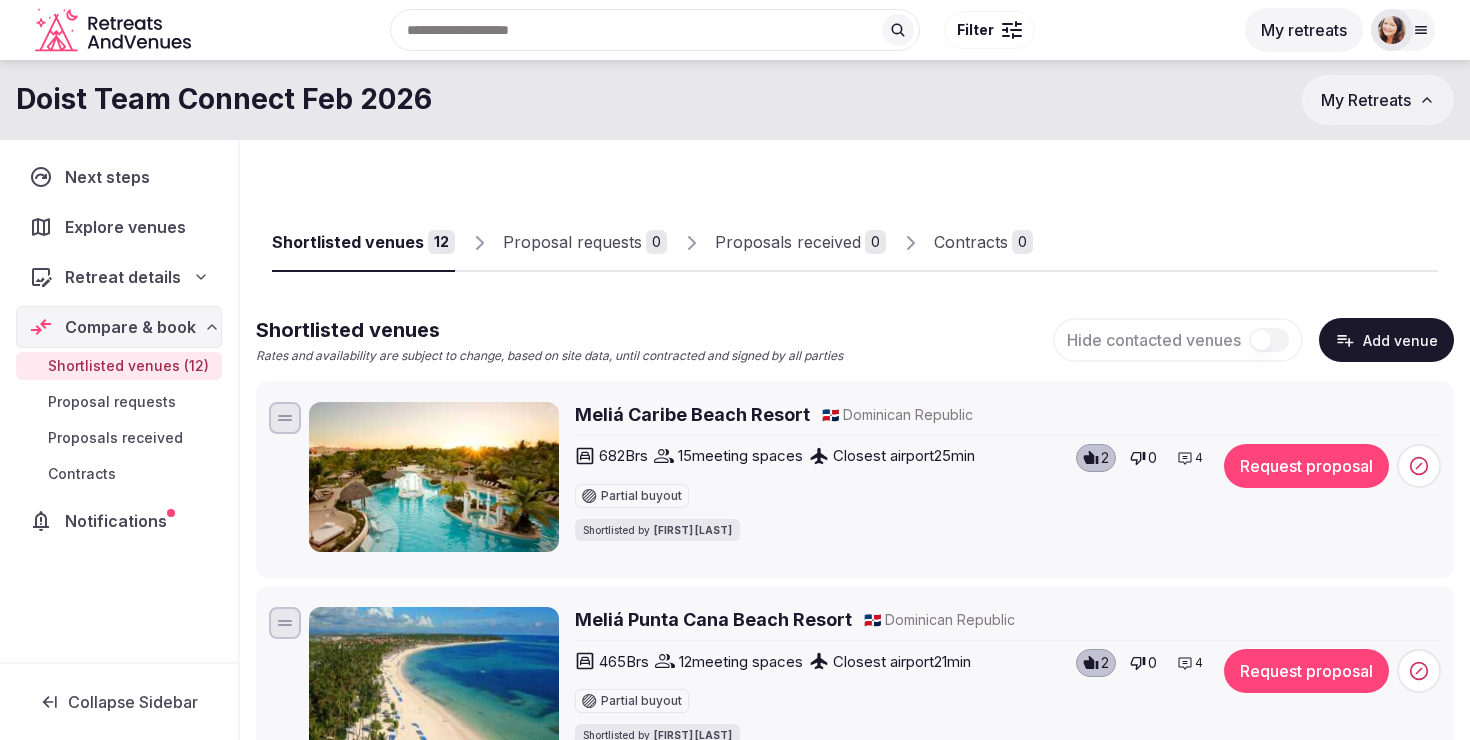 click on "Explore venues" at bounding box center (129, 227) 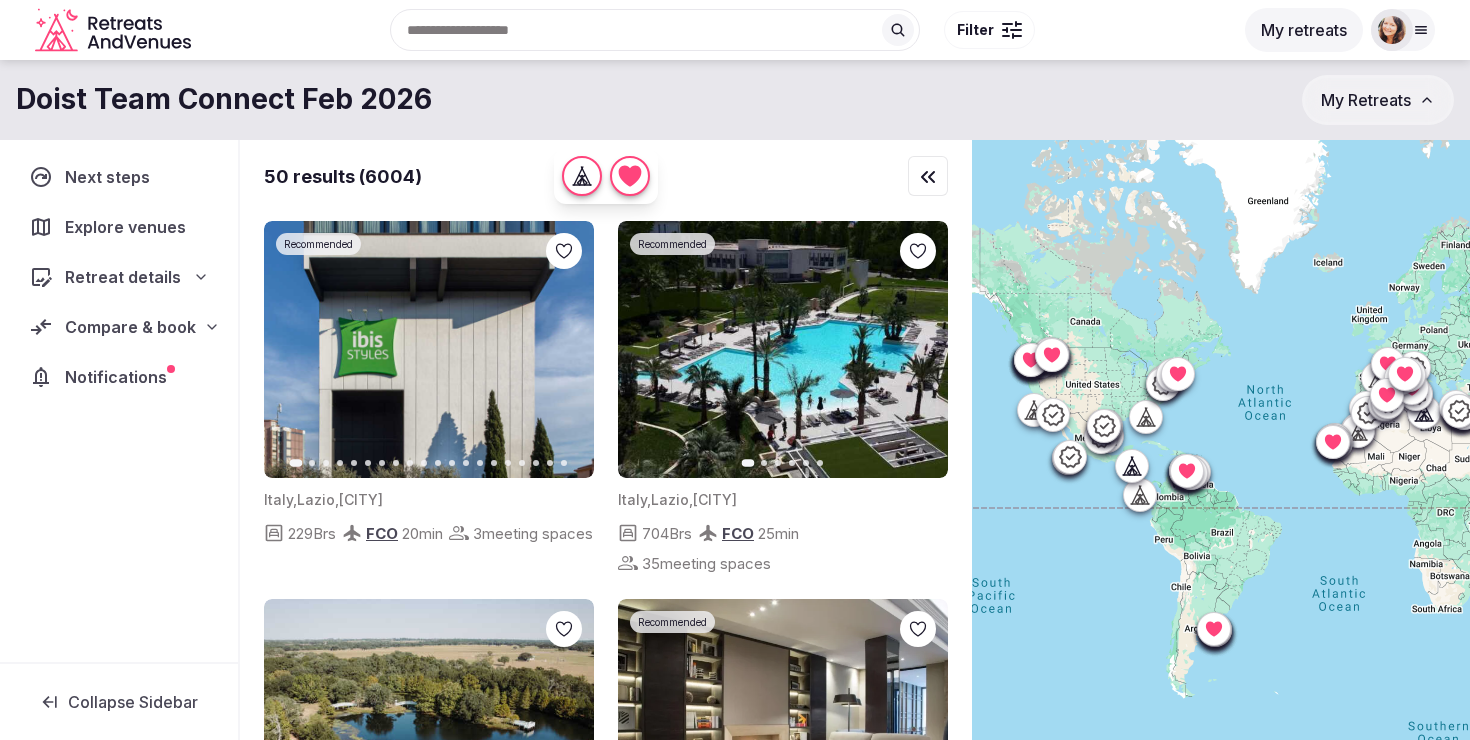 click at bounding box center (1016, 24) 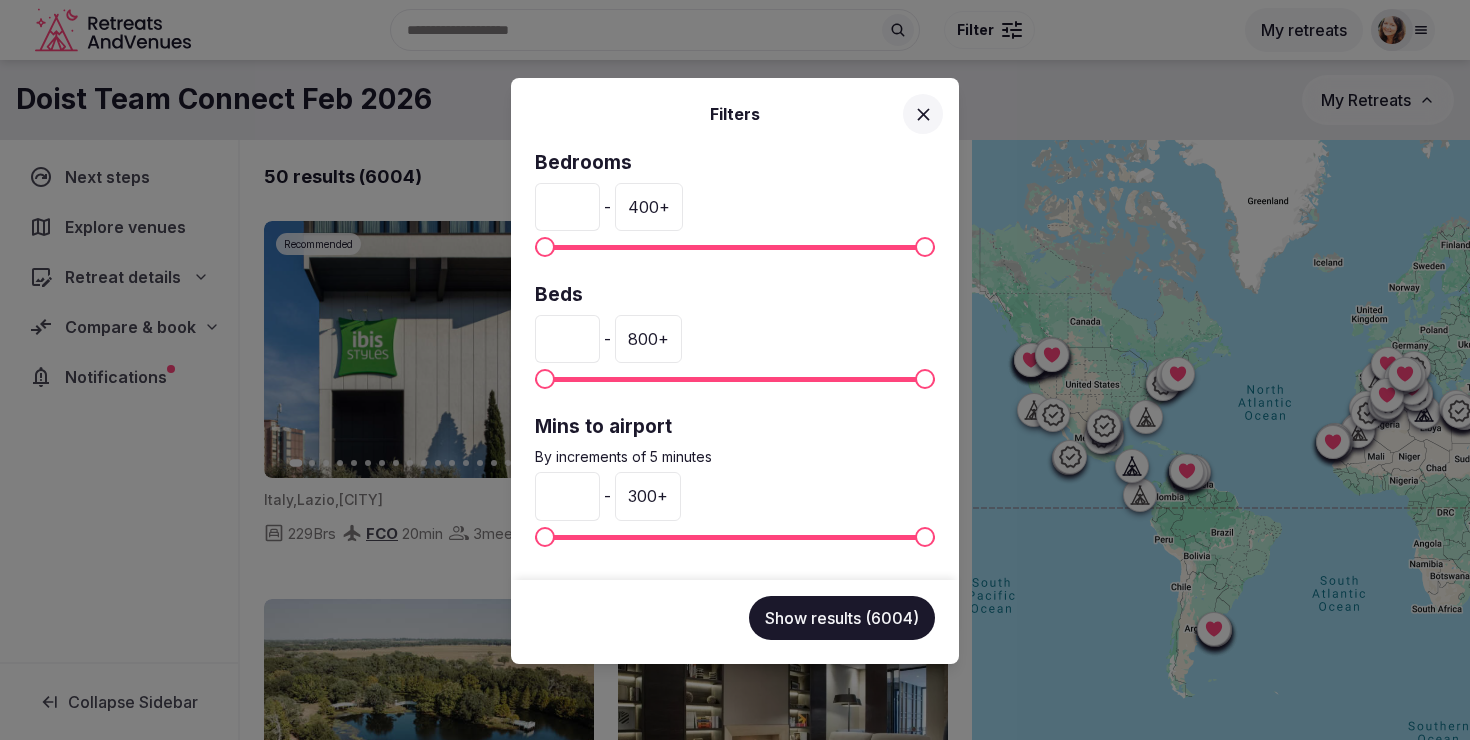 drag, startPoint x: 565, startPoint y: 201, endPoint x: 528, endPoint y: 201, distance: 37 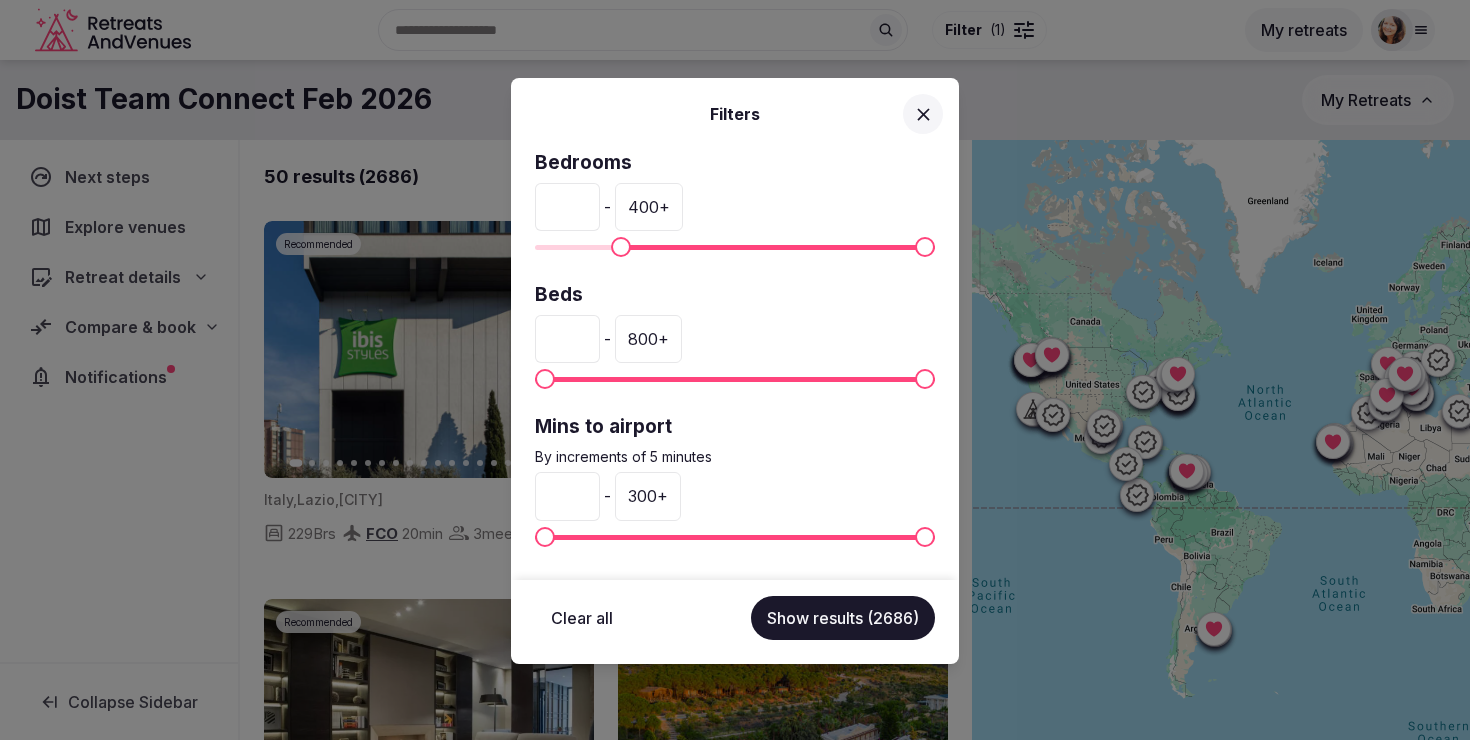 type on "**" 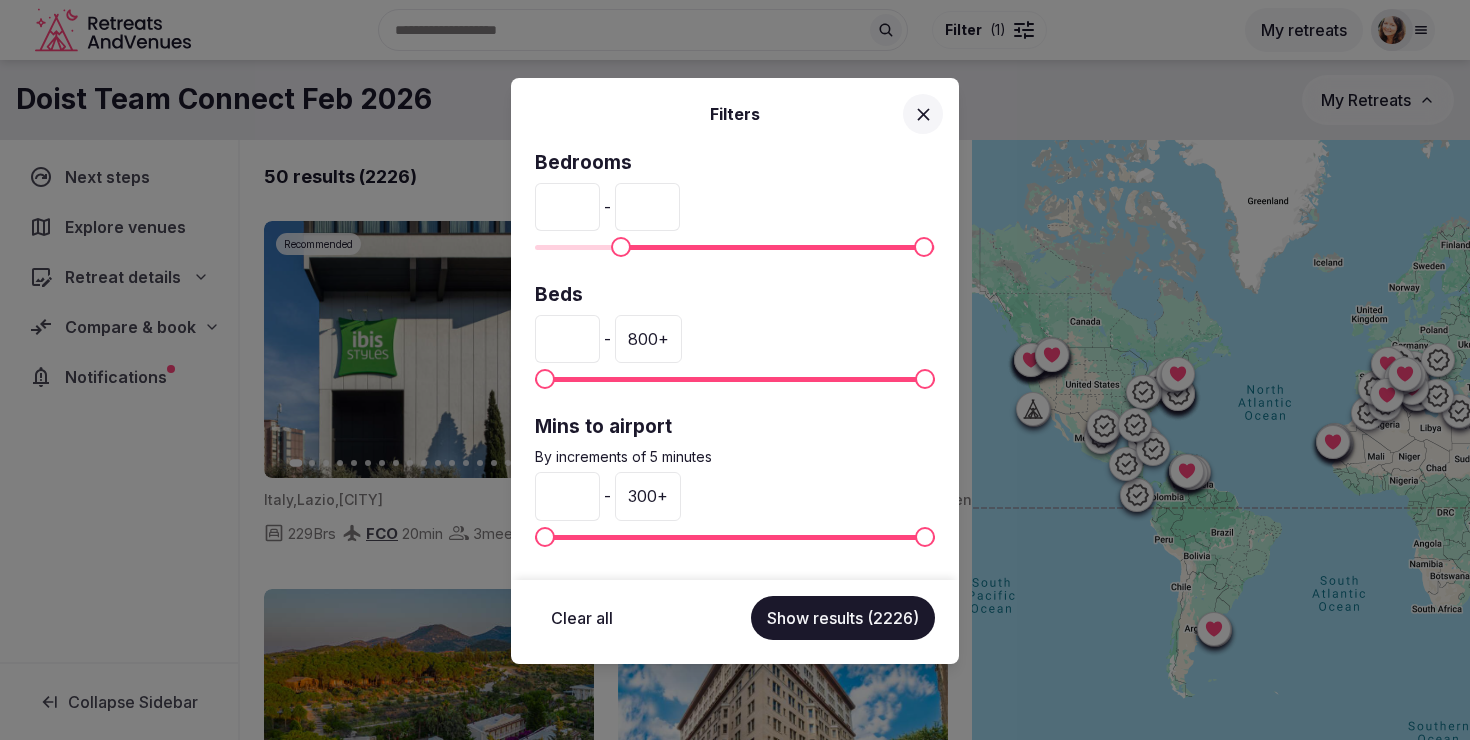 drag, startPoint x: 661, startPoint y: 202, endPoint x: 599, endPoint y: 187, distance: 63.788715 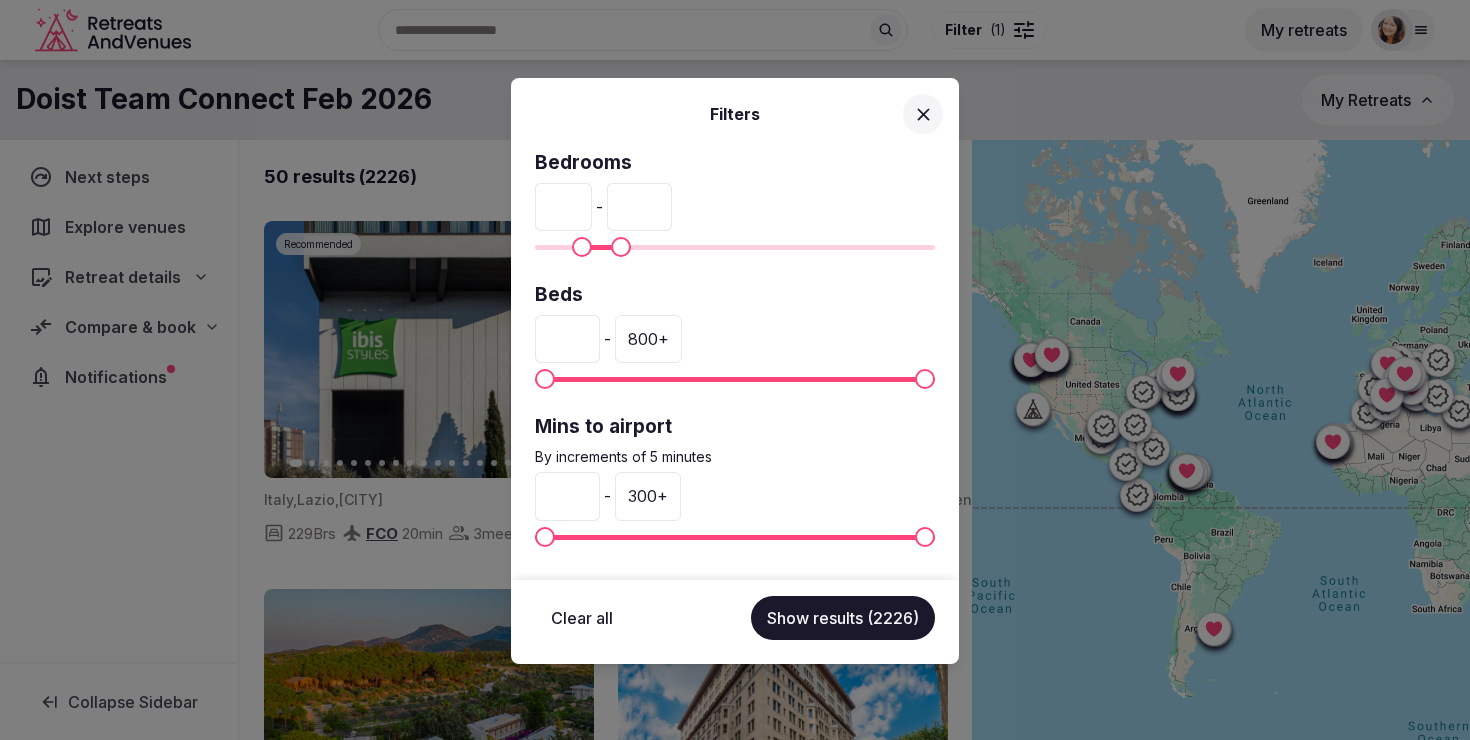 type on "*" 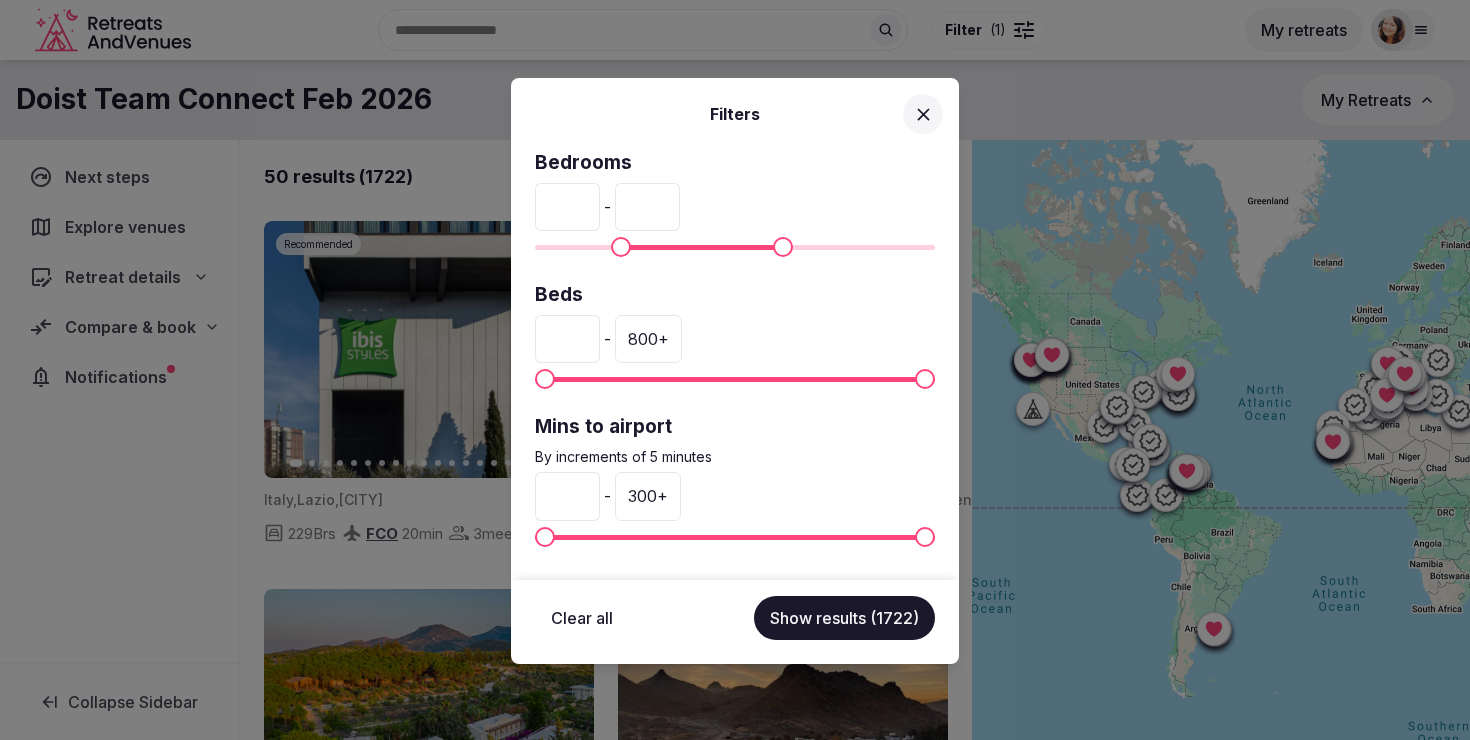 type on "***" 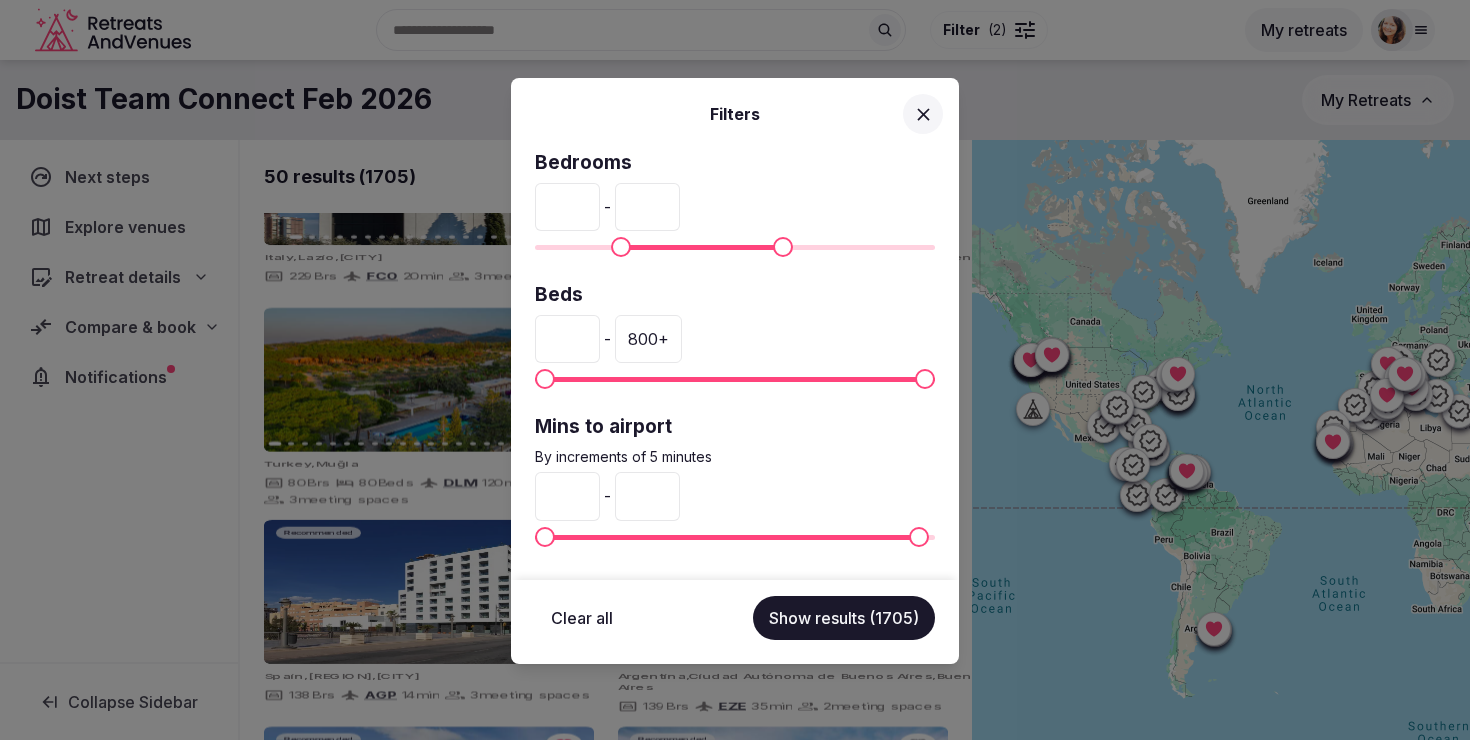 drag, startPoint x: 663, startPoint y: 495, endPoint x: 600, endPoint y: 495, distance: 63 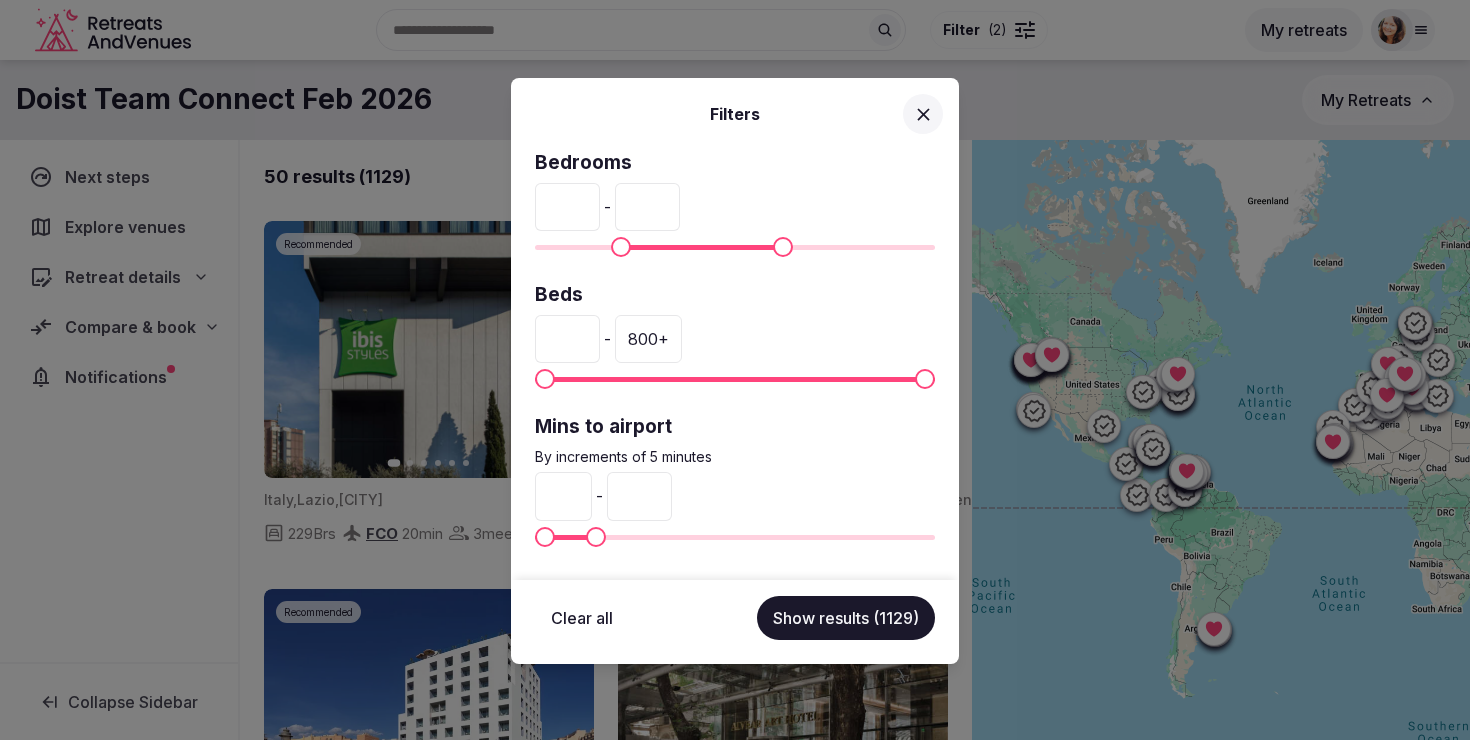 type on "**" 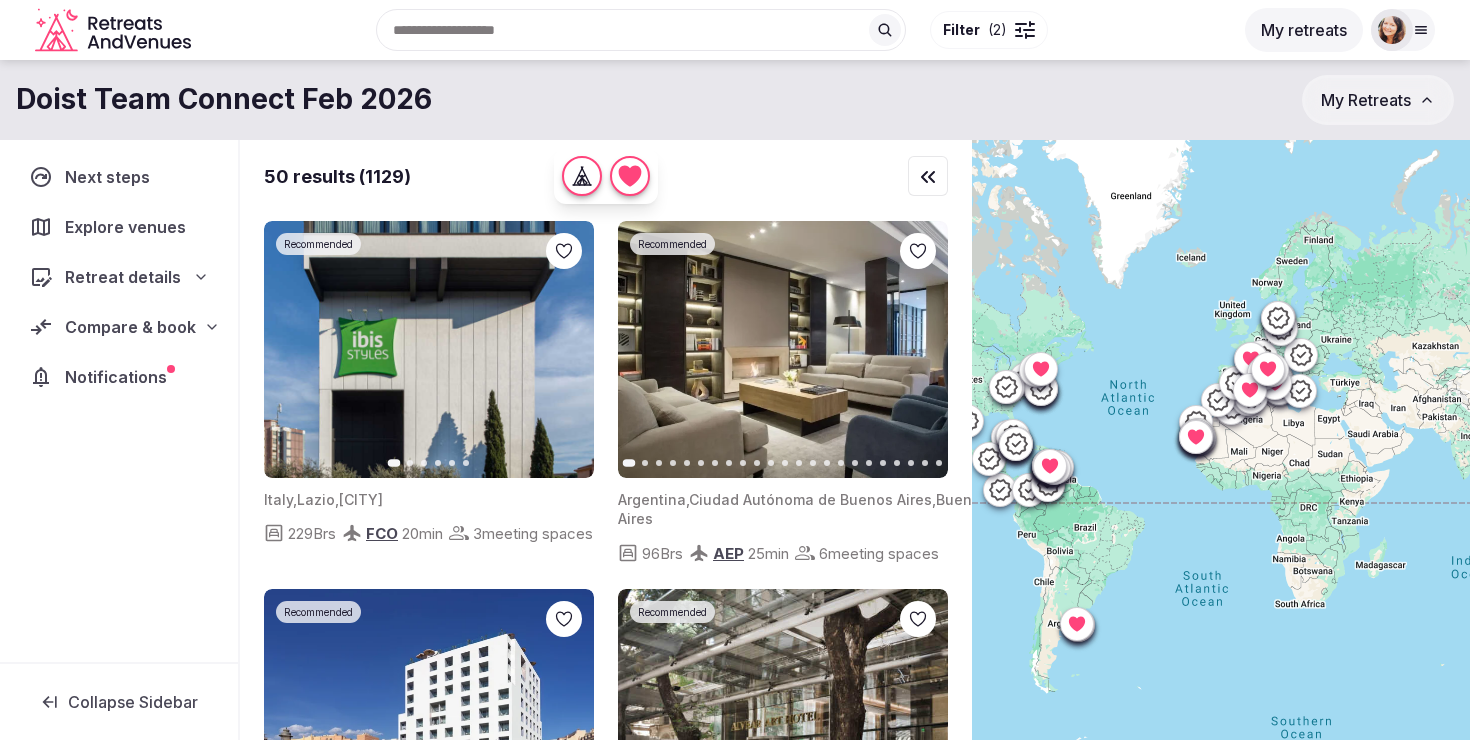drag, startPoint x: 1340, startPoint y: 530, endPoint x: 1200, endPoint y: 525, distance: 140.08926 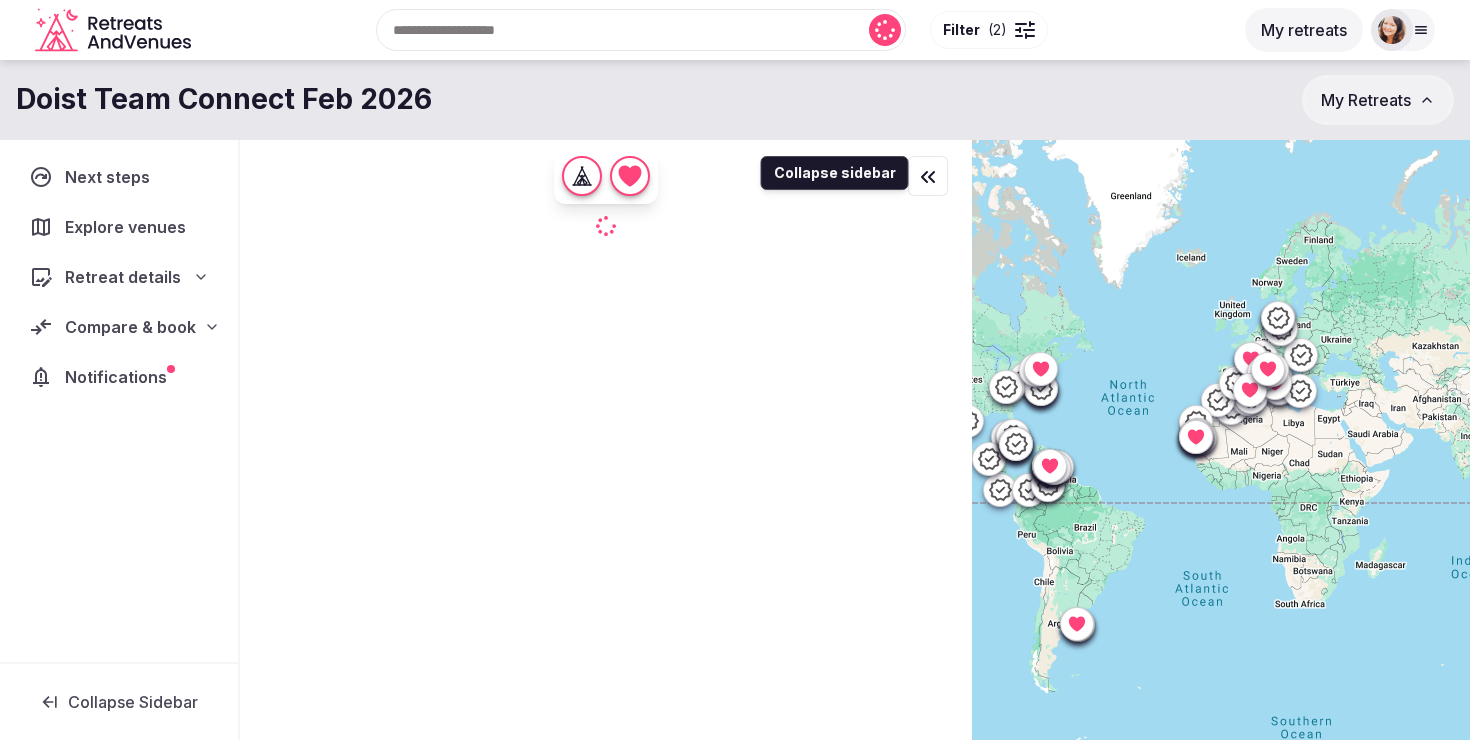 click 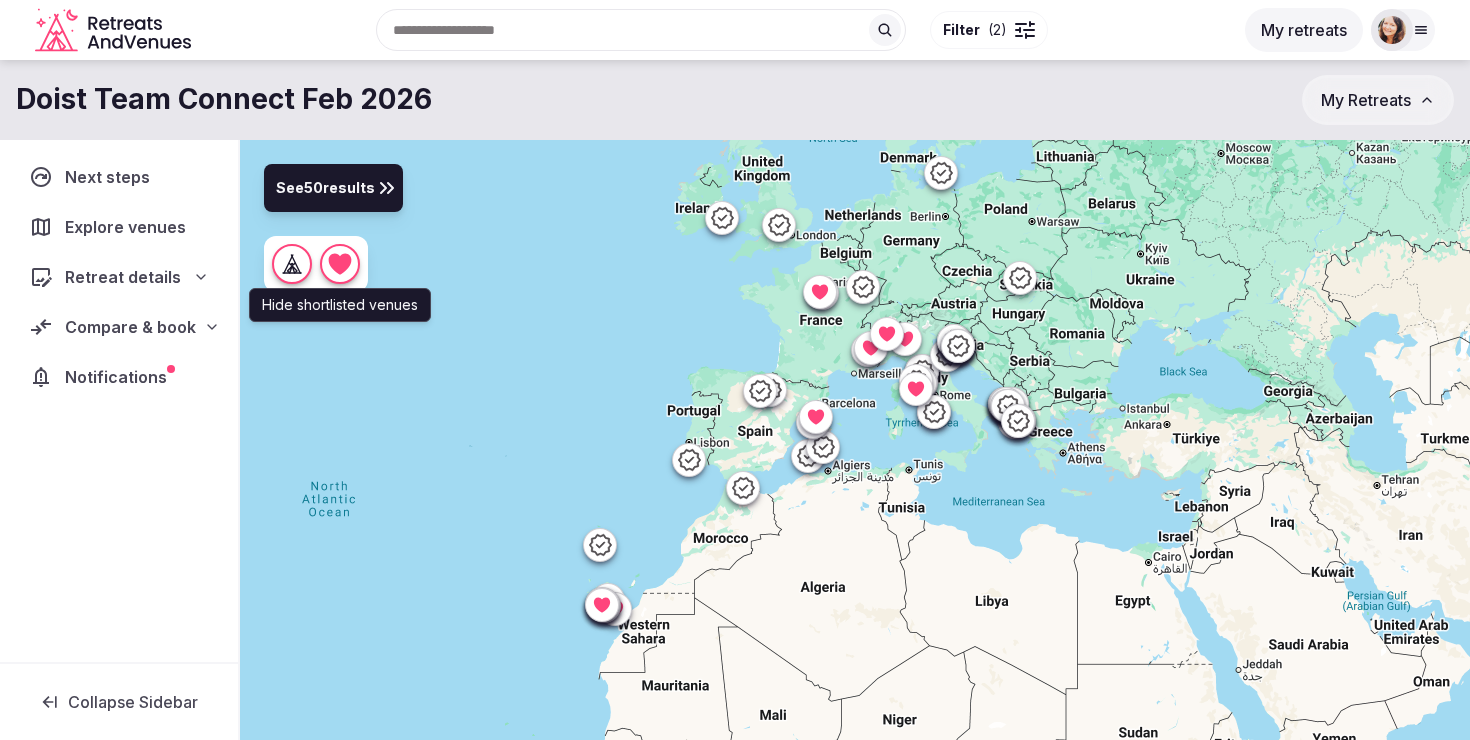 click 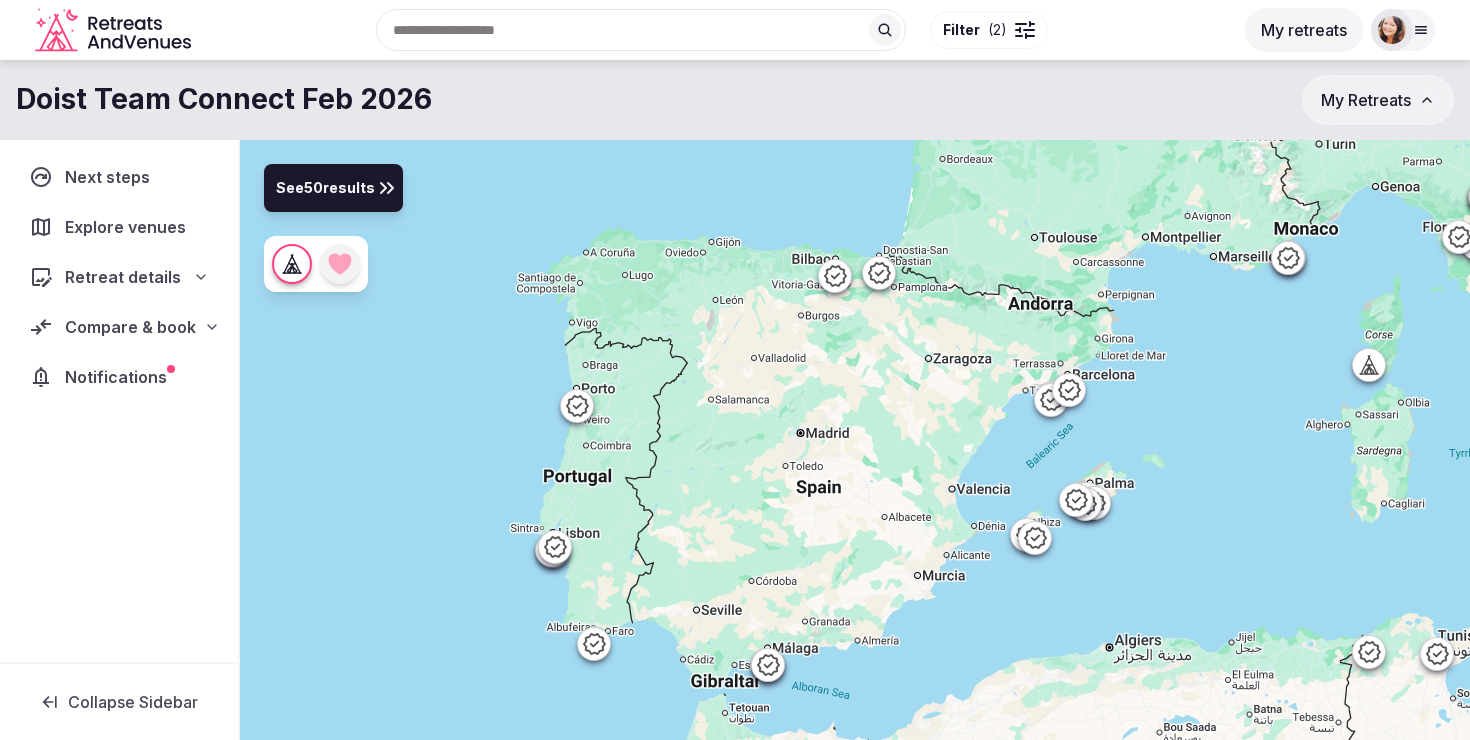 drag, startPoint x: 792, startPoint y: 374, endPoint x: 966, endPoint y: 262, distance: 206.92995 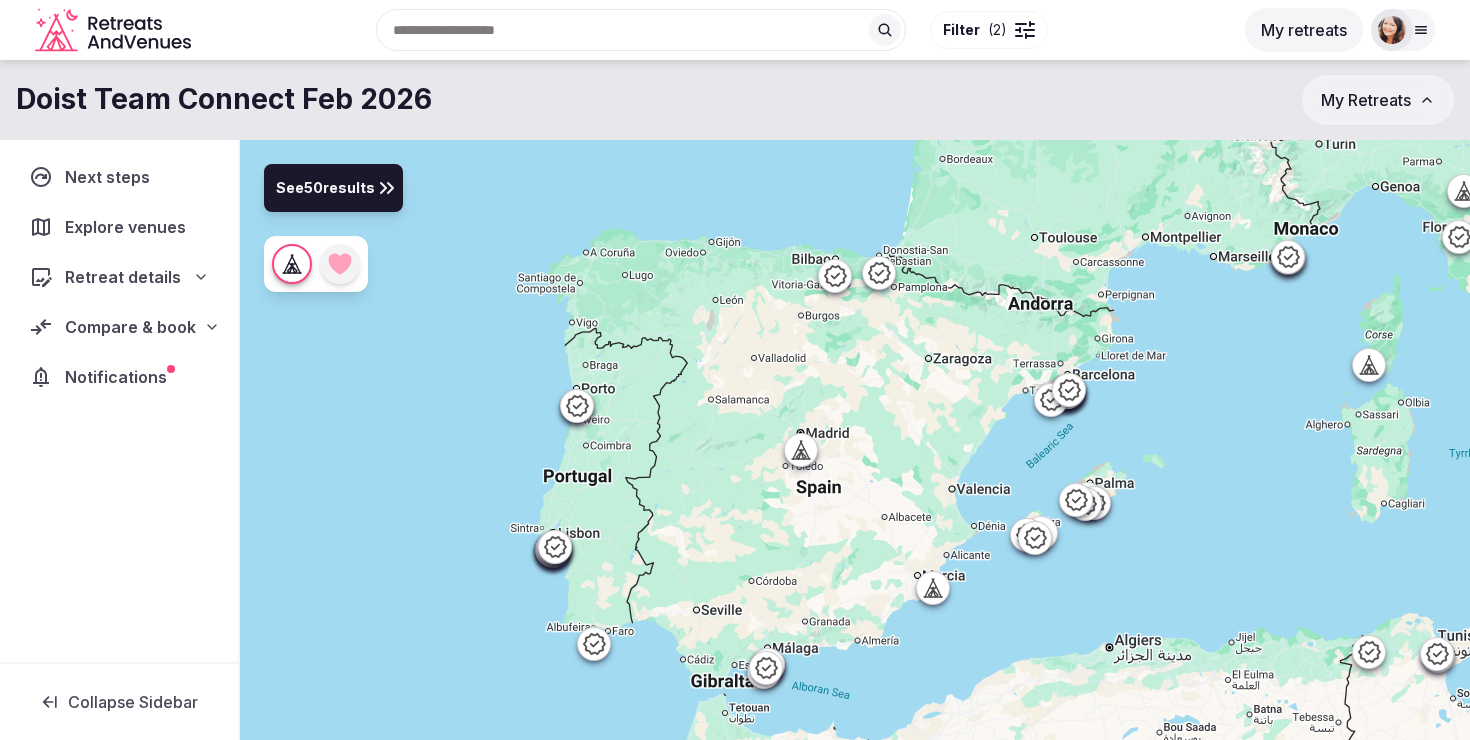 click 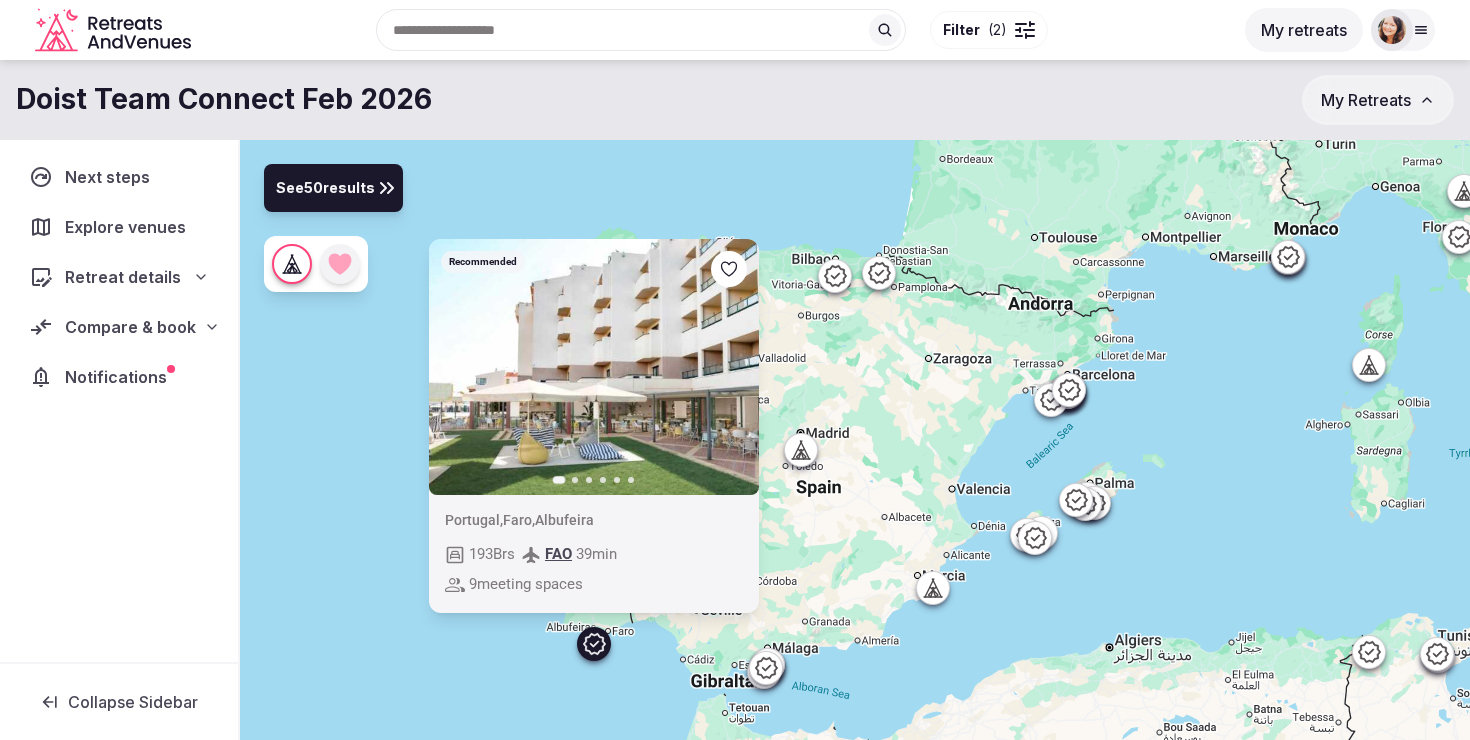 click on "Recommended Previous slide Next slide Portugal , [CITY] , [CITY] 193 Brs FAO 39 min 9 meeting spaces" at bounding box center (855, 474) 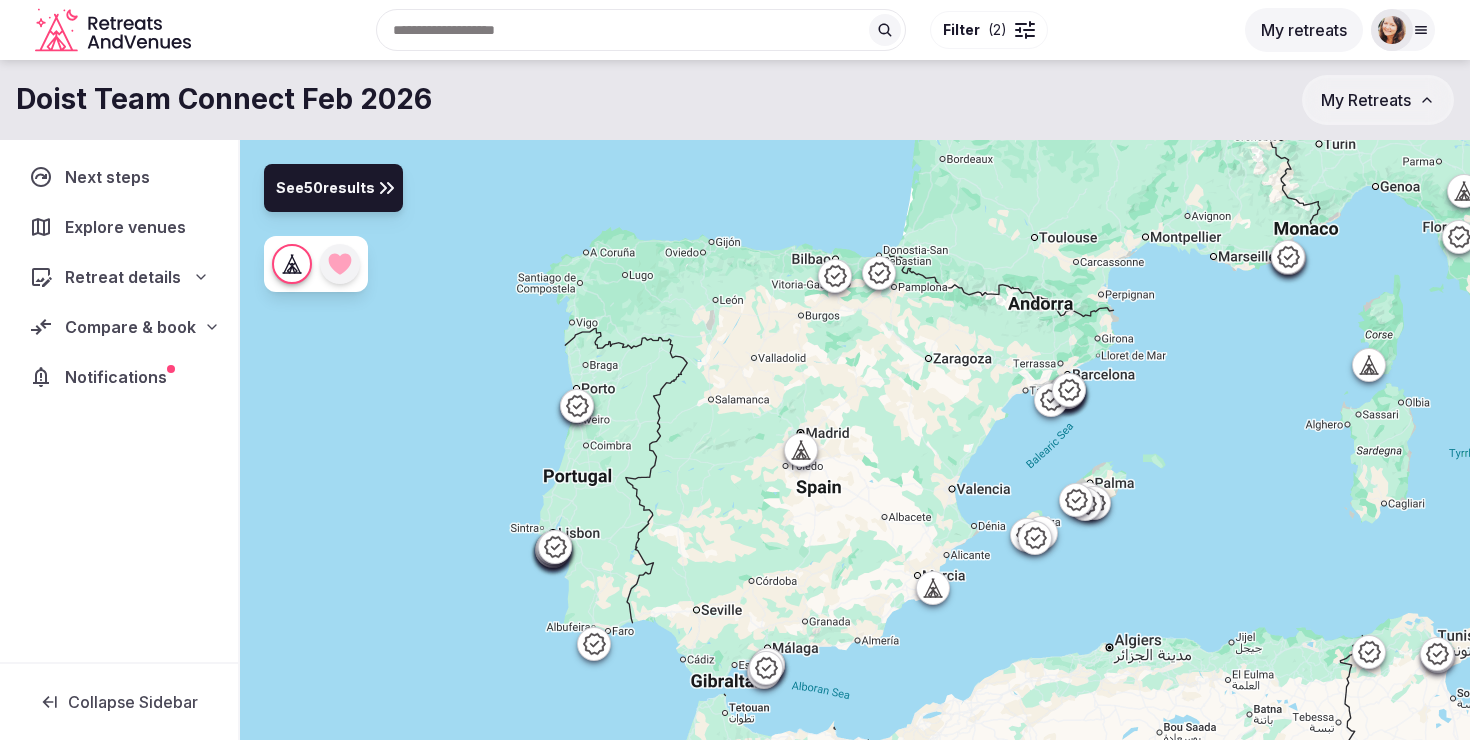 click at bounding box center [577, 406] 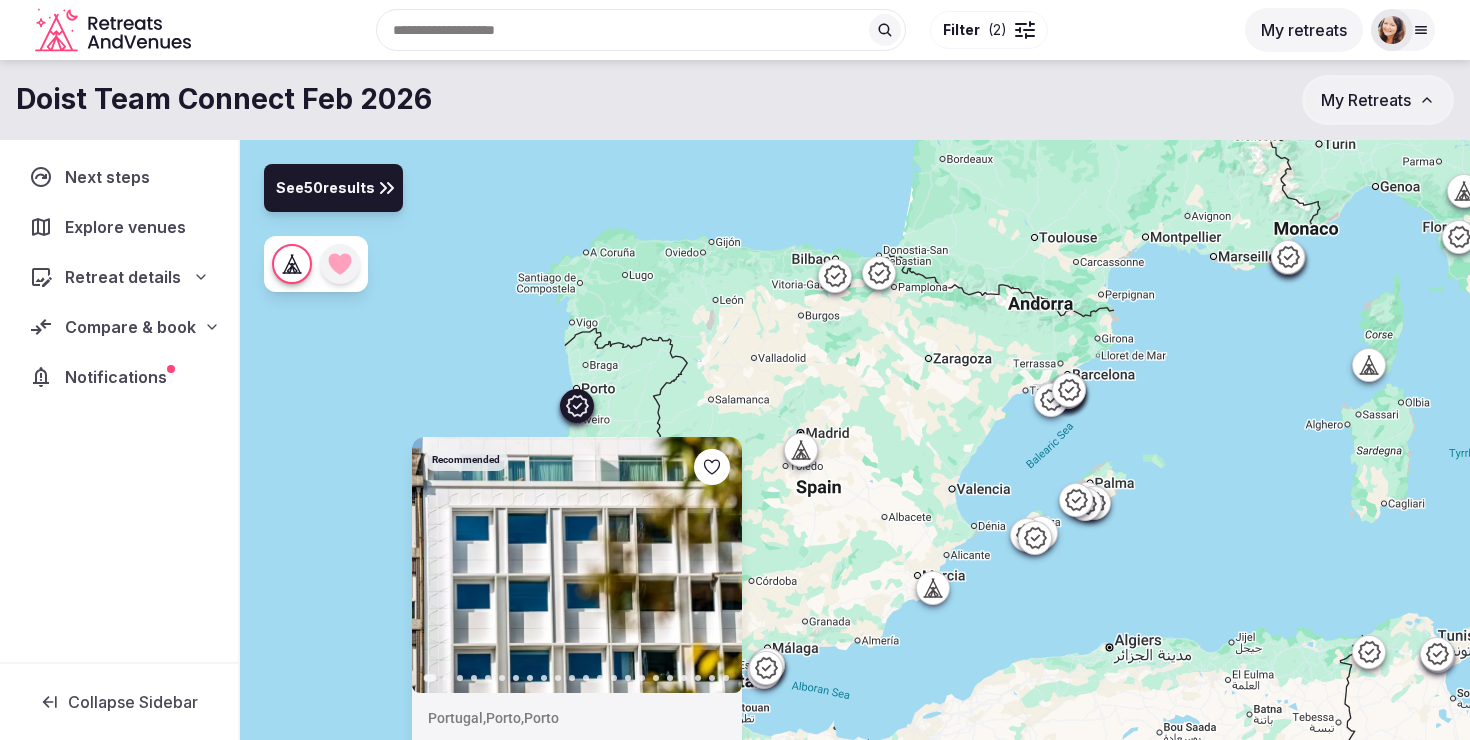 click on "Recommended Previous slide Next slide Portugal , [CITY] , [CITY] 150 Brs OPO 20 min 2 meeting spaces" at bounding box center [855, 474] 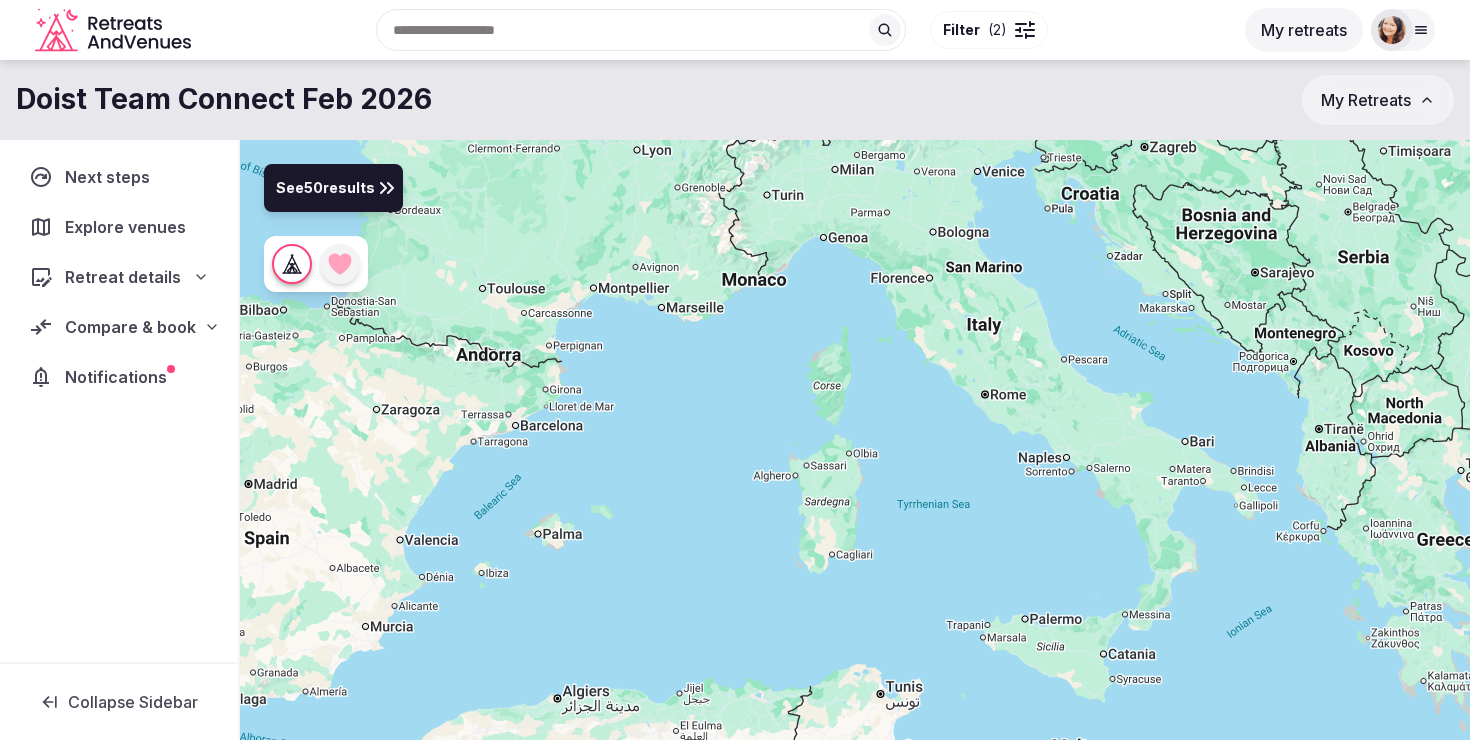 drag, startPoint x: 1314, startPoint y: 390, endPoint x: 753, endPoint y: 439, distance: 563.13586 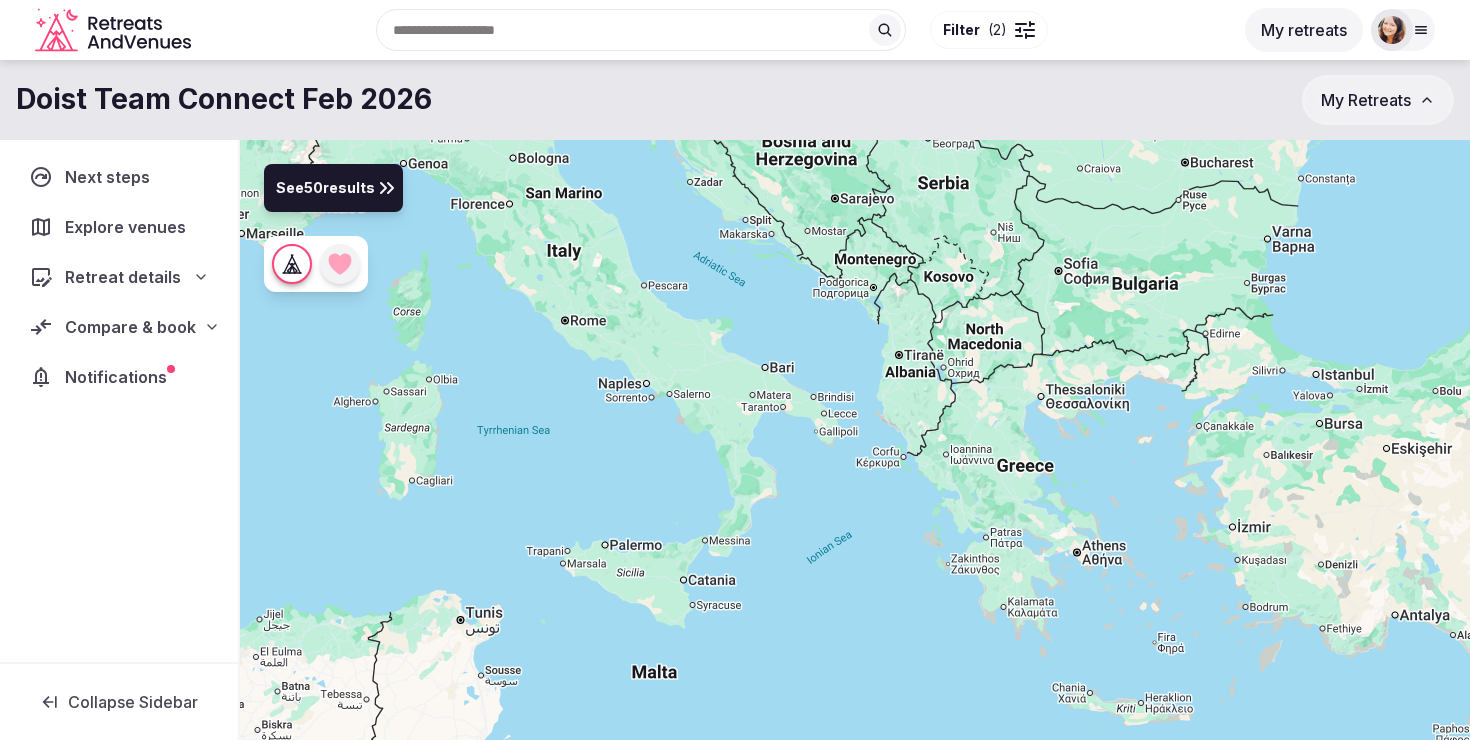 drag, startPoint x: 1068, startPoint y: 372, endPoint x: 643, endPoint y: 279, distance: 435.0563 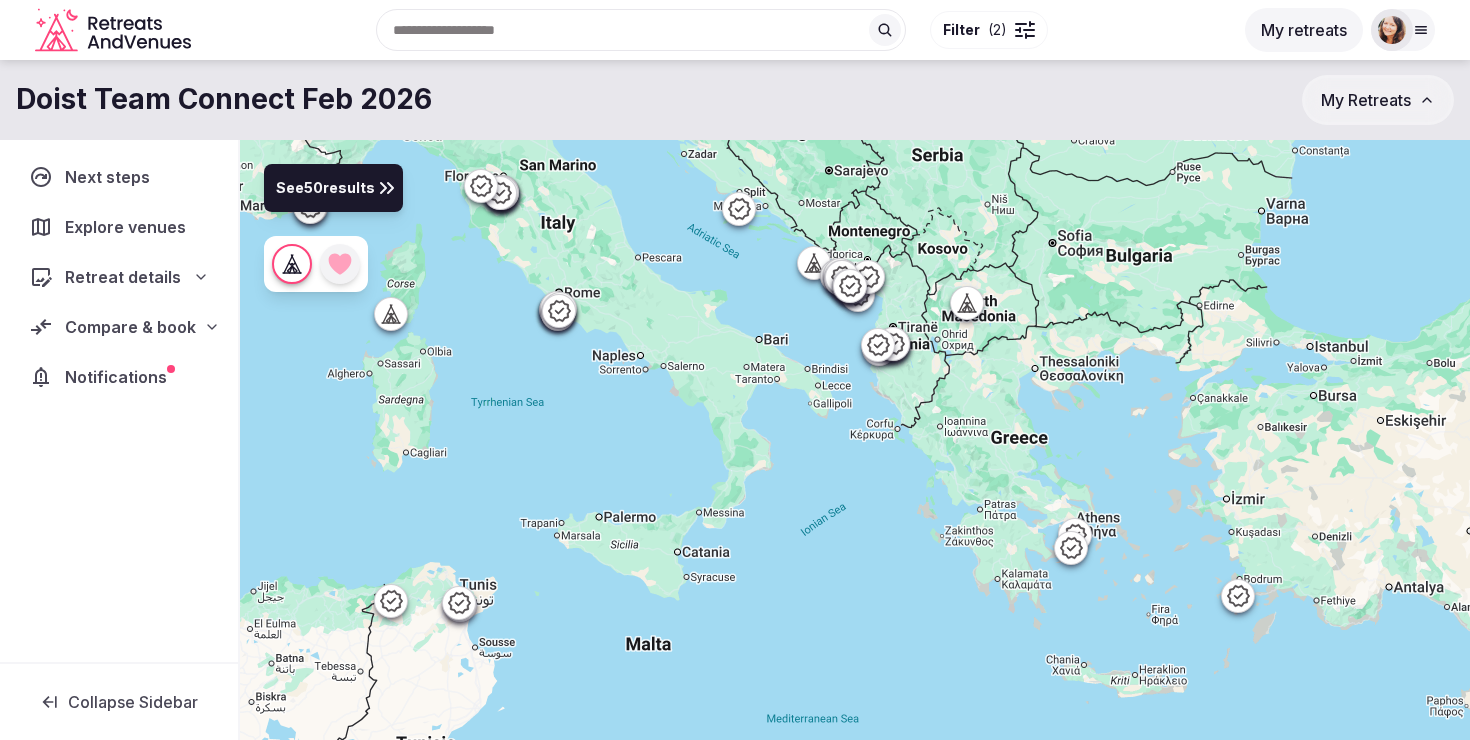 click 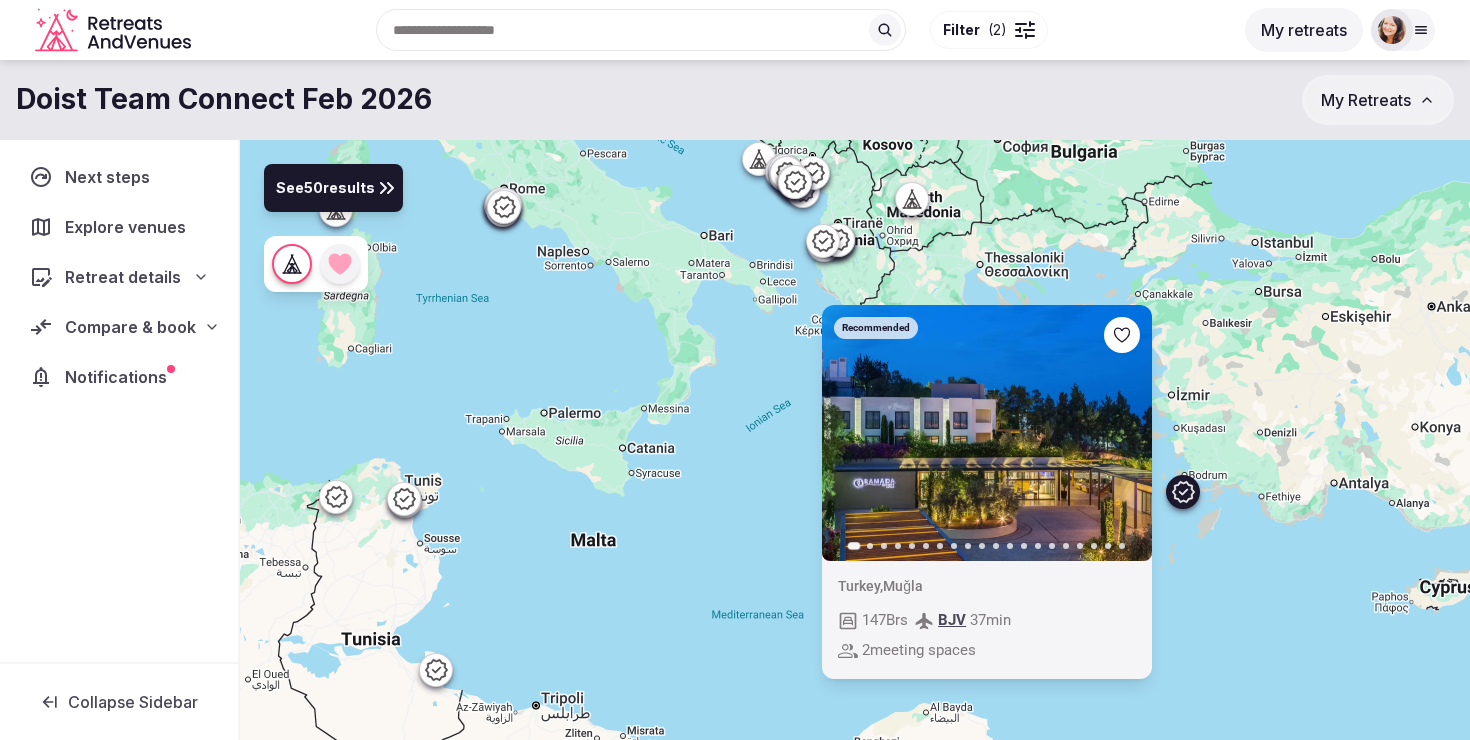 drag, startPoint x: 1266, startPoint y: 642, endPoint x: 1211, endPoint y: 535, distance: 120.30794 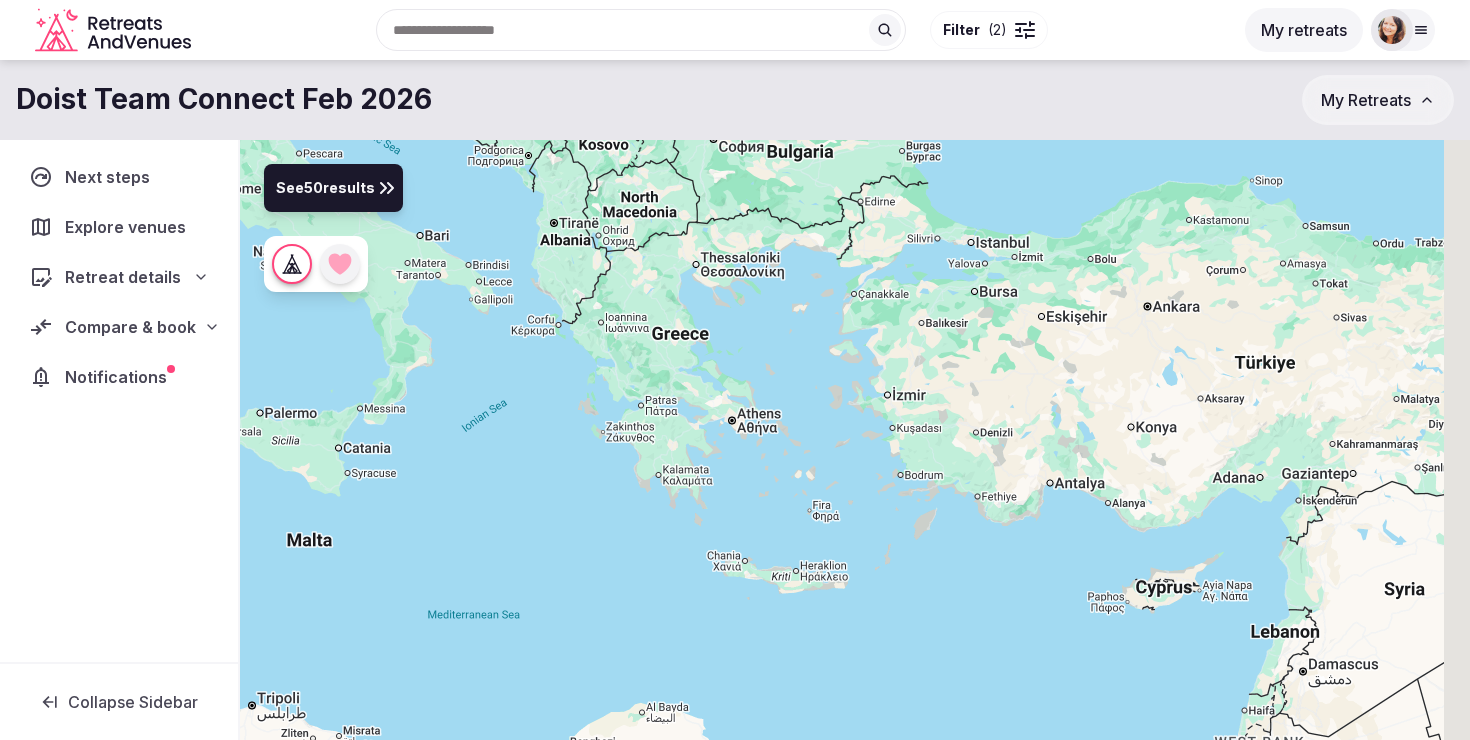 drag, startPoint x: 1312, startPoint y: 528, endPoint x: 946, endPoint y: 527, distance: 366.00137 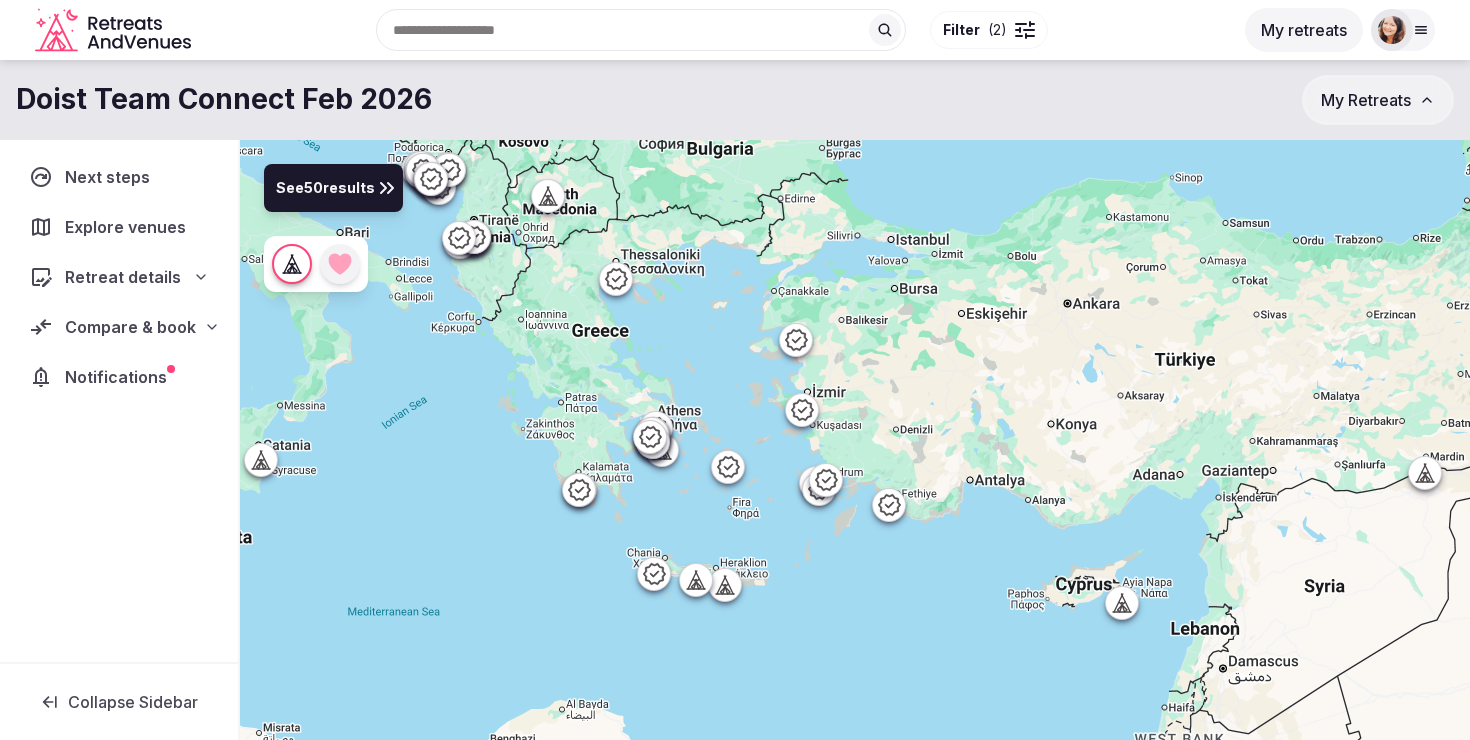 click at bounding box center (1122, 603) 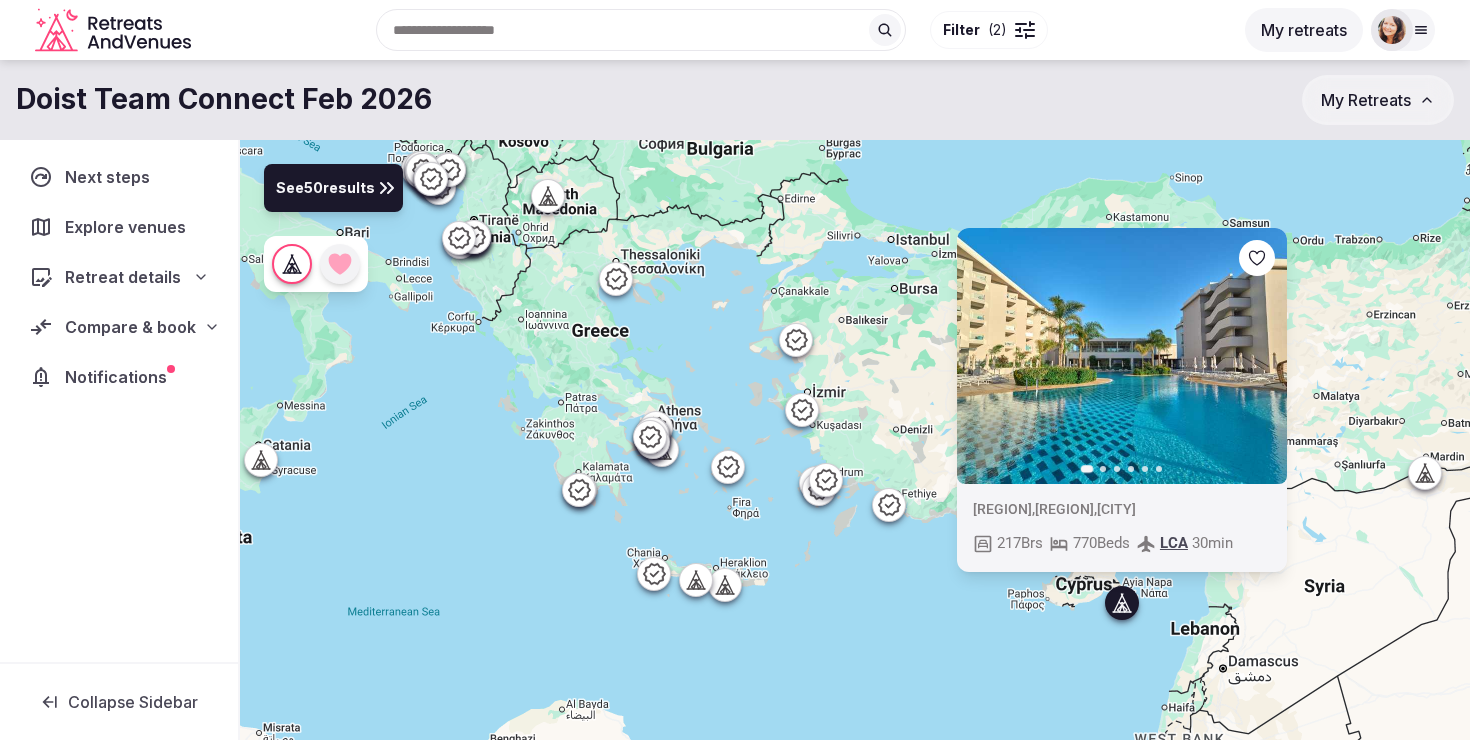 click on "Previous slide Next slide Cyprus , [REGION] , [CITY] 217 Brs 770 Beds LCA 30 min" at bounding box center [855, 474] 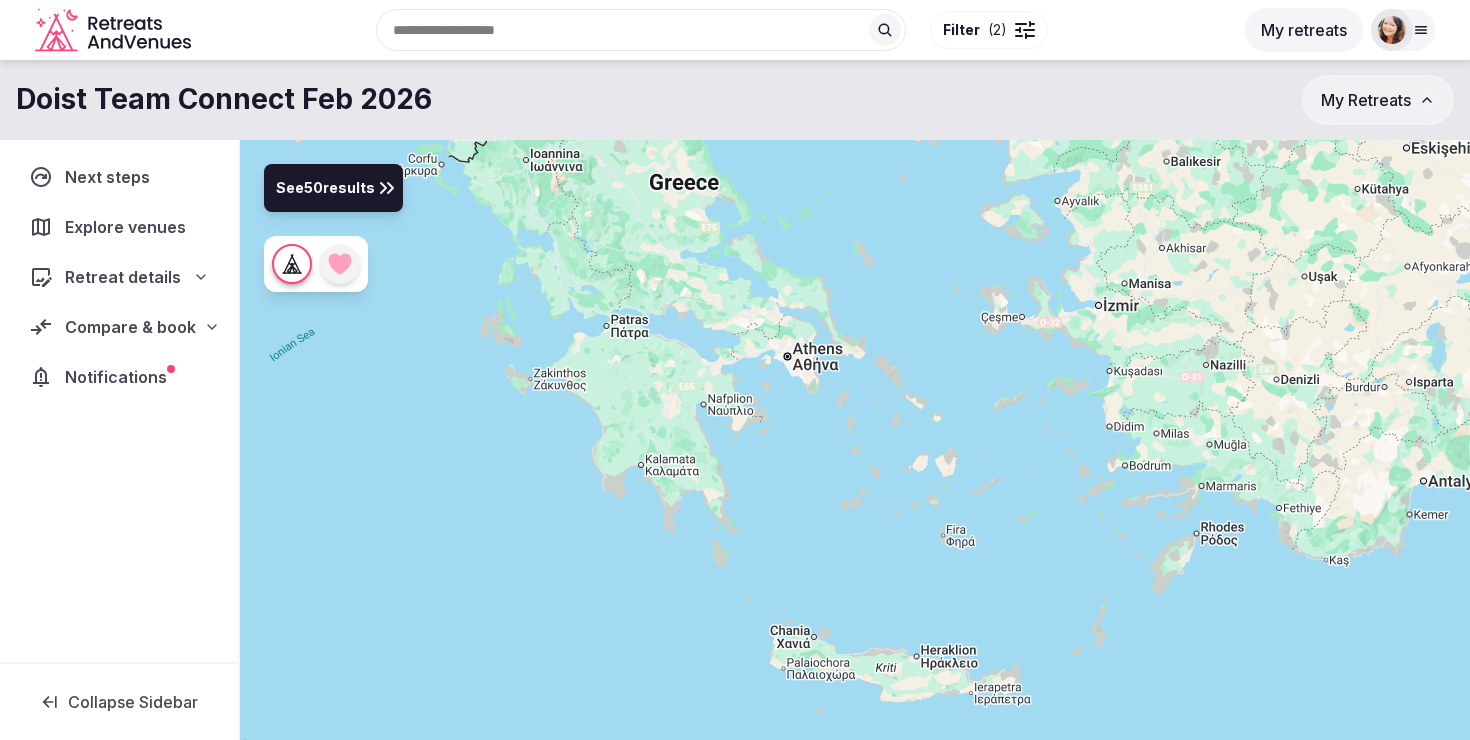 drag, startPoint x: 692, startPoint y: 532, endPoint x: 881, endPoint y: 590, distance: 197.69926 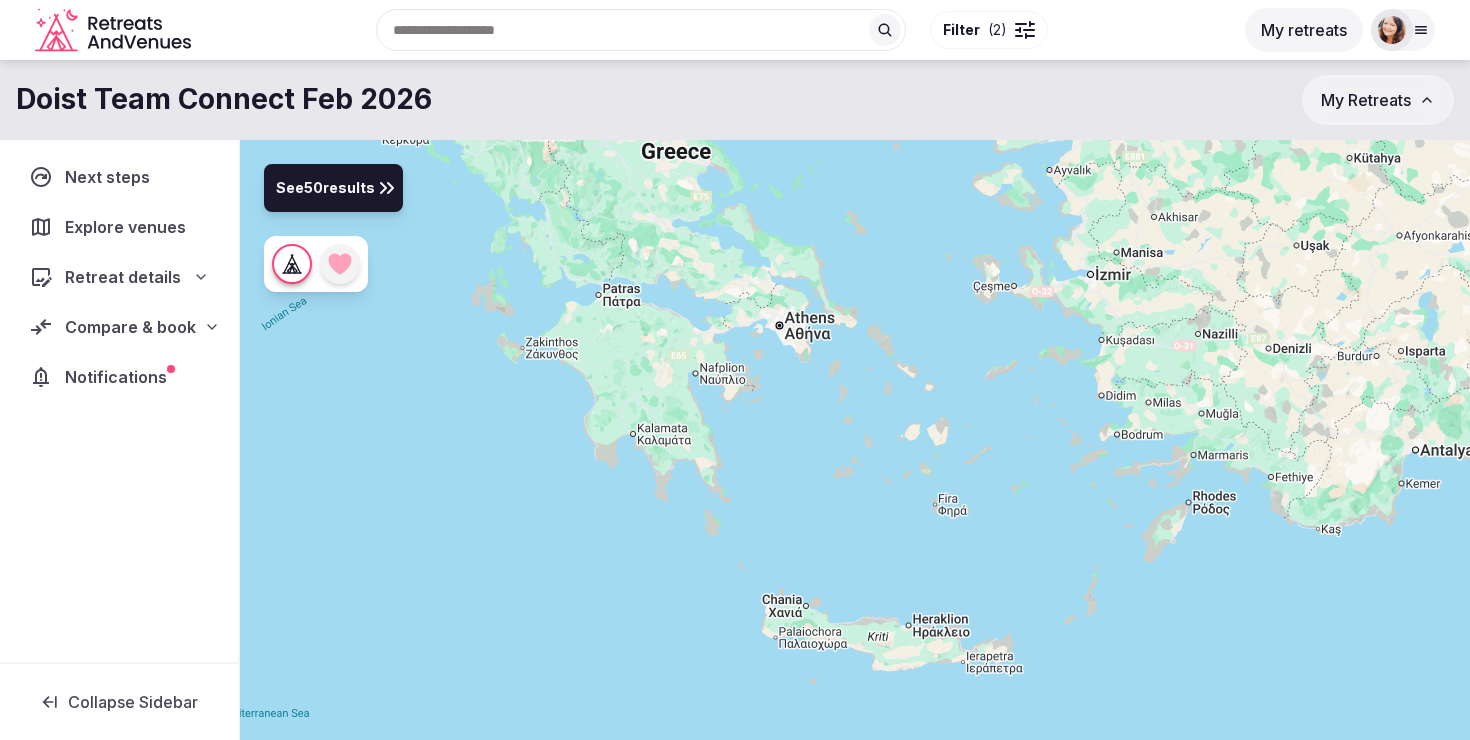 drag, startPoint x: 770, startPoint y: 461, endPoint x: 703, endPoint y: 230, distance: 240.52026 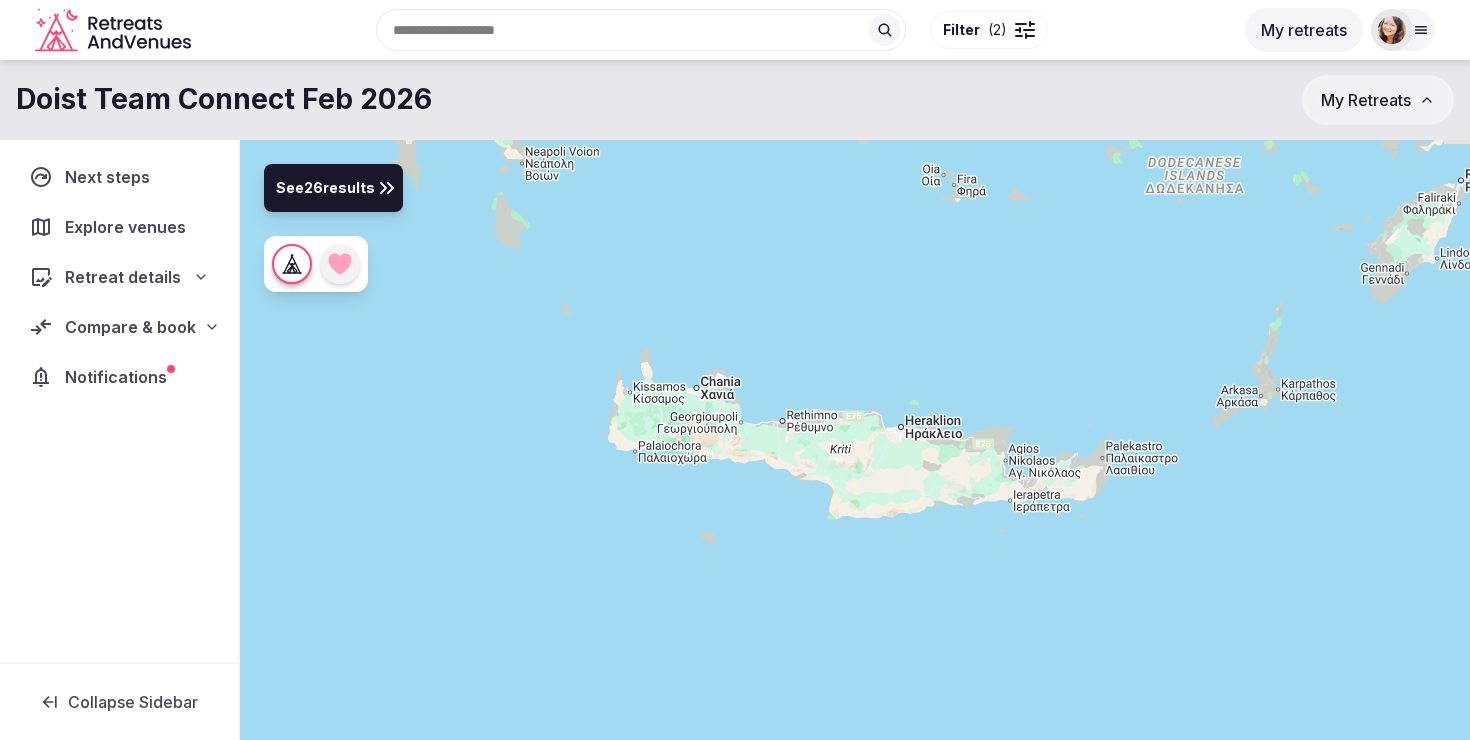 drag, startPoint x: 772, startPoint y: 361, endPoint x: 666, endPoint y: 163, distance: 224.58852 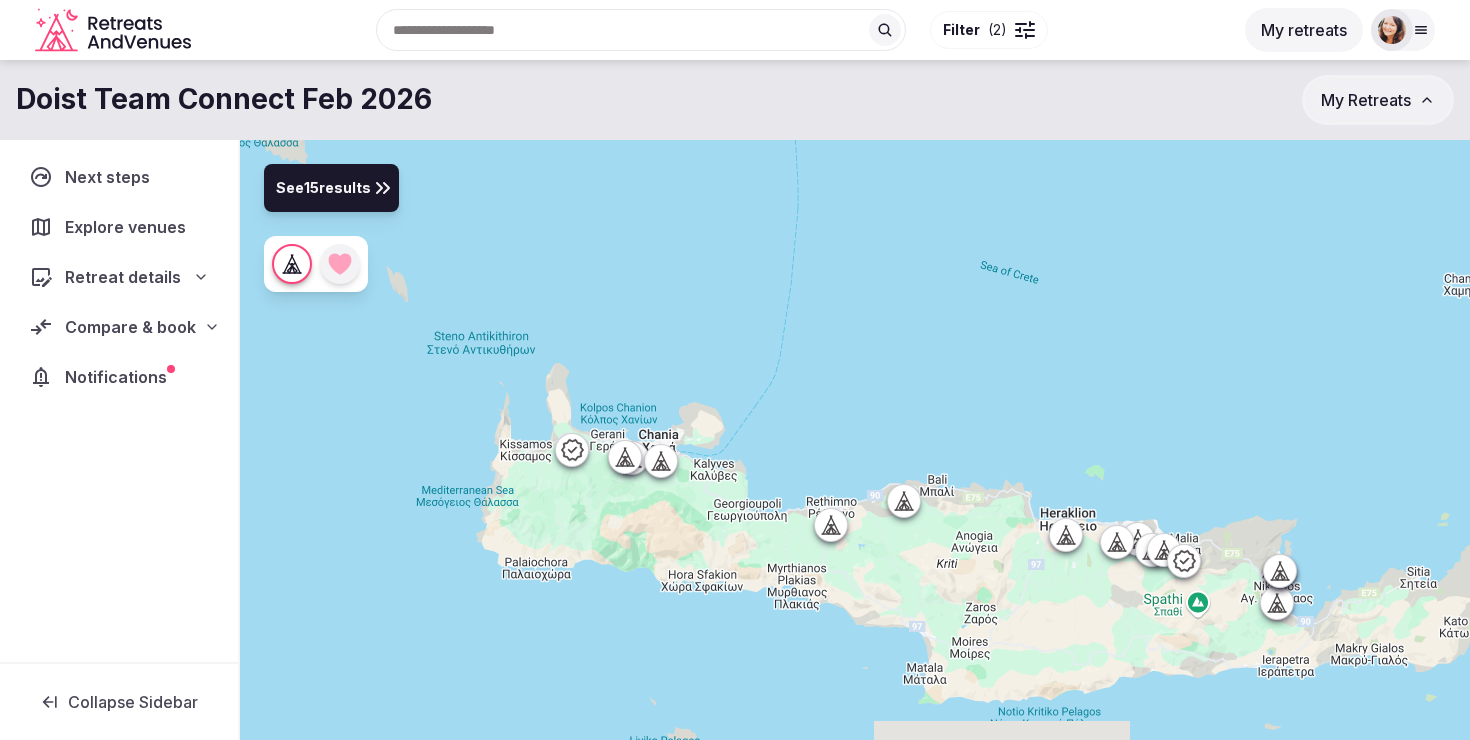 drag, startPoint x: 790, startPoint y: 386, endPoint x: 734, endPoint y: 222, distance: 173.29744 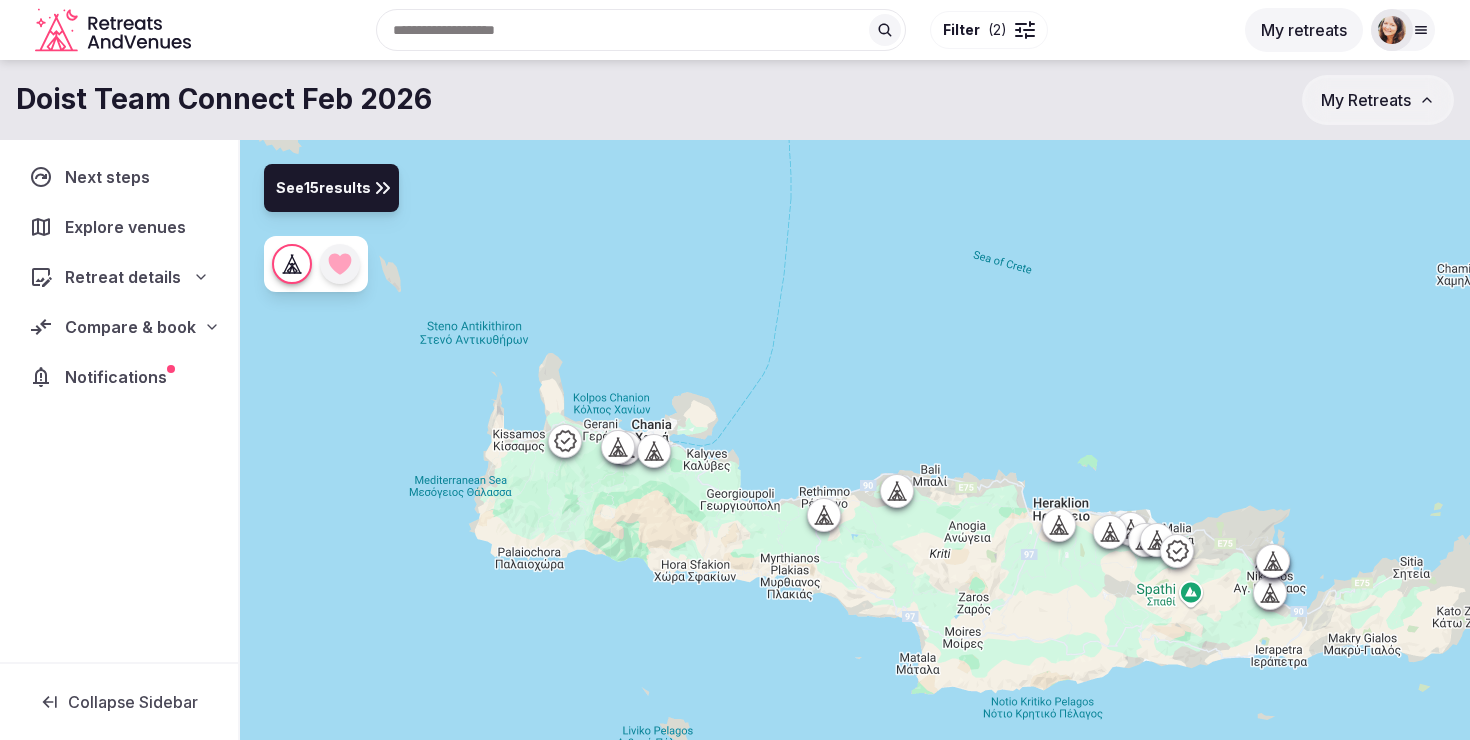 click 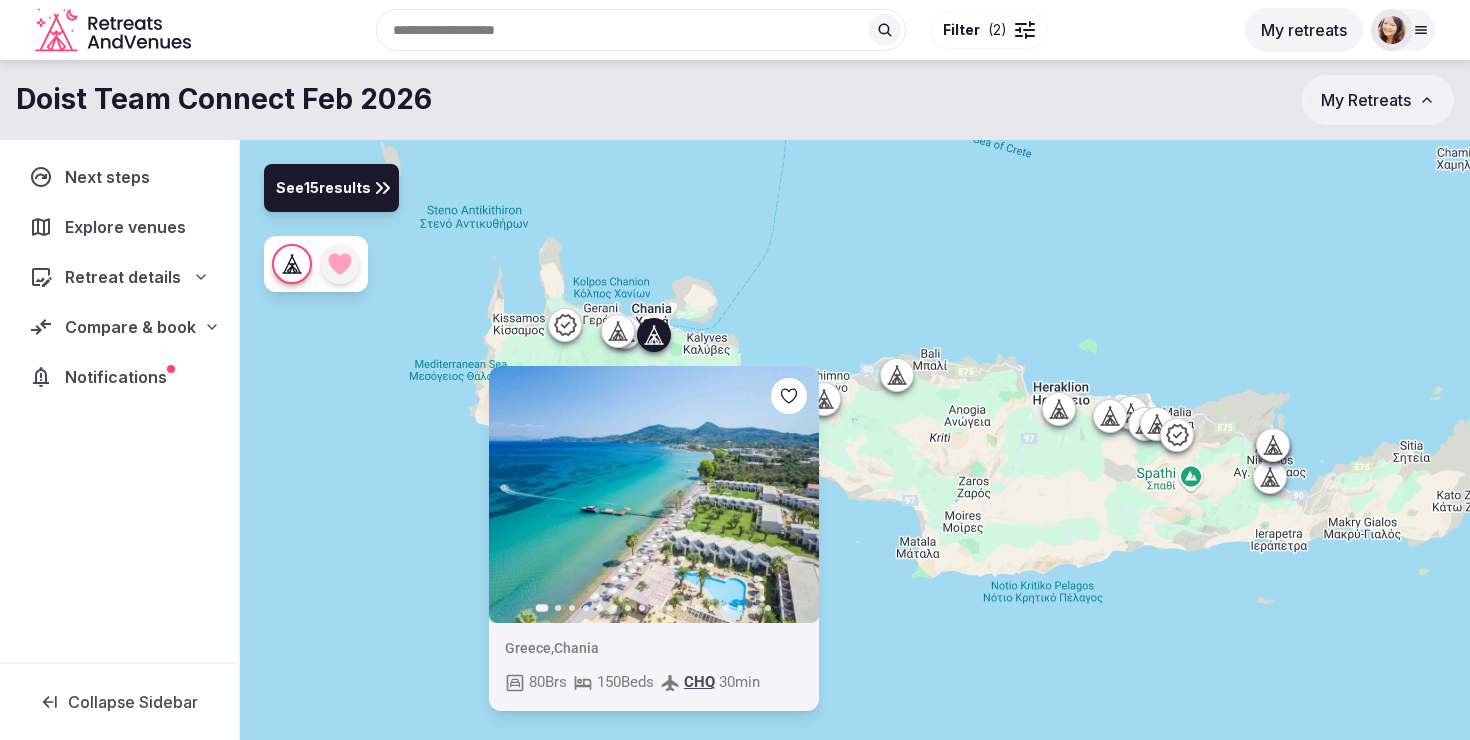 drag, startPoint x: 660, startPoint y: 415, endPoint x: 660, endPoint y: 298, distance: 117 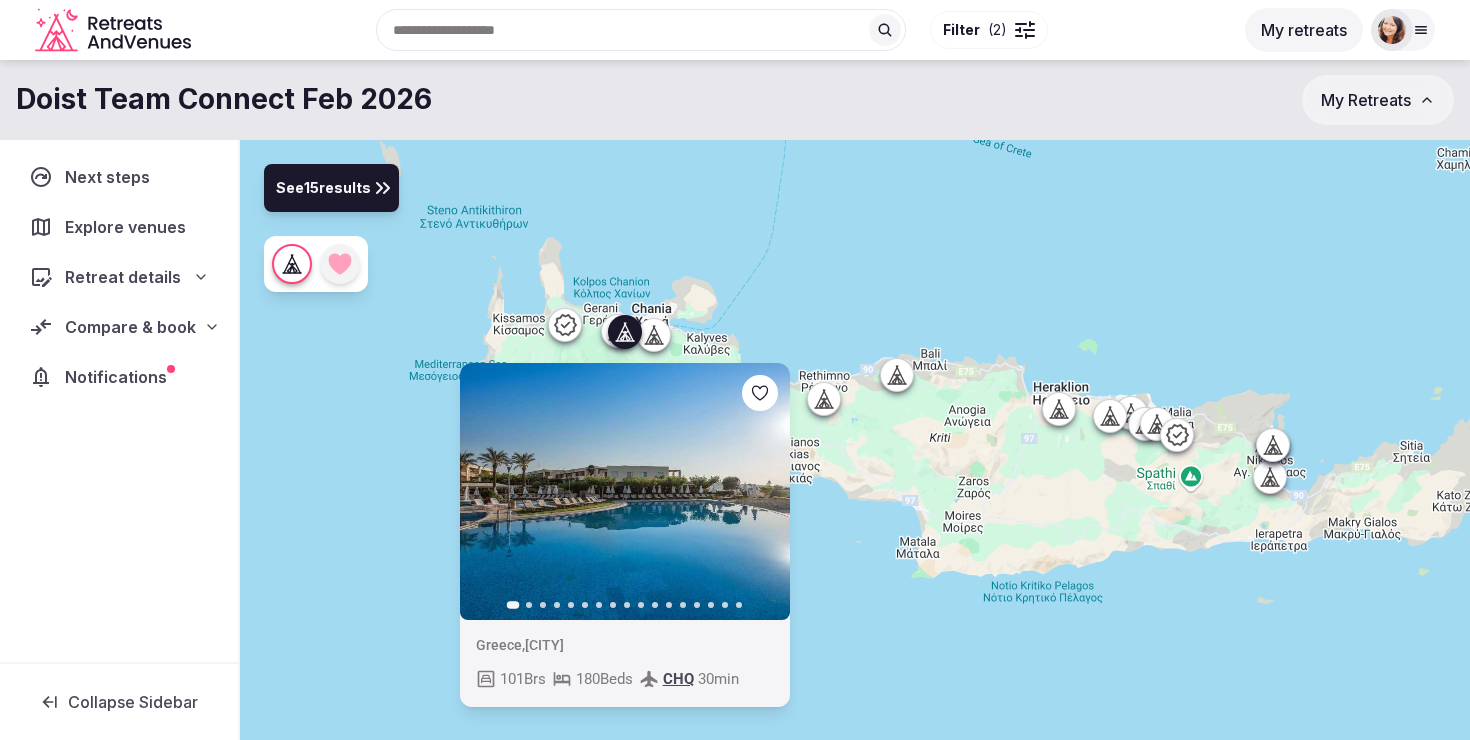 click 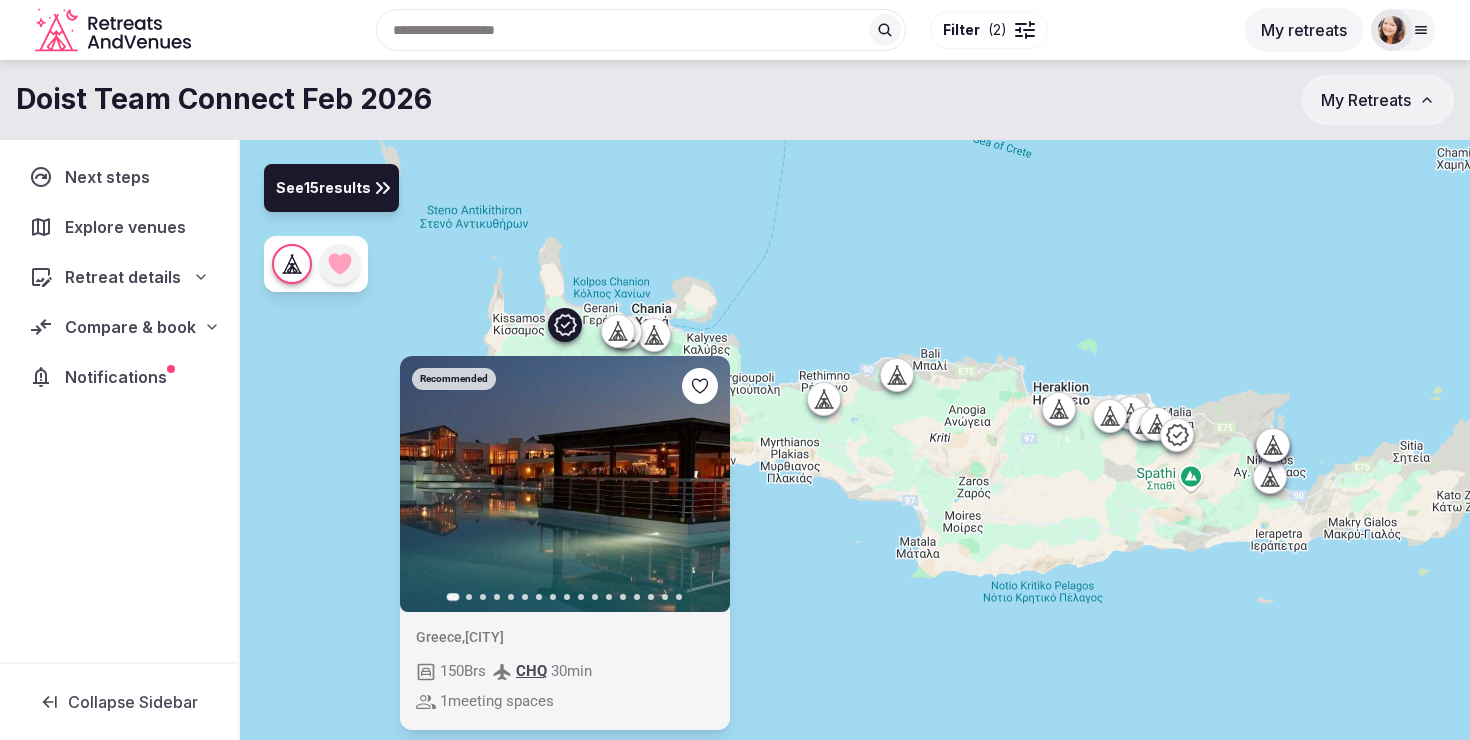 click at bounding box center [824, 399] 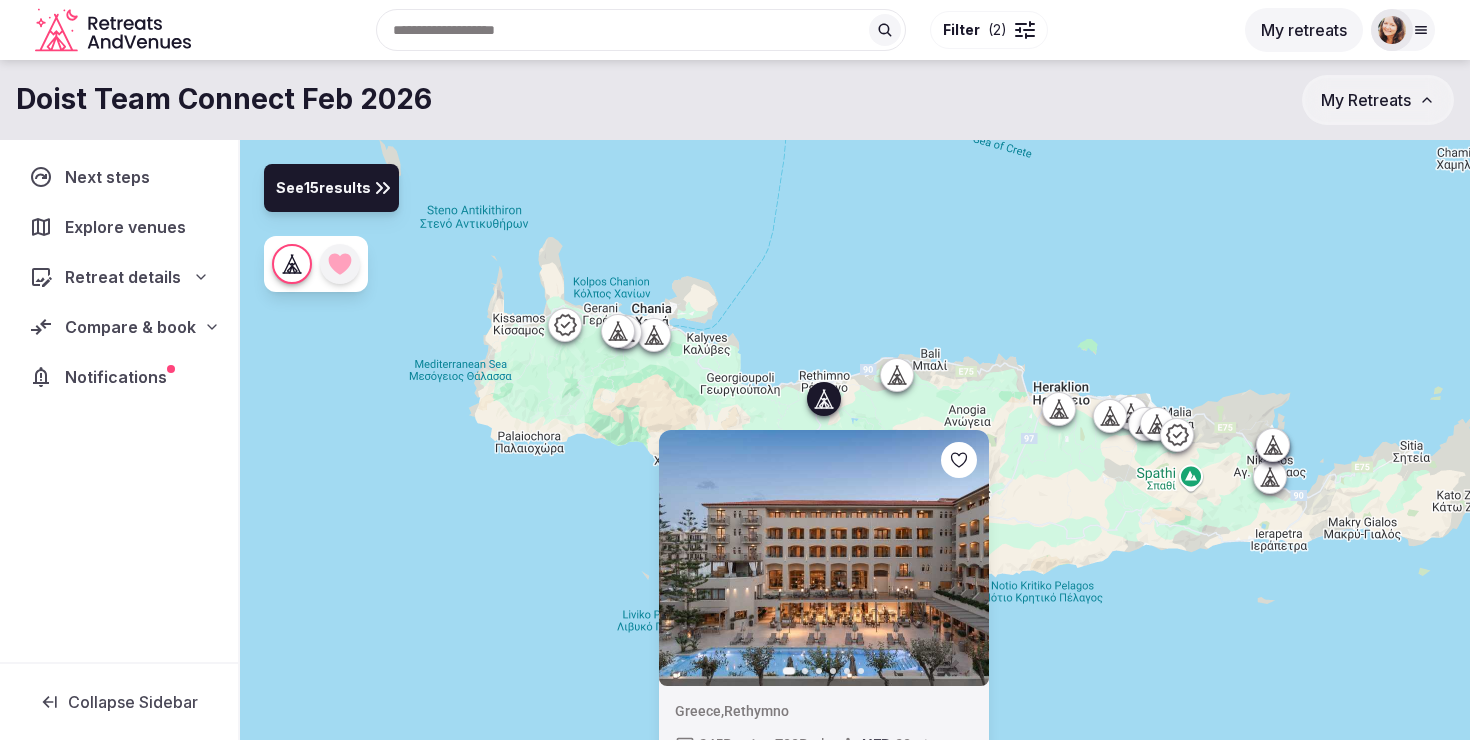 click at bounding box center (897, 375) 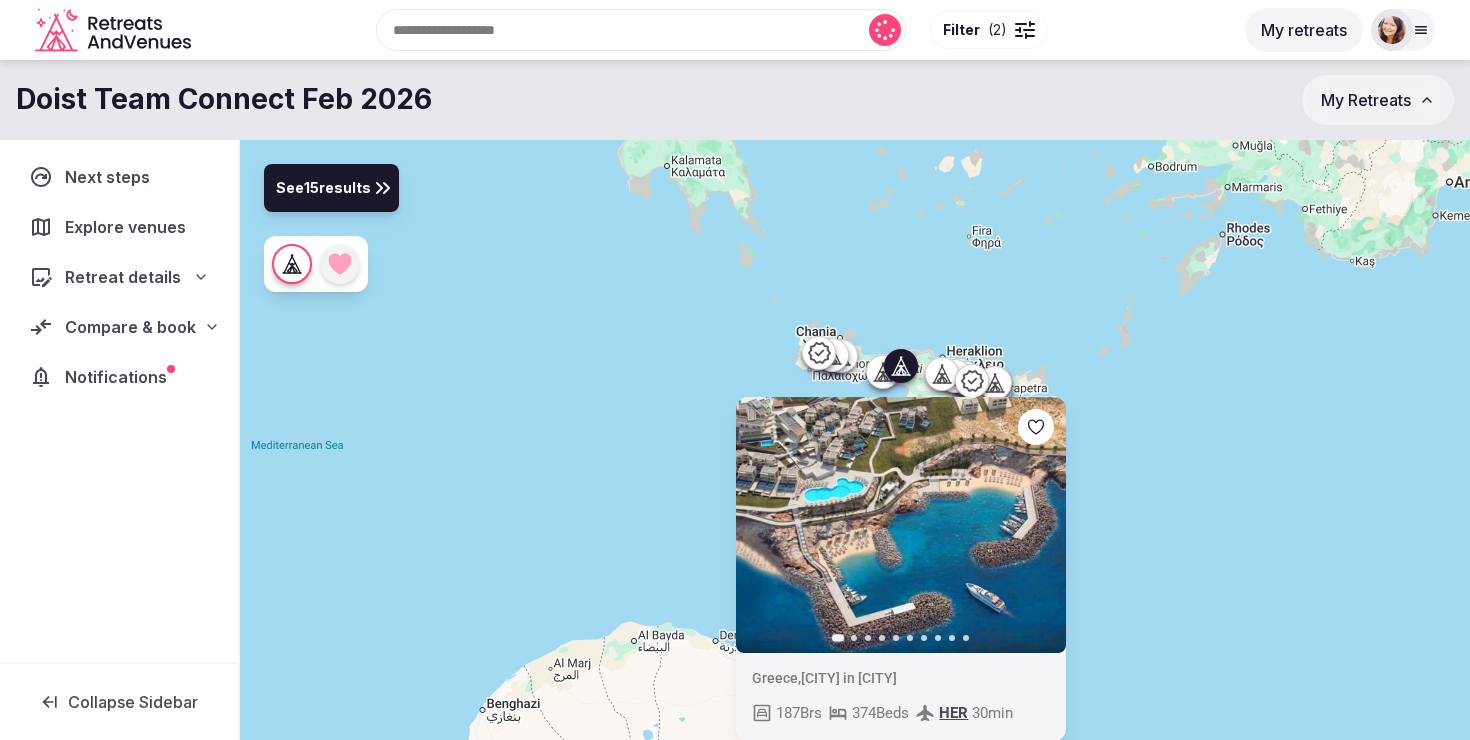 click on "Previous slide Next slide Greece , [CITY] in [CITY] 187 Brs 374 Beds HER 30 min" at bounding box center (855, 474) 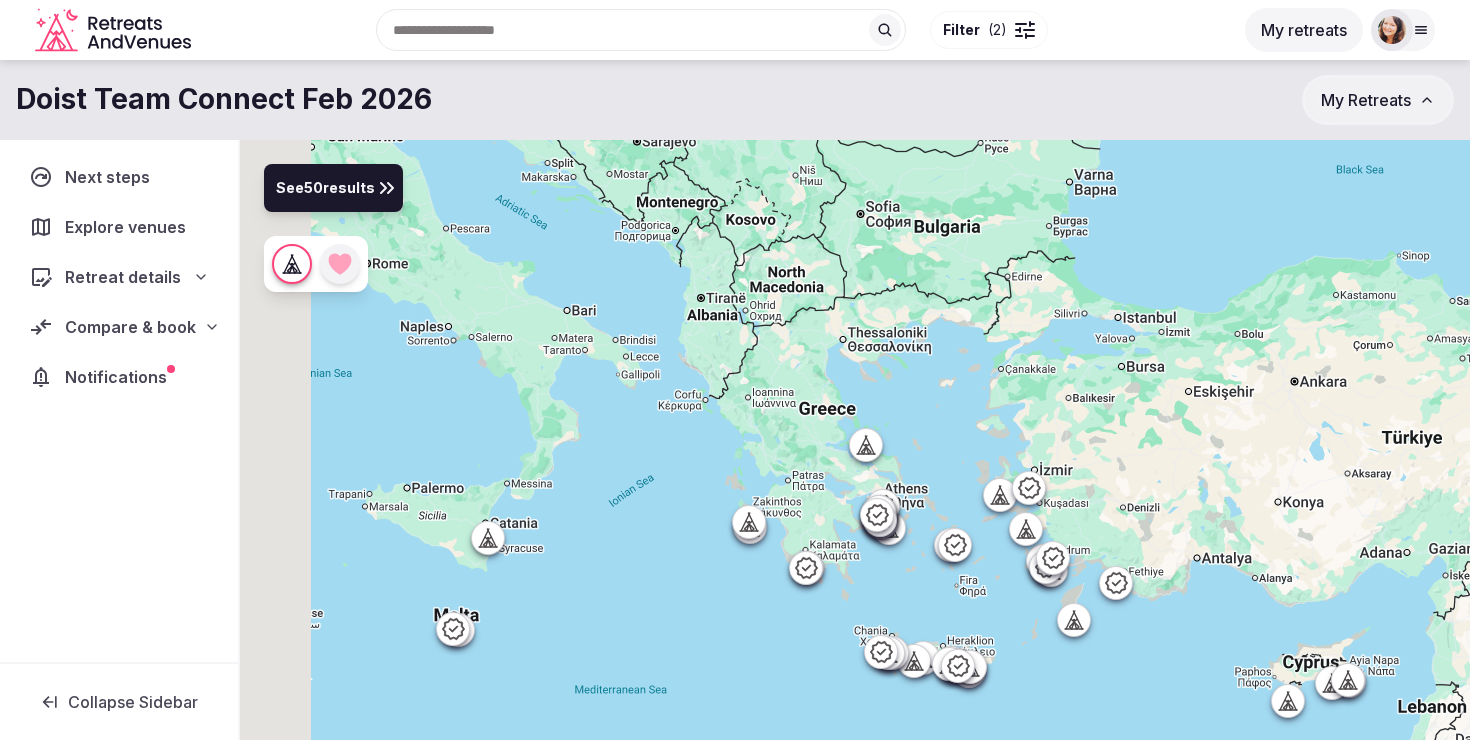 drag, startPoint x: 604, startPoint y: 388, endPoint x: 811, endPoint y: 708, distance: 381.11548 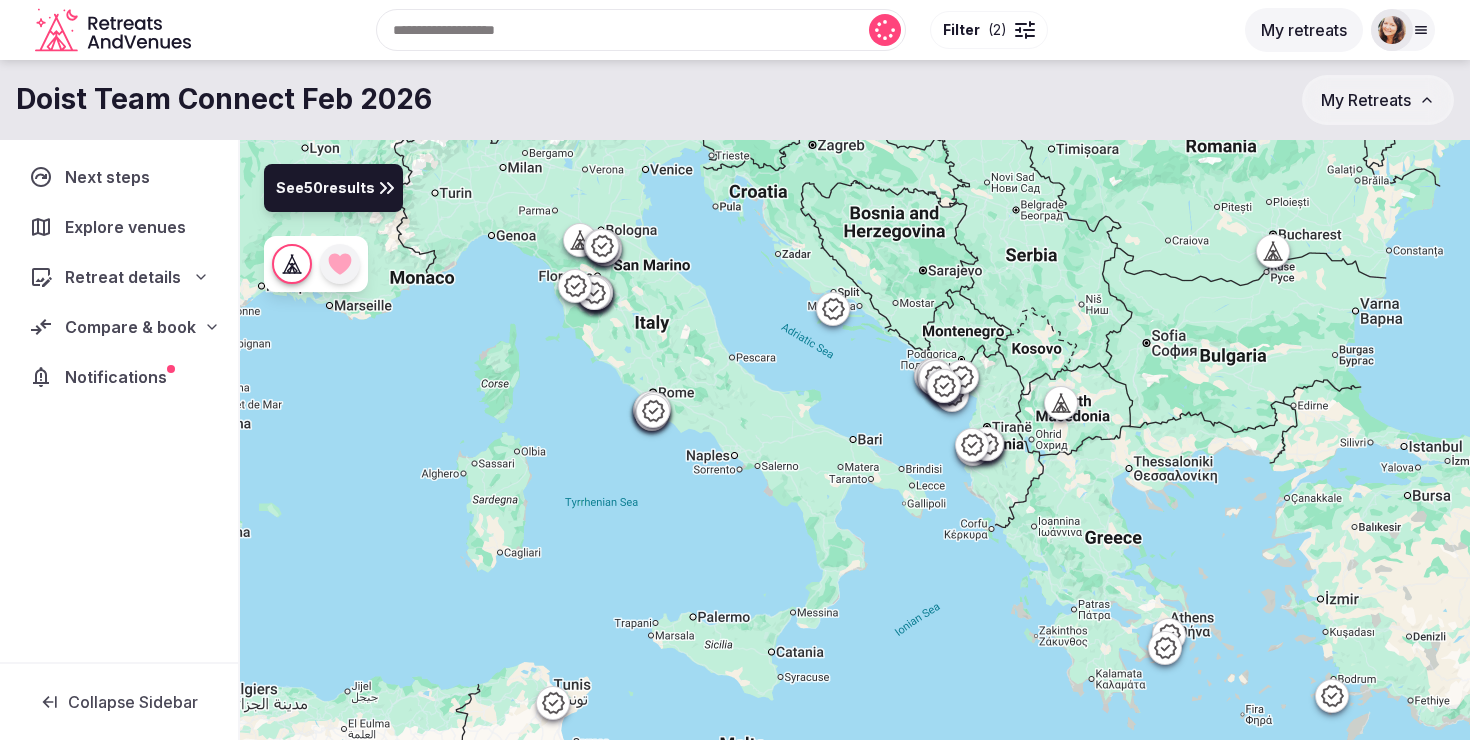 drag, startPoint x: 659, startPoint y: 389, endPoint x: 915, endPoint y: 472, distance: 269.11893 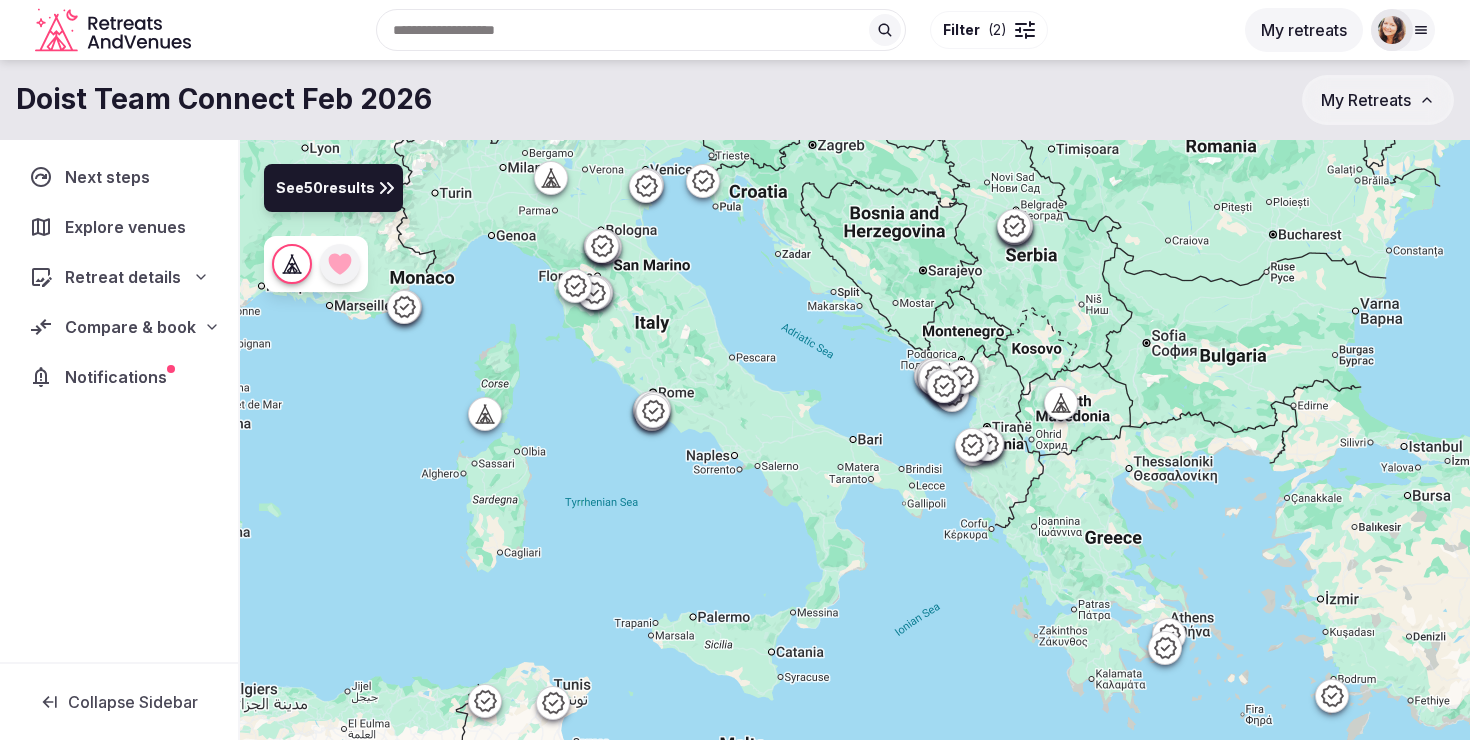 click 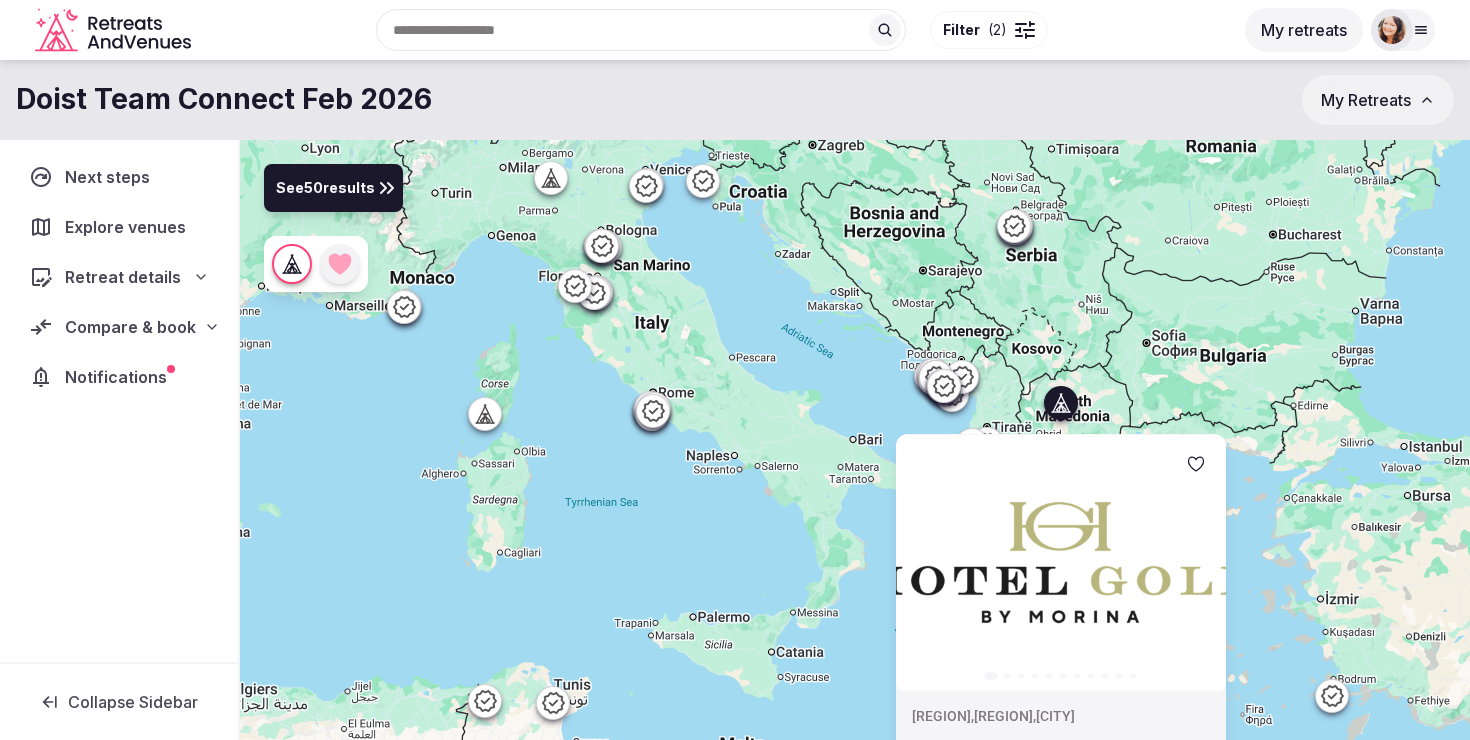 click on "Previous slide Next slide North Macedonia , [REGION] , [CITY] 87 Brs SKP 15 min 1 meeting spaces" at bounding box center (855, 474) 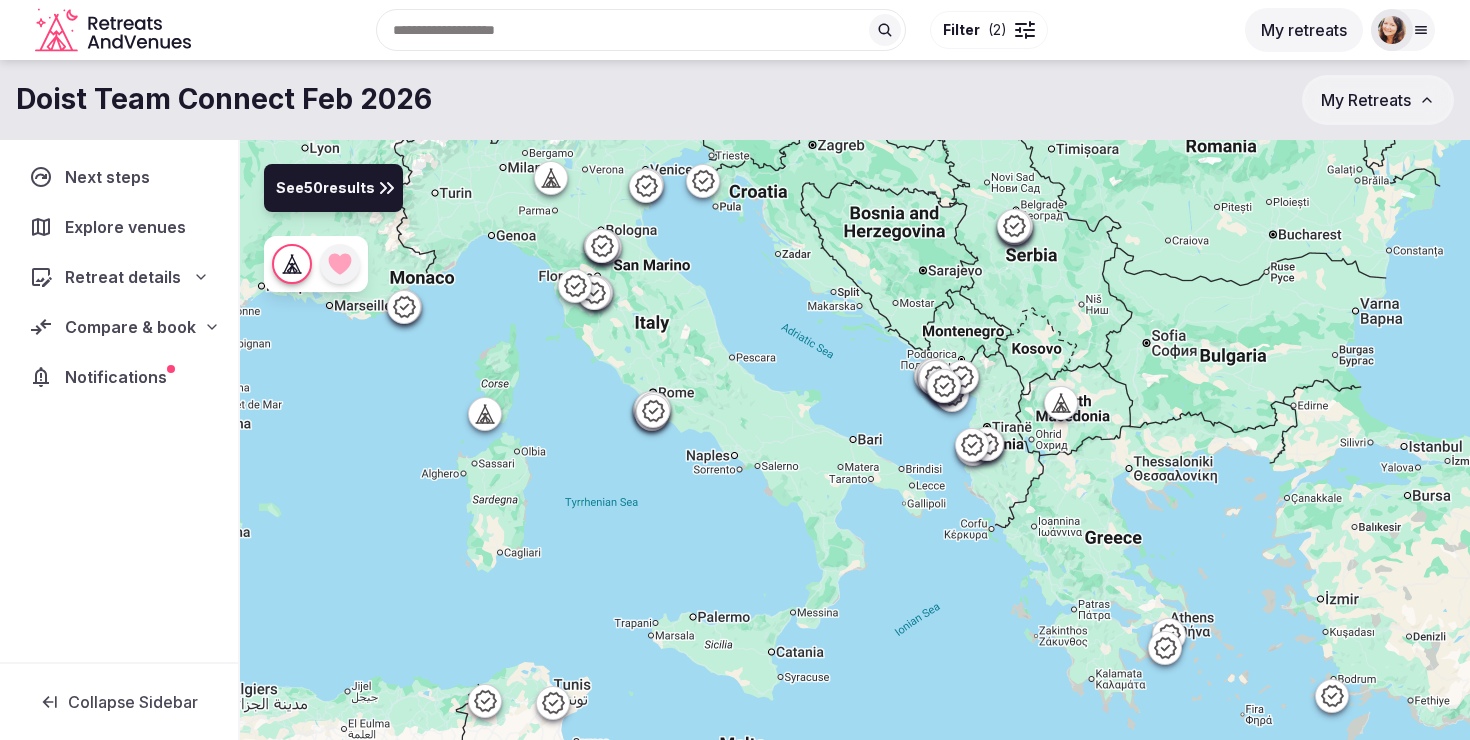 click 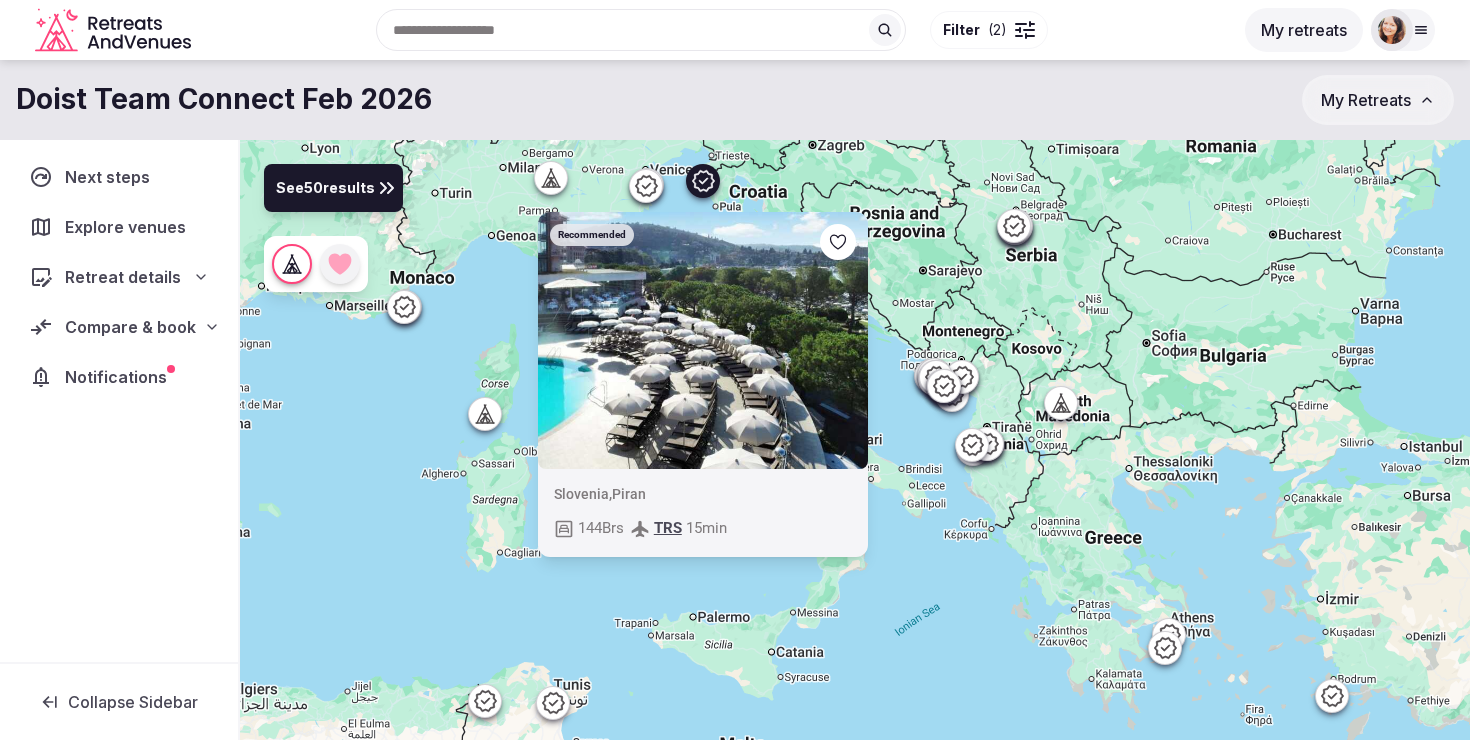 click on "Recommended [REGION] , [CITY] 144 Brs TRS 15 min" at bounding box center (855, 474) 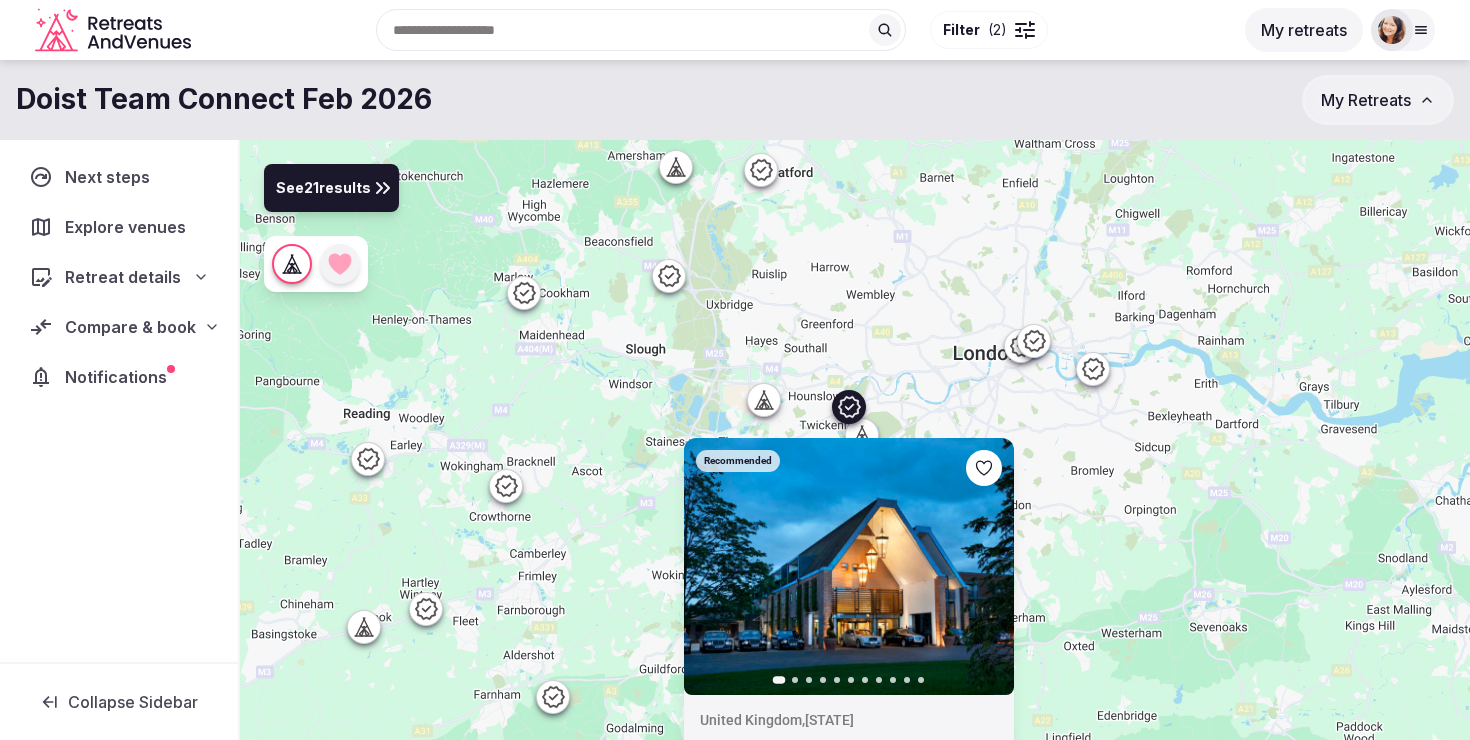 scroll, scrollTop: 0, scrollLeft: 0, axis: both 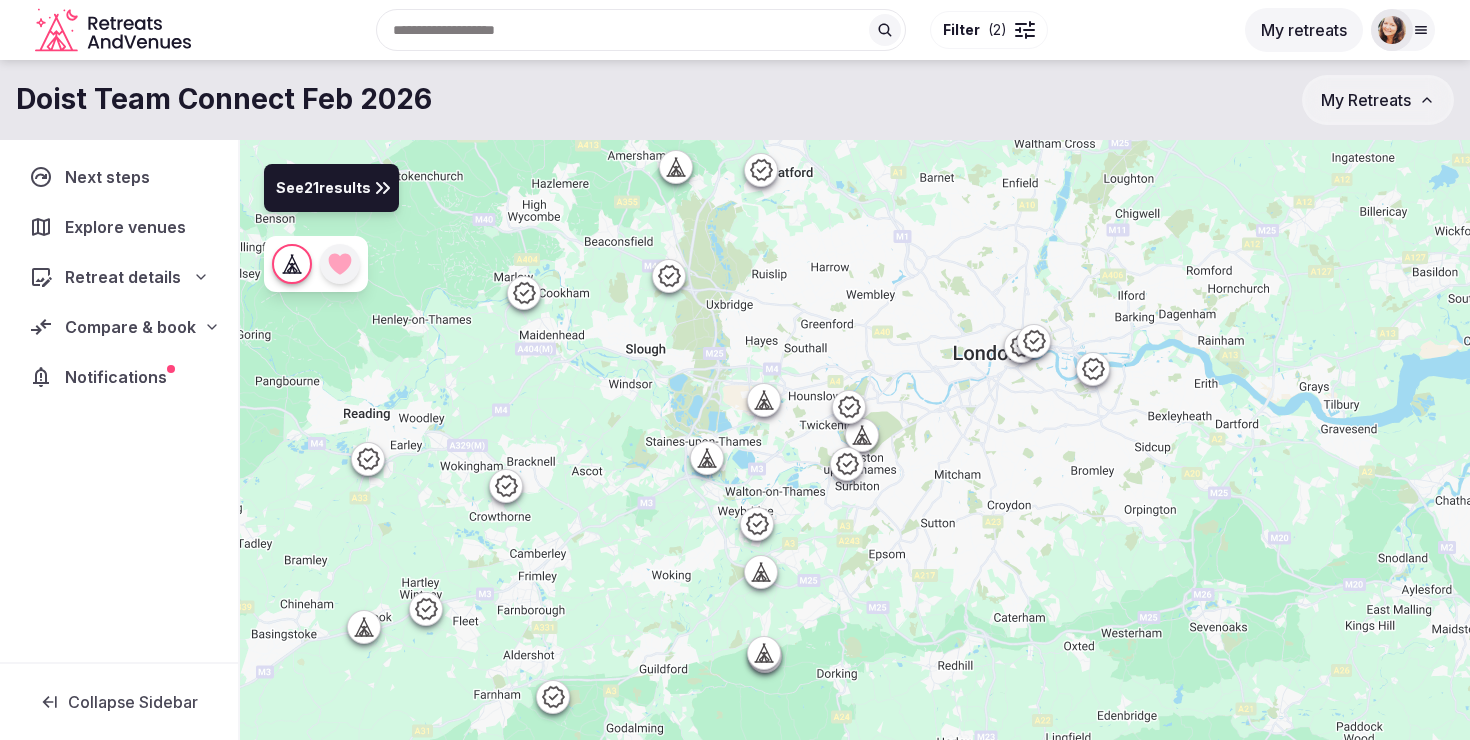 click 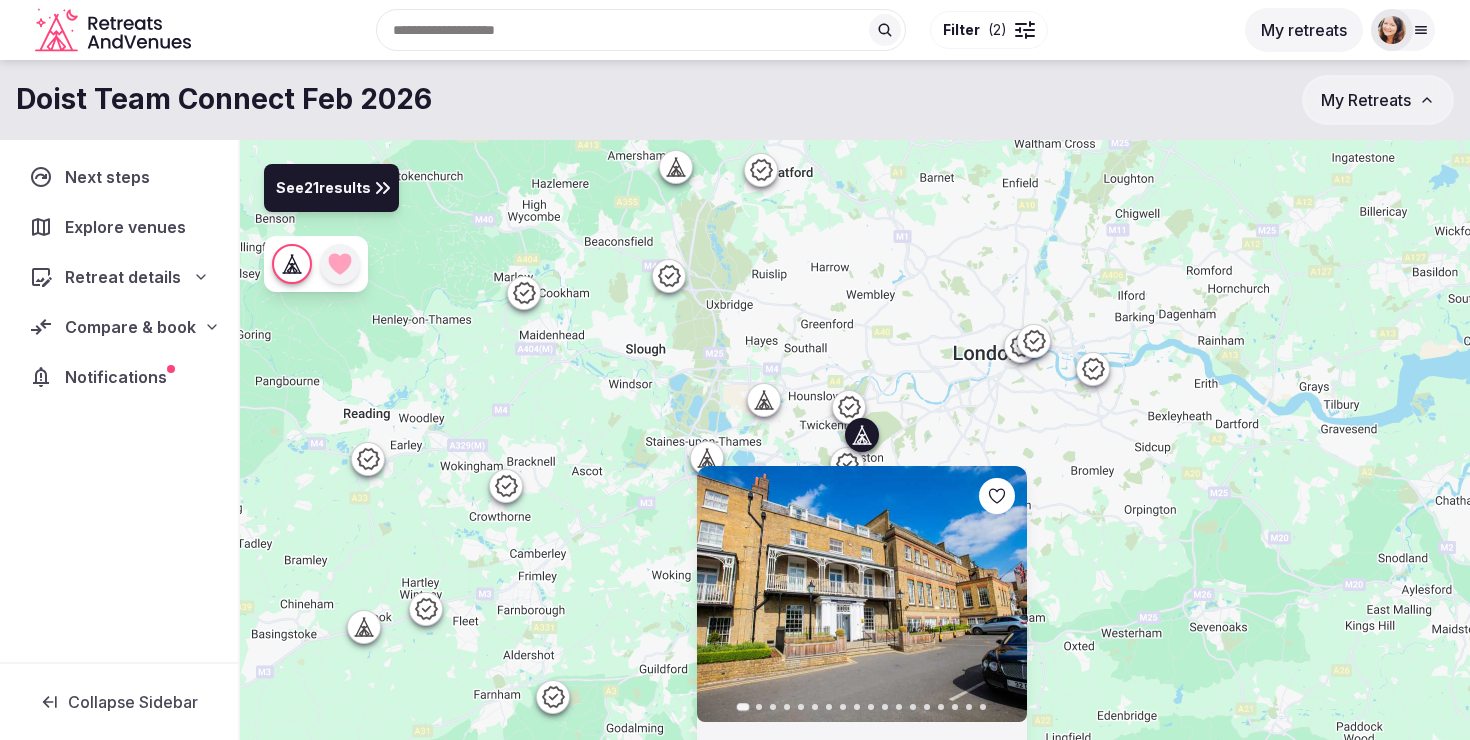click on "Previous slide Next slide [COUNTRY] ,  [STATE] [NUMBER]  Brs [AIRPORT] [NUMBER]  min [NUMBER]  meeting spaces" at bounding box center [855, 474] 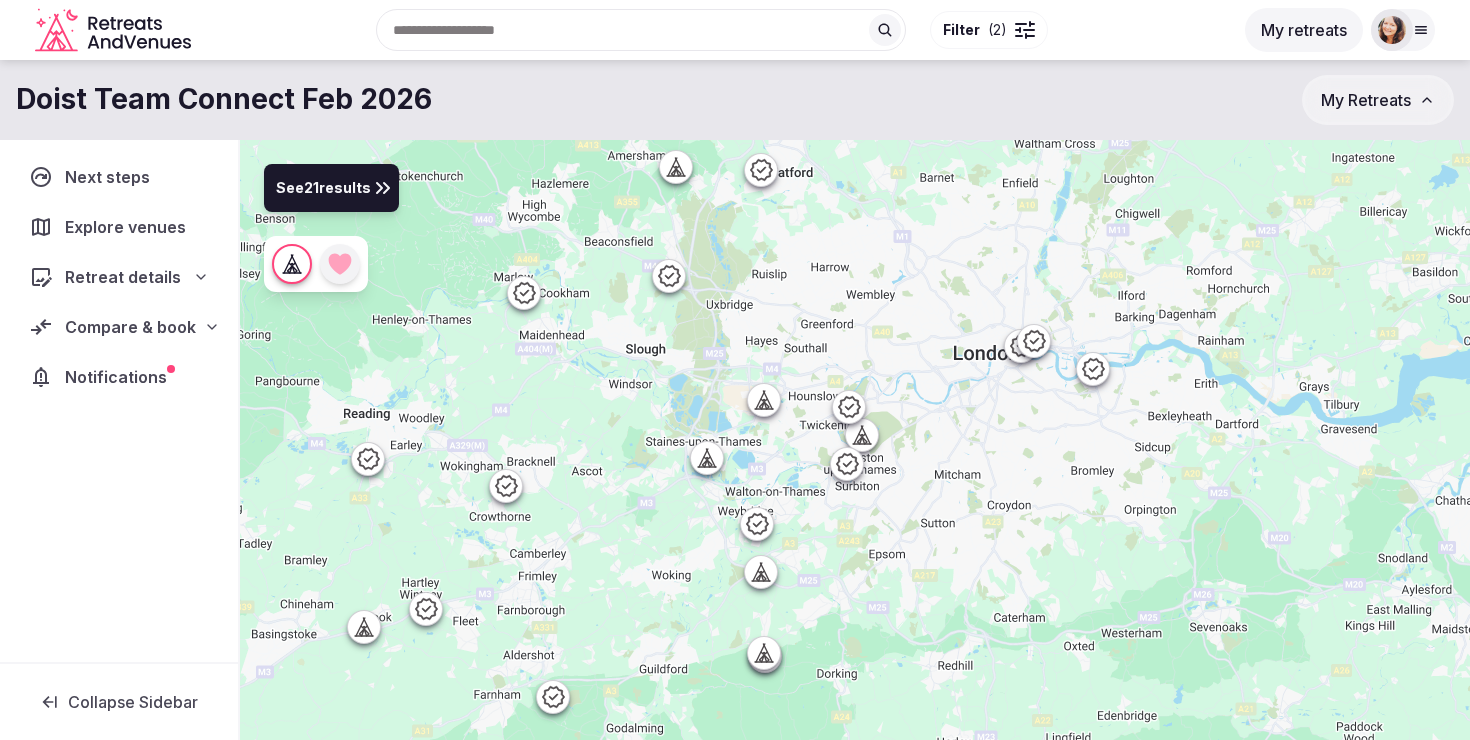 click 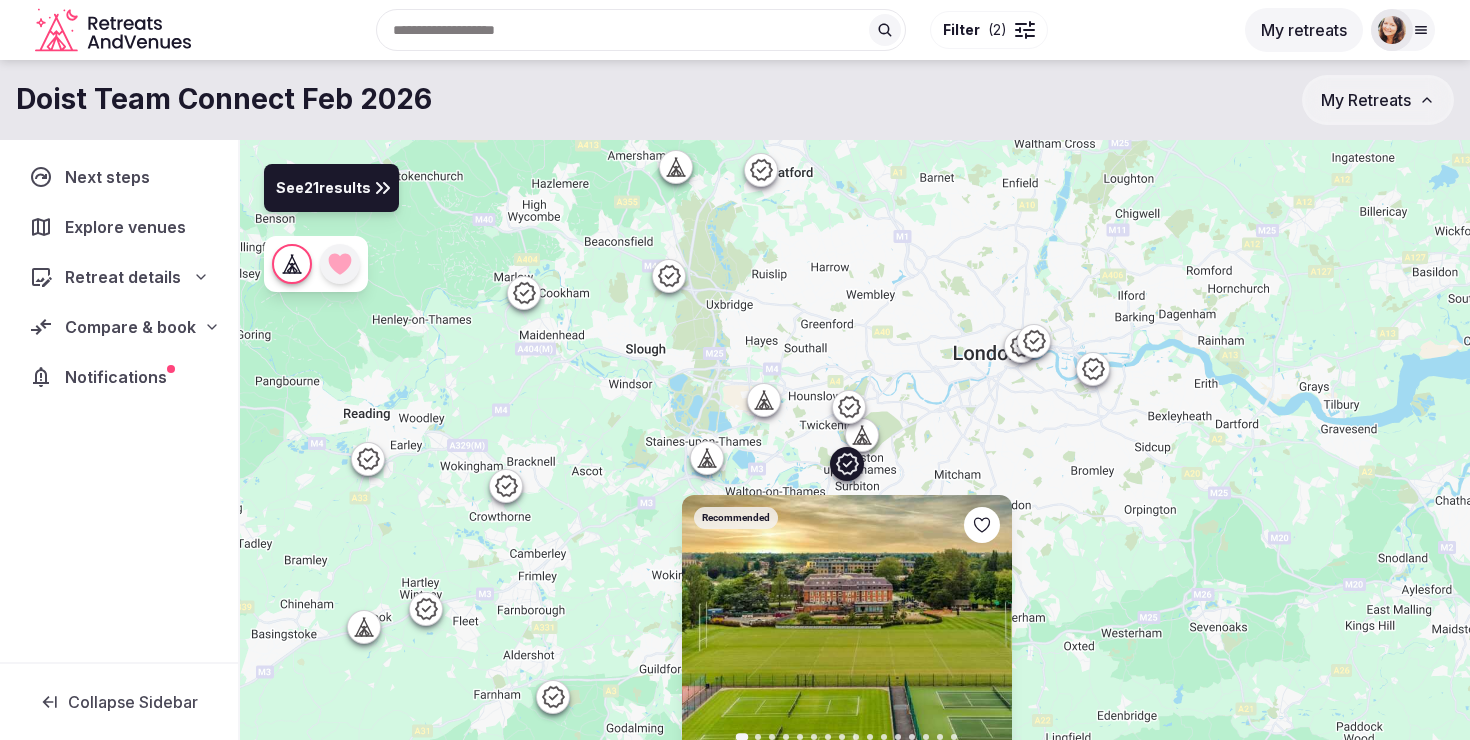 click on "Recommended Previous slide Next slide United Kingdom ,  England 155  Brs LHR 25  min 28  meeting spaces" at bounding box center [855, 474] 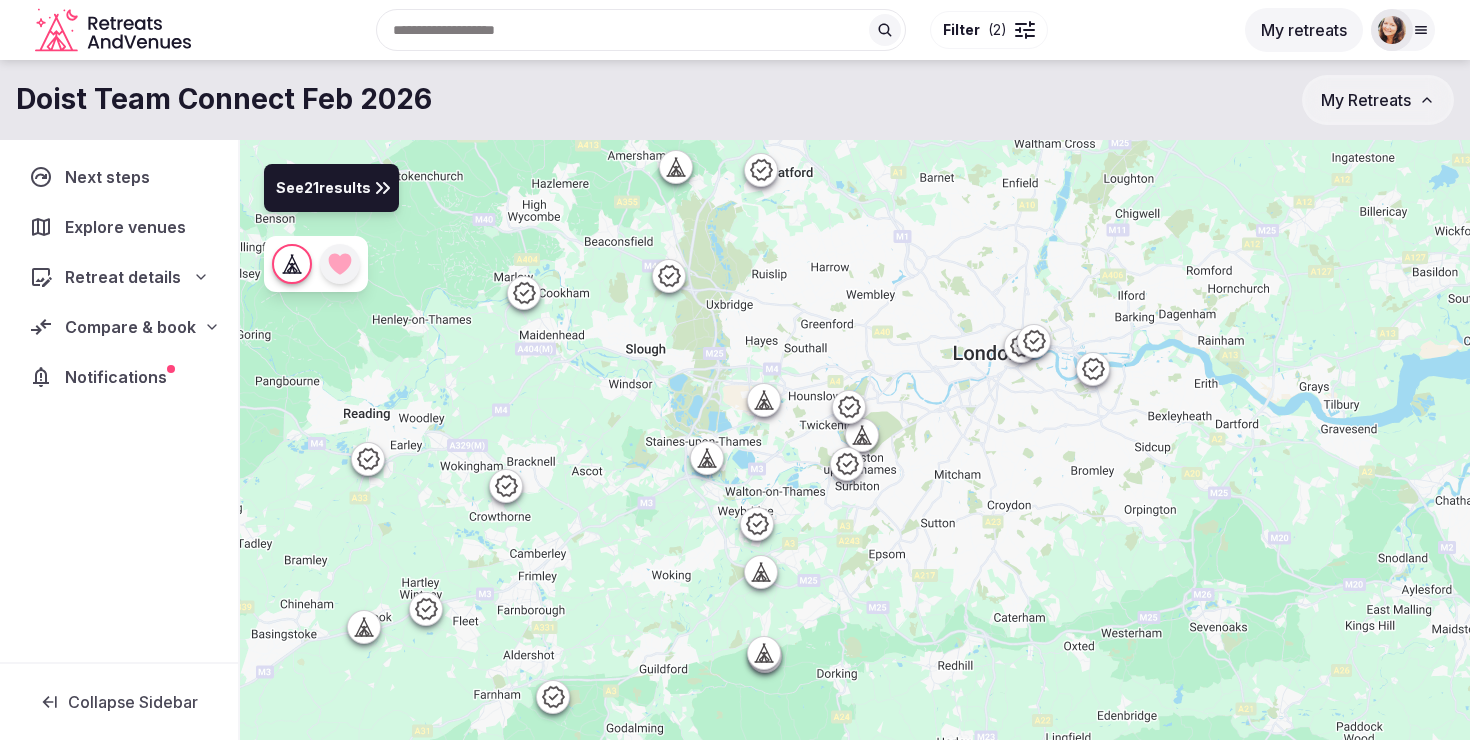 click at bounding box center [764, 400] 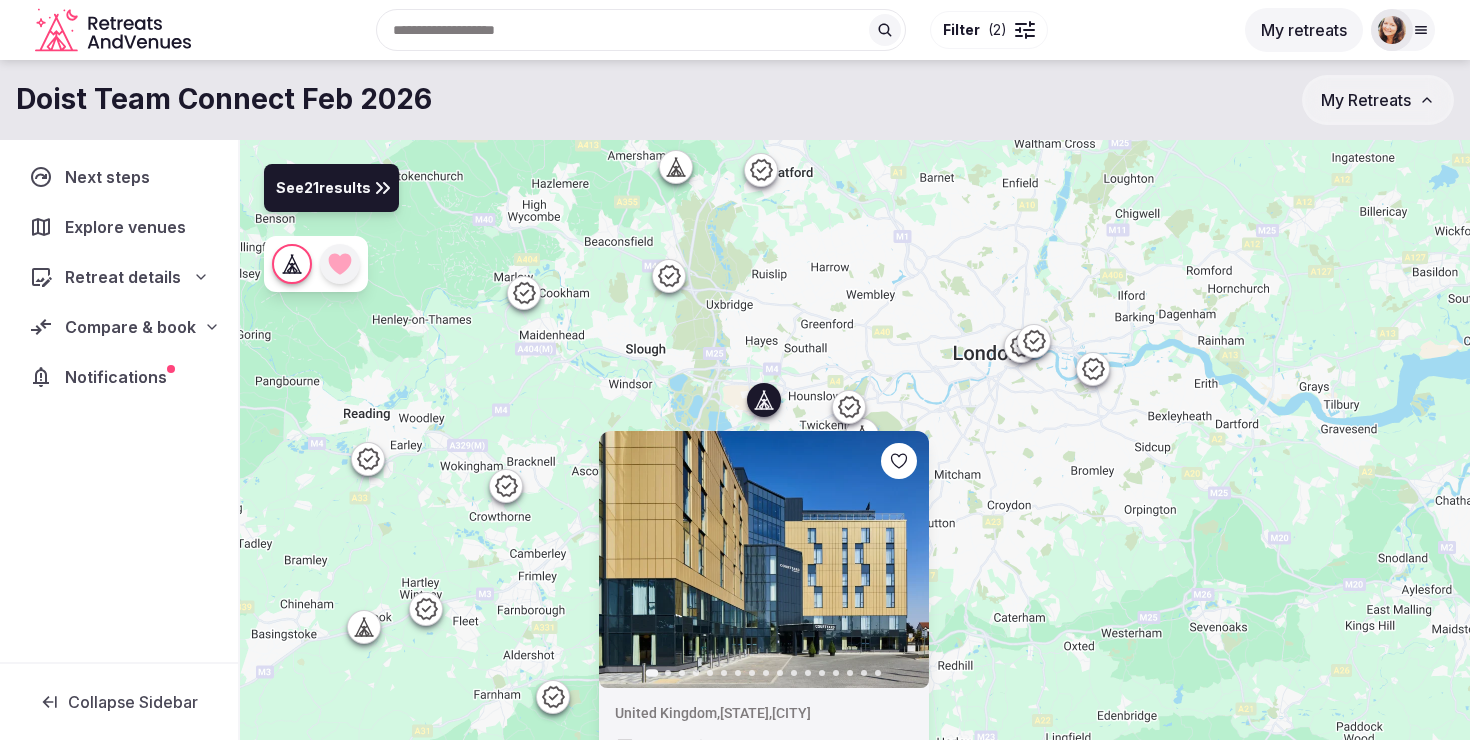 click on "Previous slide Next slide United Kingdom ,  England ,  Harlington 244  Brs LHR 5  min 10  meeting spaces" at bounding box center (855, 474) 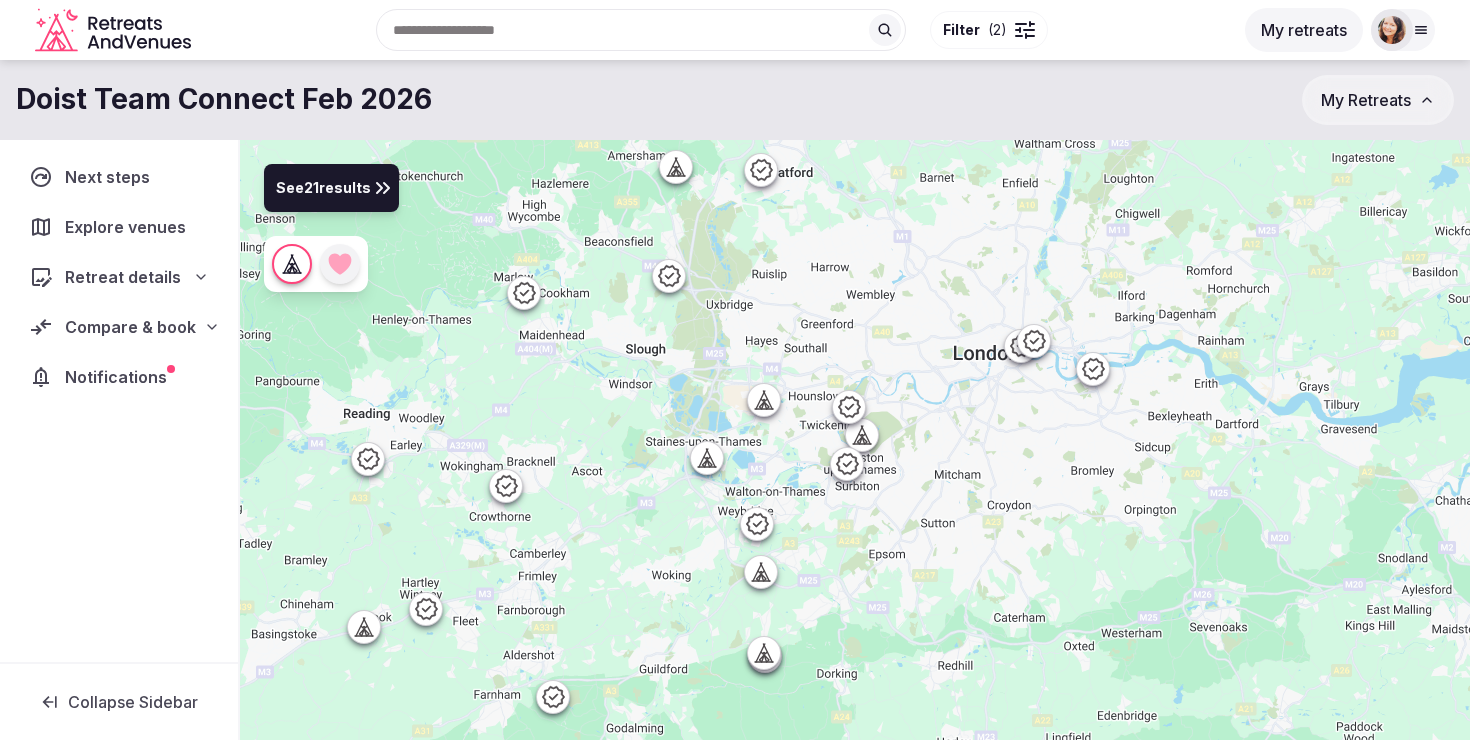 click at bounding box center [761, 572] 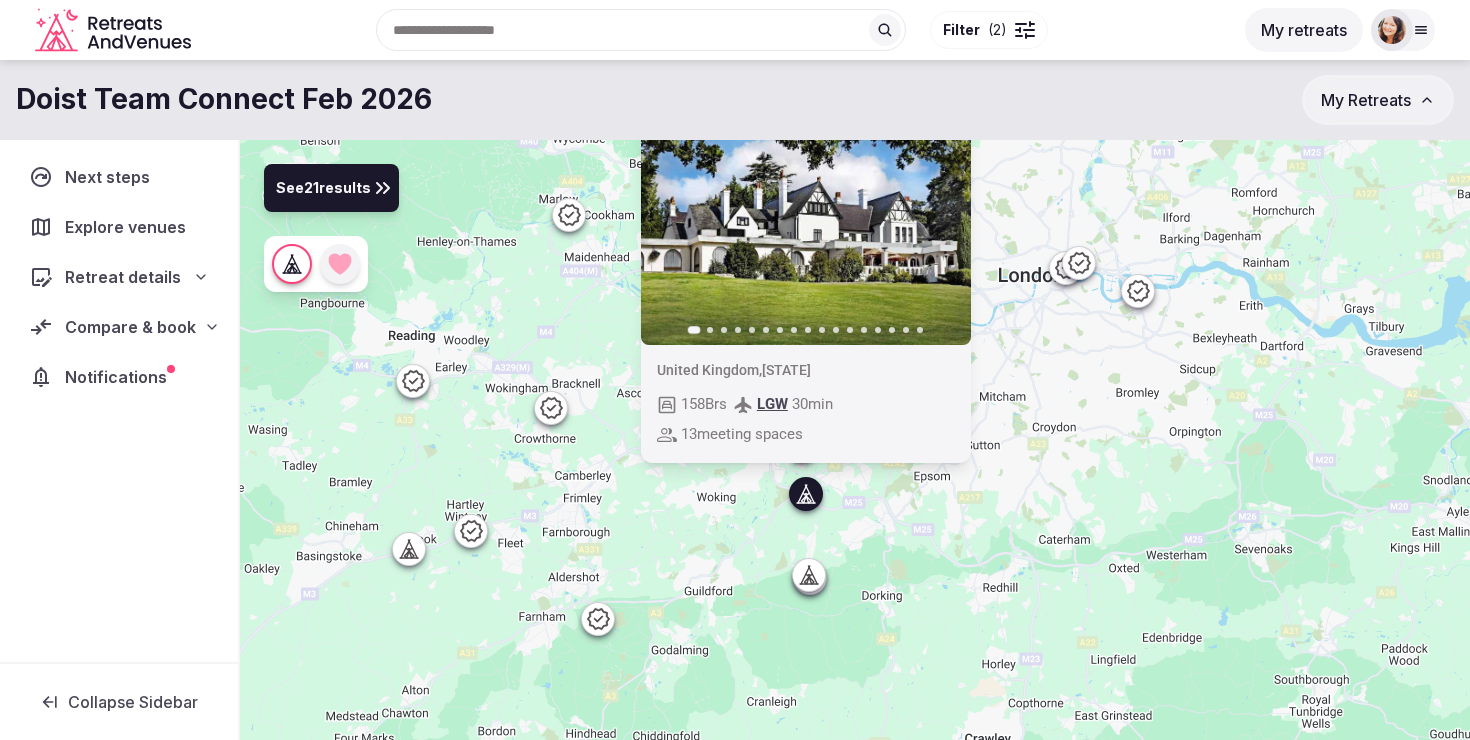drag, startPoint x: 707, startPoint y: 634, endPoint x: 753, endPoint y: 552, distance: 94.02127 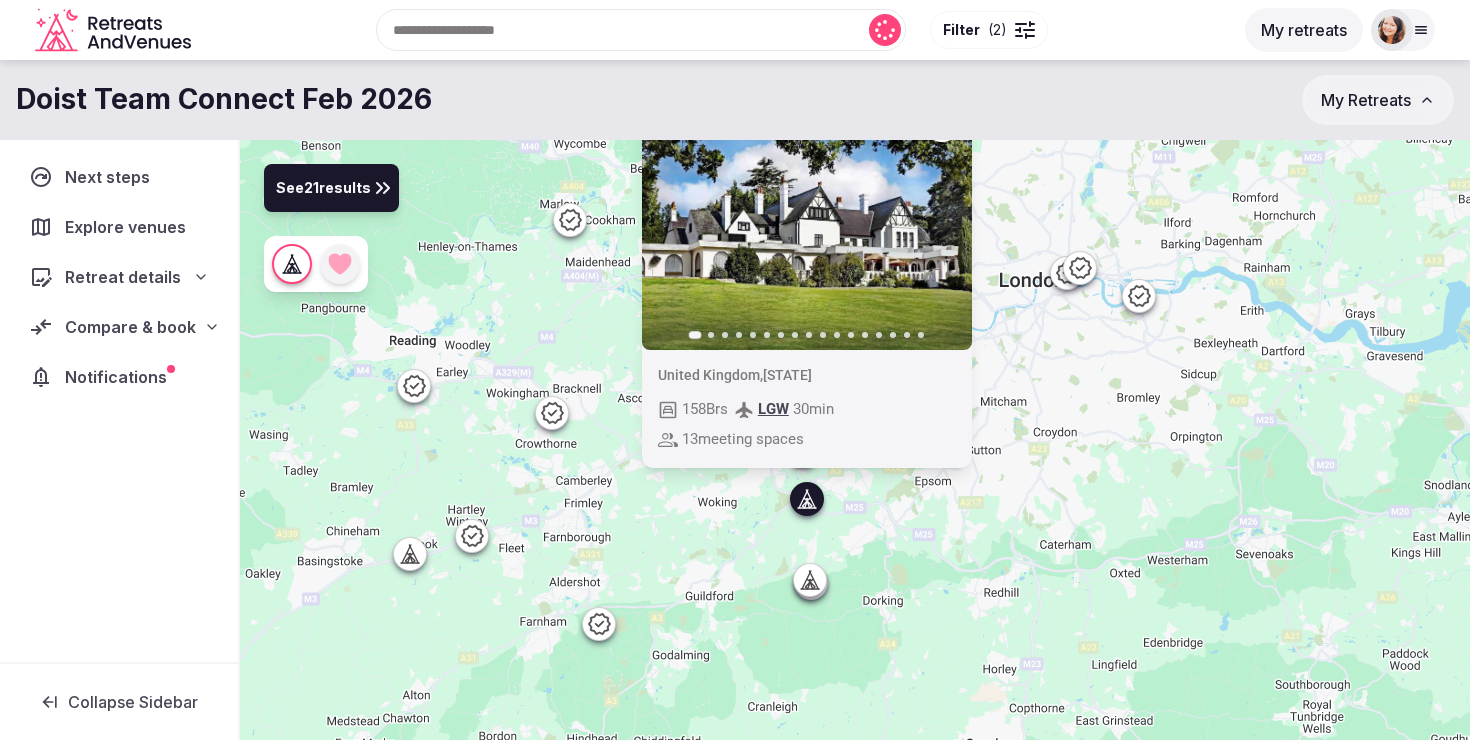 click on "Previous slide Next slide United Kingdom ,  England 158  Brs LGW 30  min 13  meeting spaces" at bounding box center [855, 474] 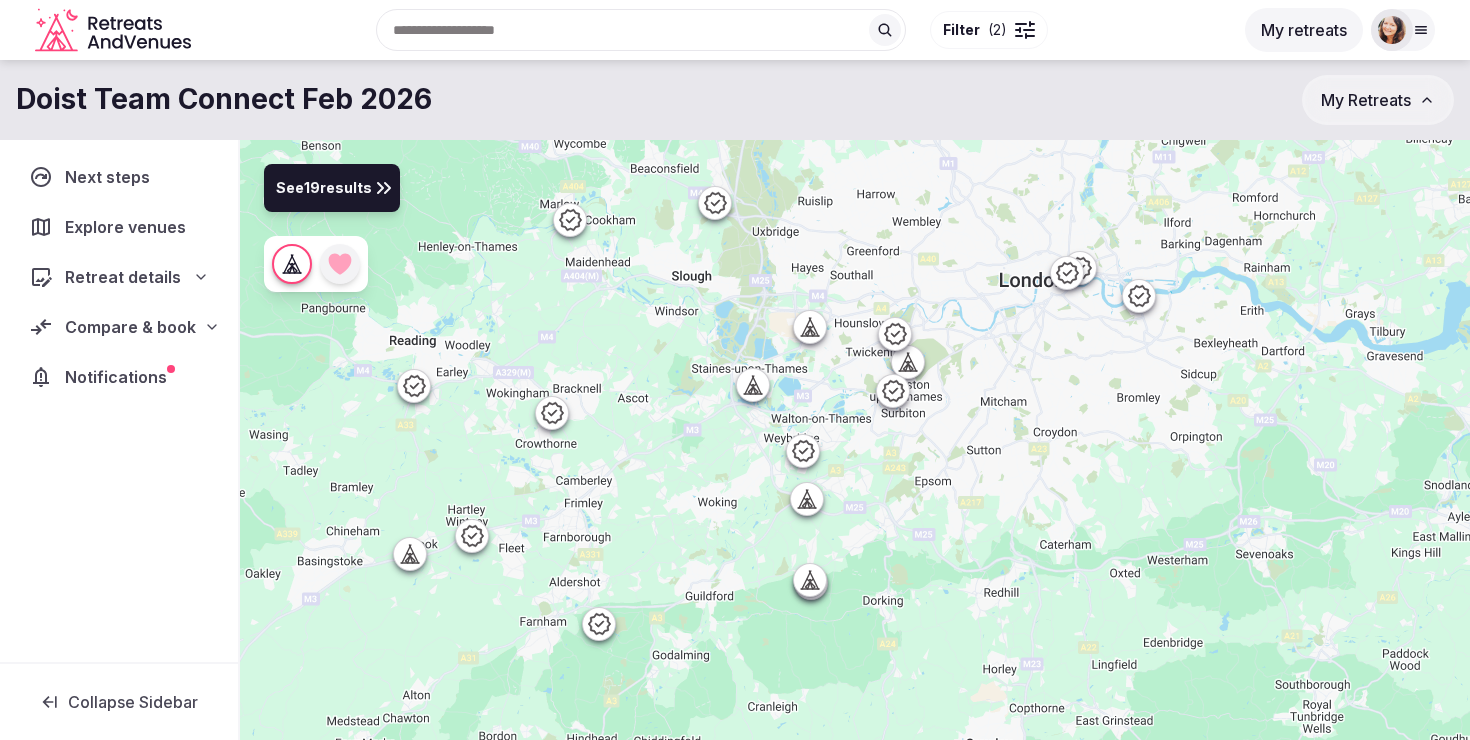 click 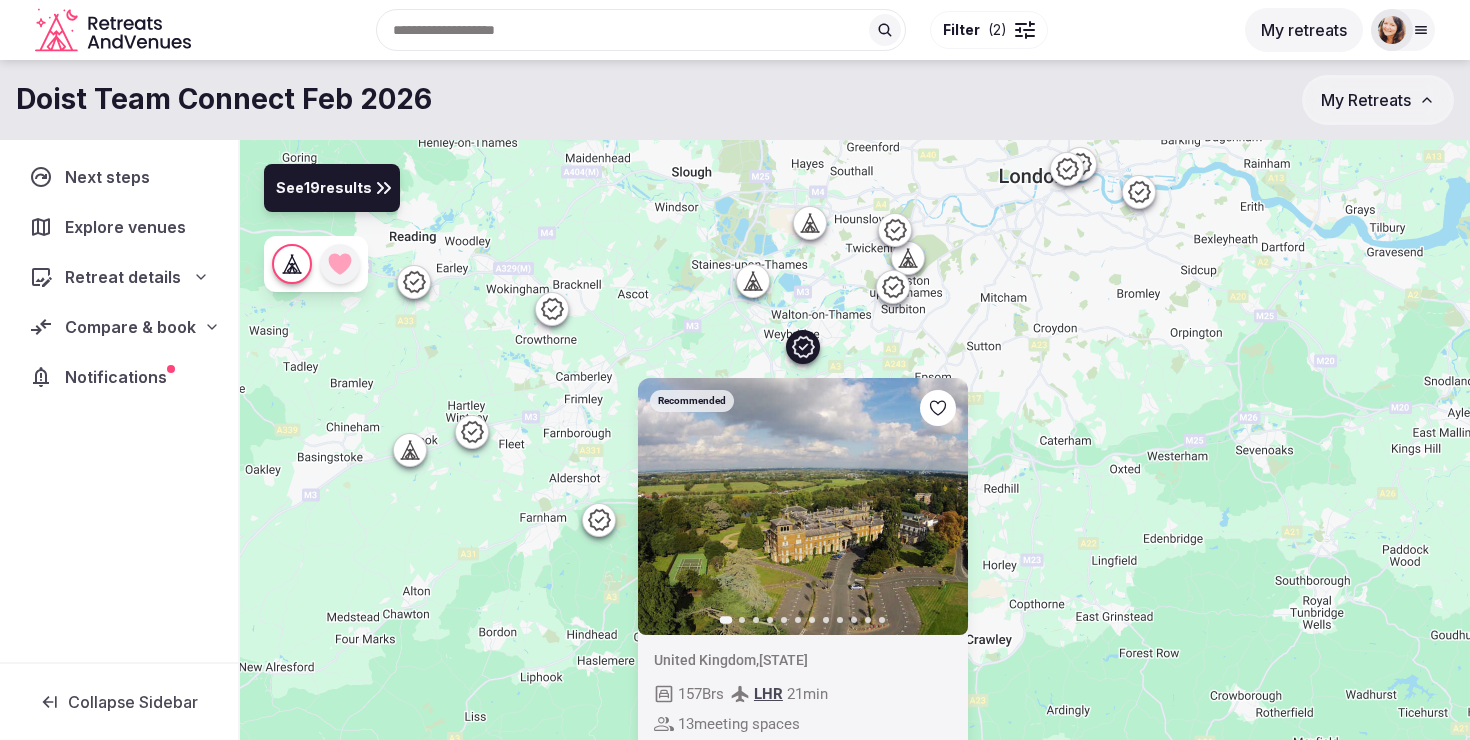 drag, startPoint x: 674, startPoint y: 441, endPoint x: 674, endPoint y: 333, distance: 108 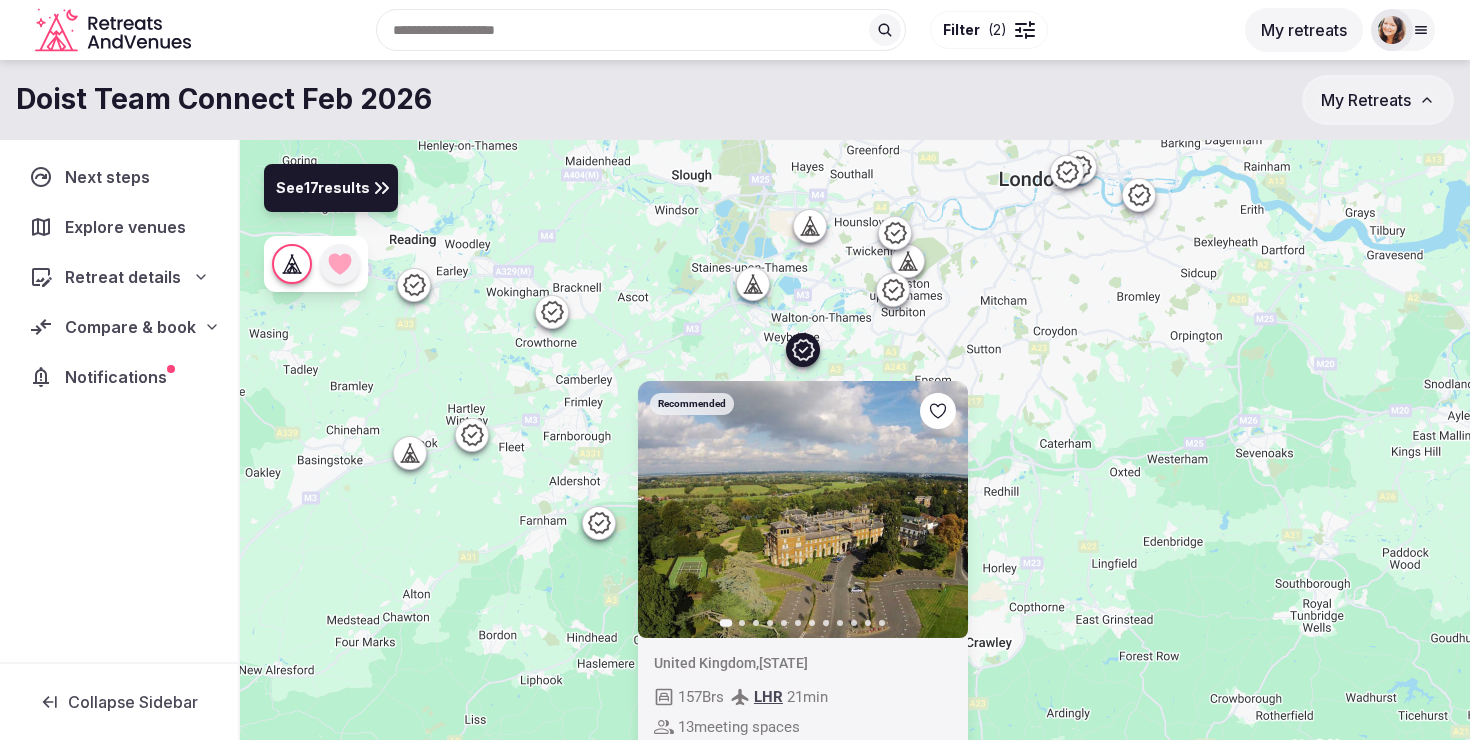 click on "Recommended Previous slide Next slide United Kingdom ,  England 157  Brs LHR 21  min 13  meeting spaces" at bounding box center (855, 474) 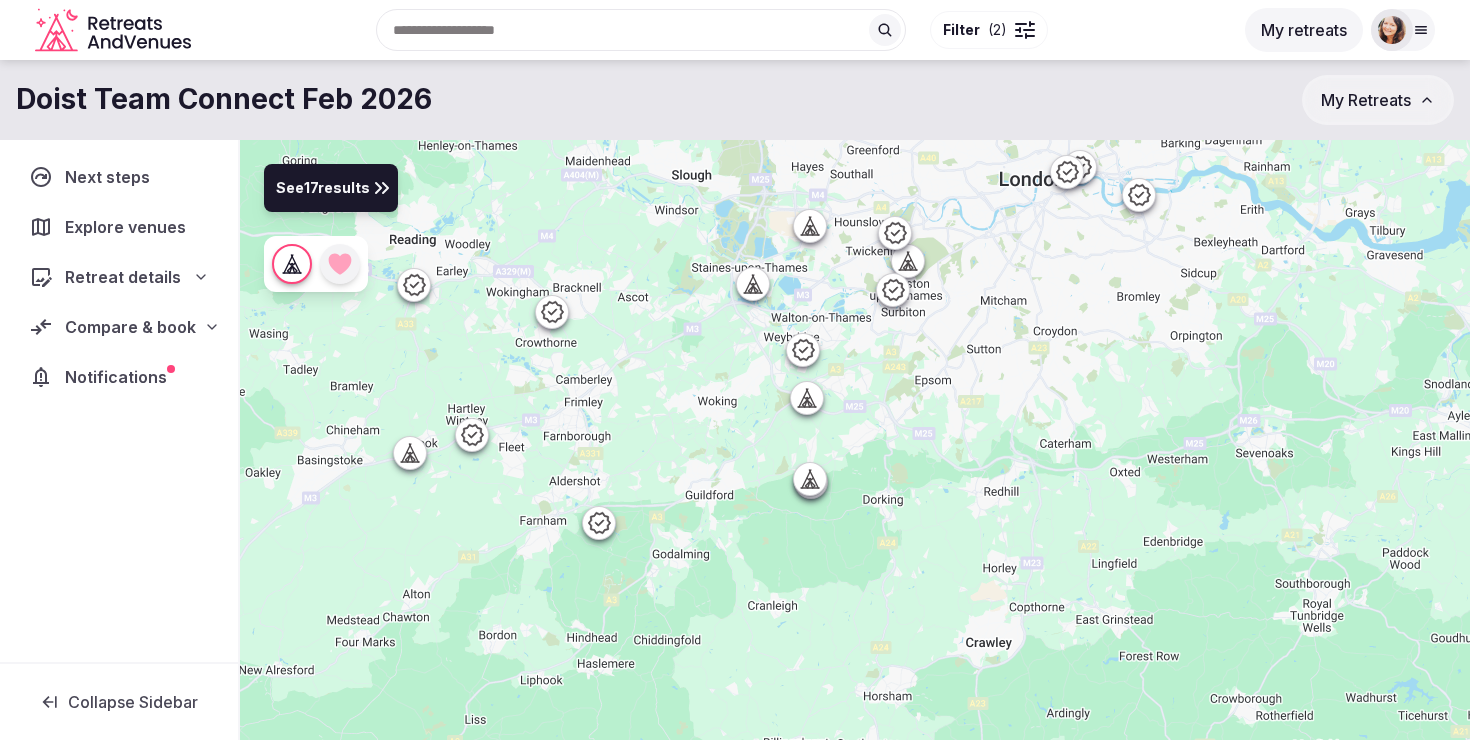 click 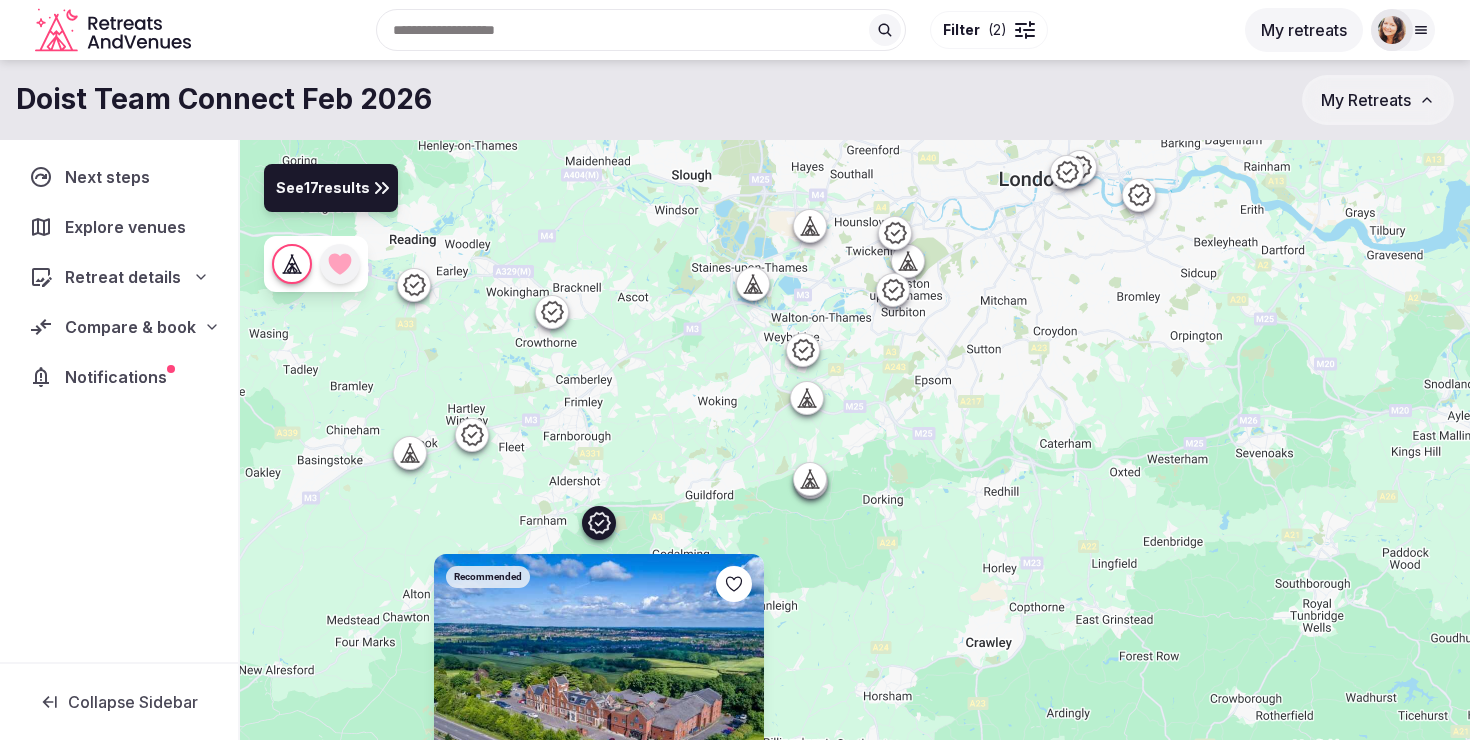 click on "Recommended Previous slide Next slide United Kingdom ,  England ,  Seale 96  Brs LHR 36  min 3  meeting spaces" at bounding box center [855, 474] 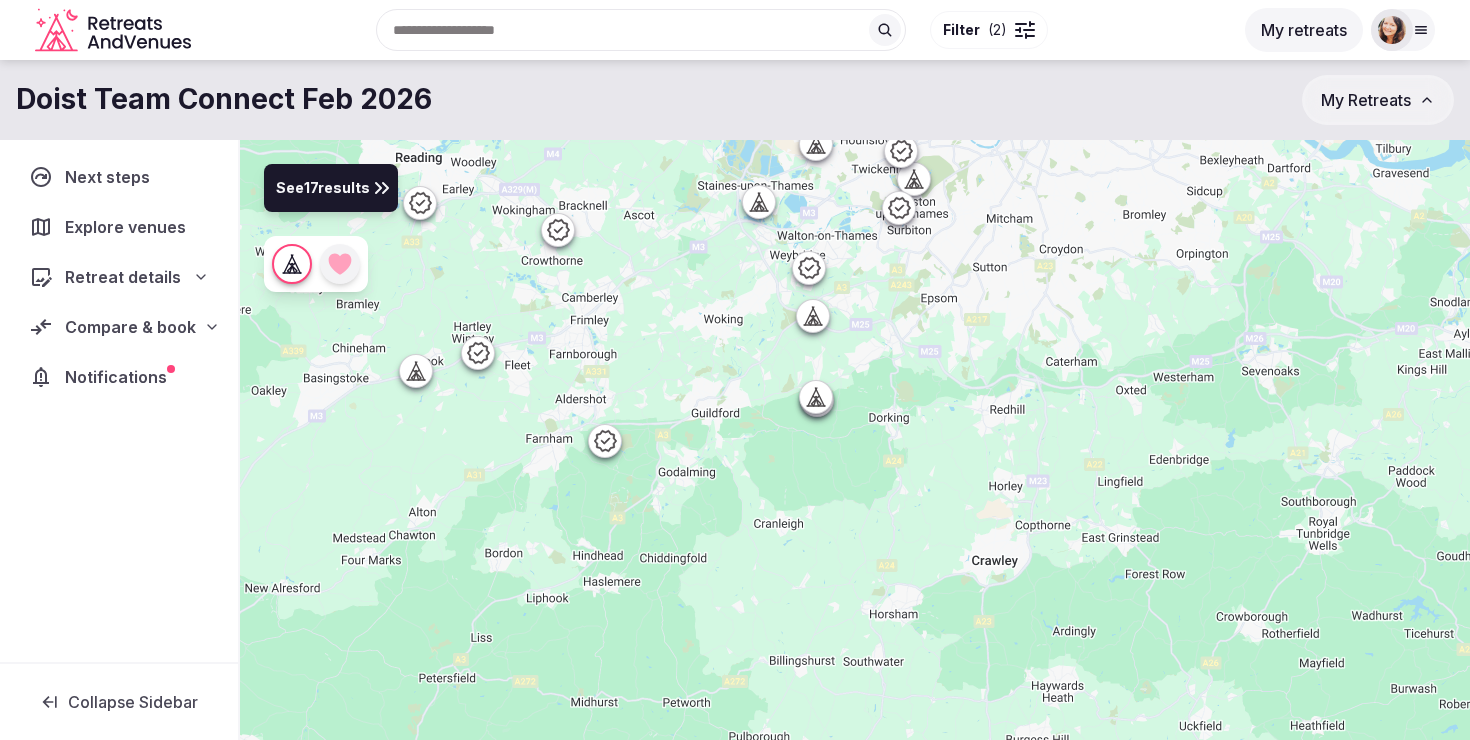drag, startPoint x: 807, startPoint y: 517, endPoint x: 813, endPoint y: 430, distance: 87.20665 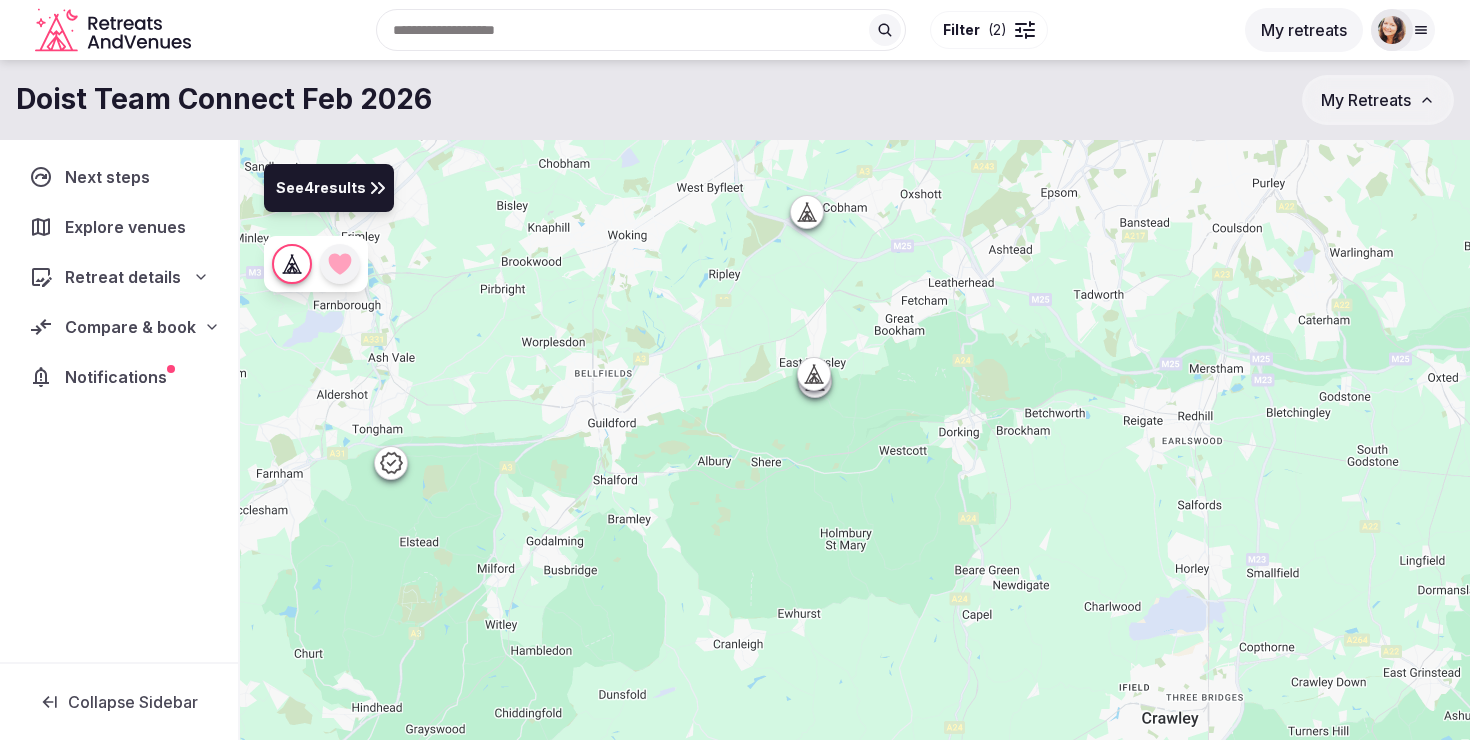 click 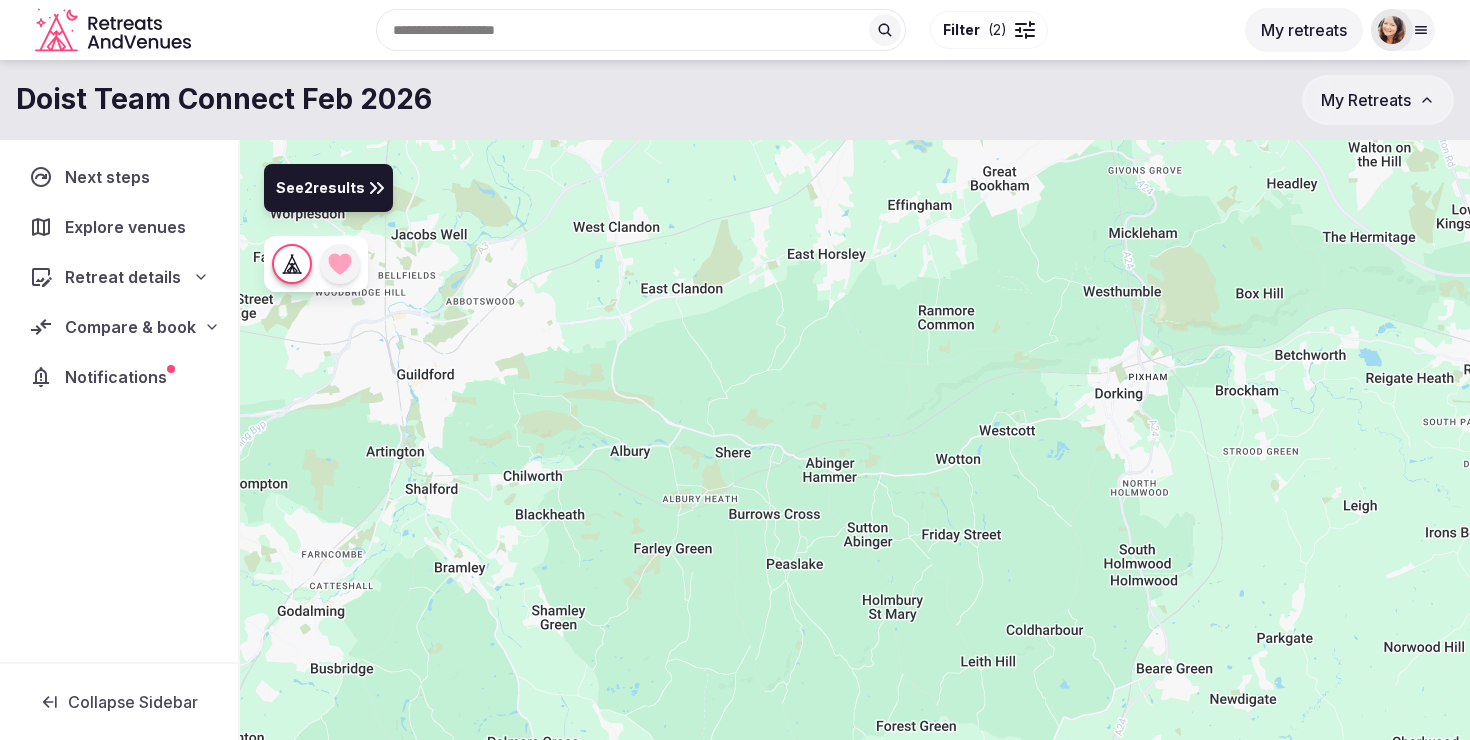 drag, startPoint x: 856, startPoint y: 344, endPoint x: 941, endPoint y: 164, distance: 199.06029 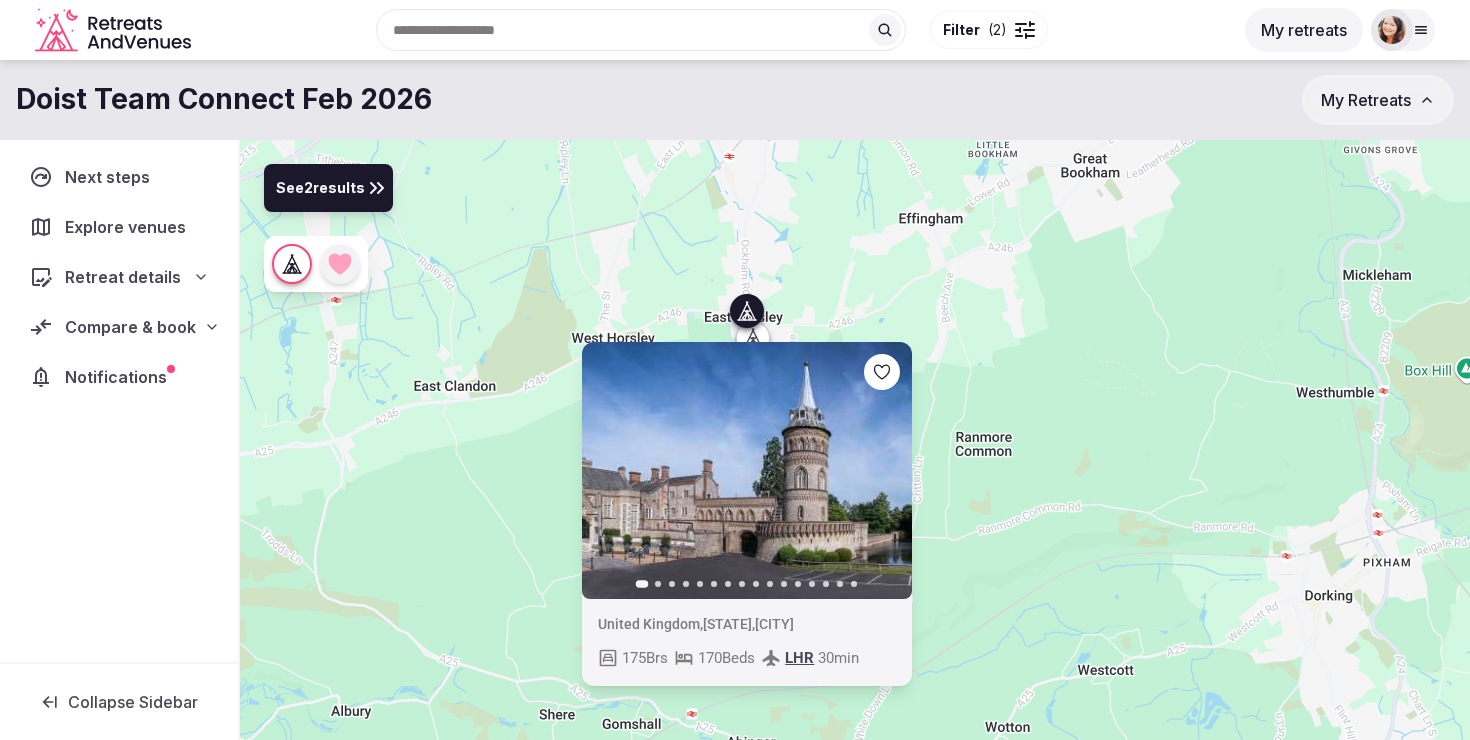 click 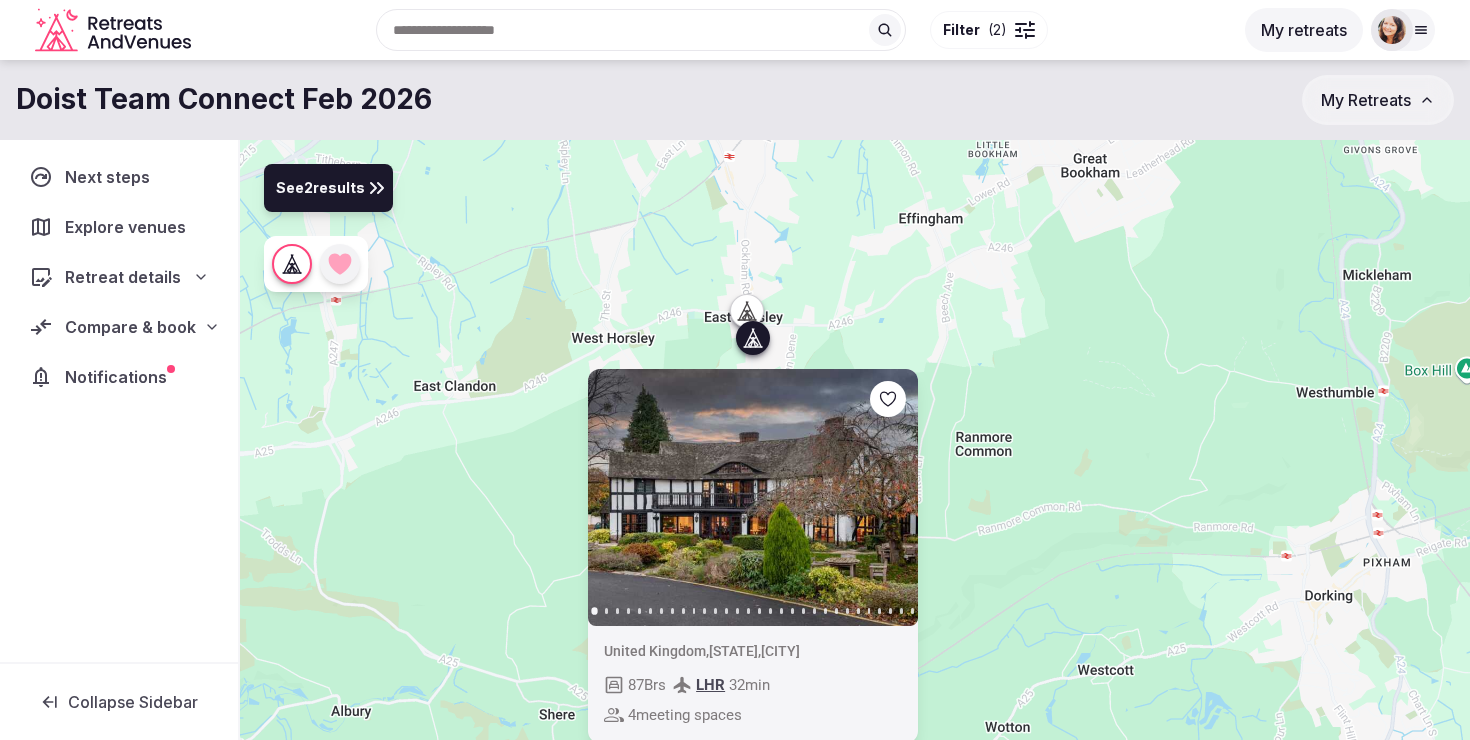 click on "Next slide" at bounding box center (890, 497) 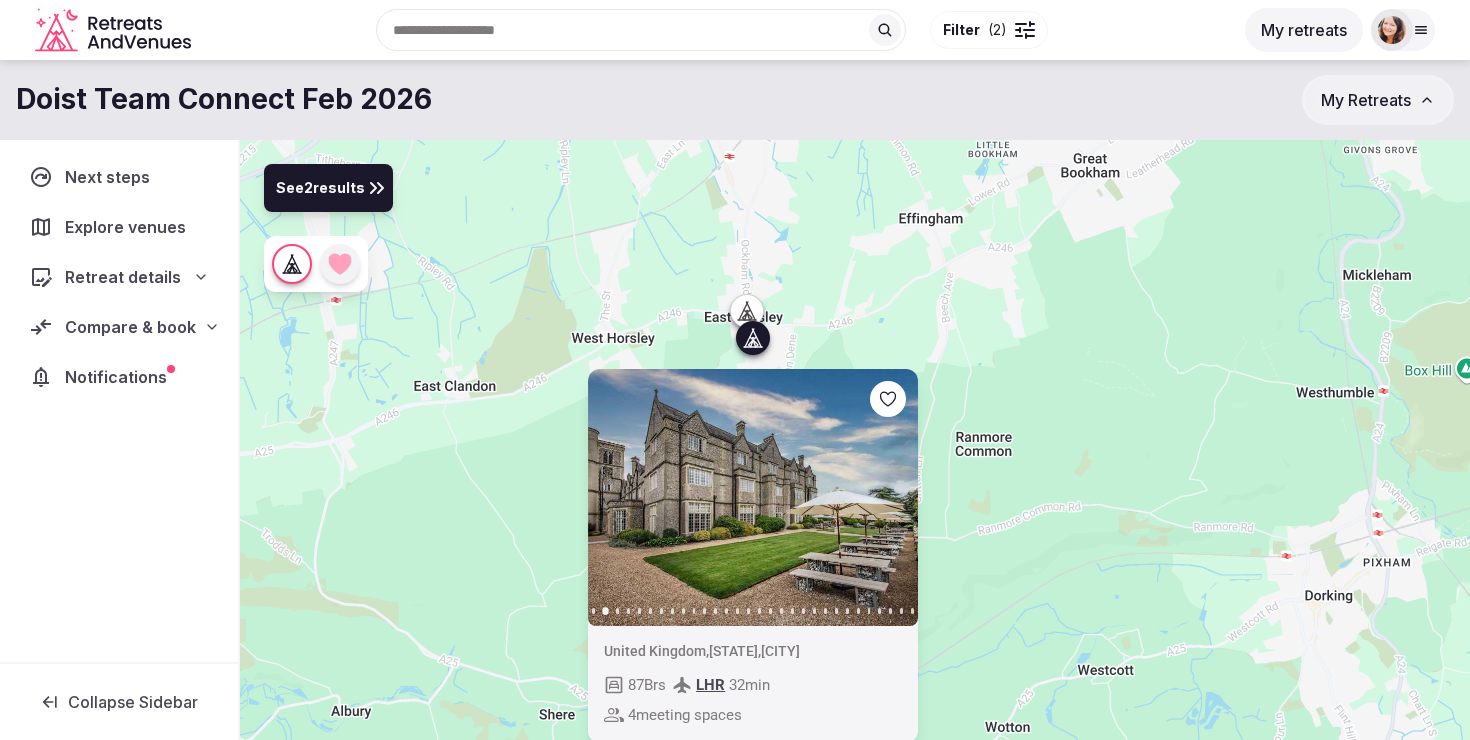 click on "Previous slide Next slide United Kingdom ,  England ,  East Horsley 87  Brs LHR 32  min 4  meeting spaces" at bounding box center [855, 474] 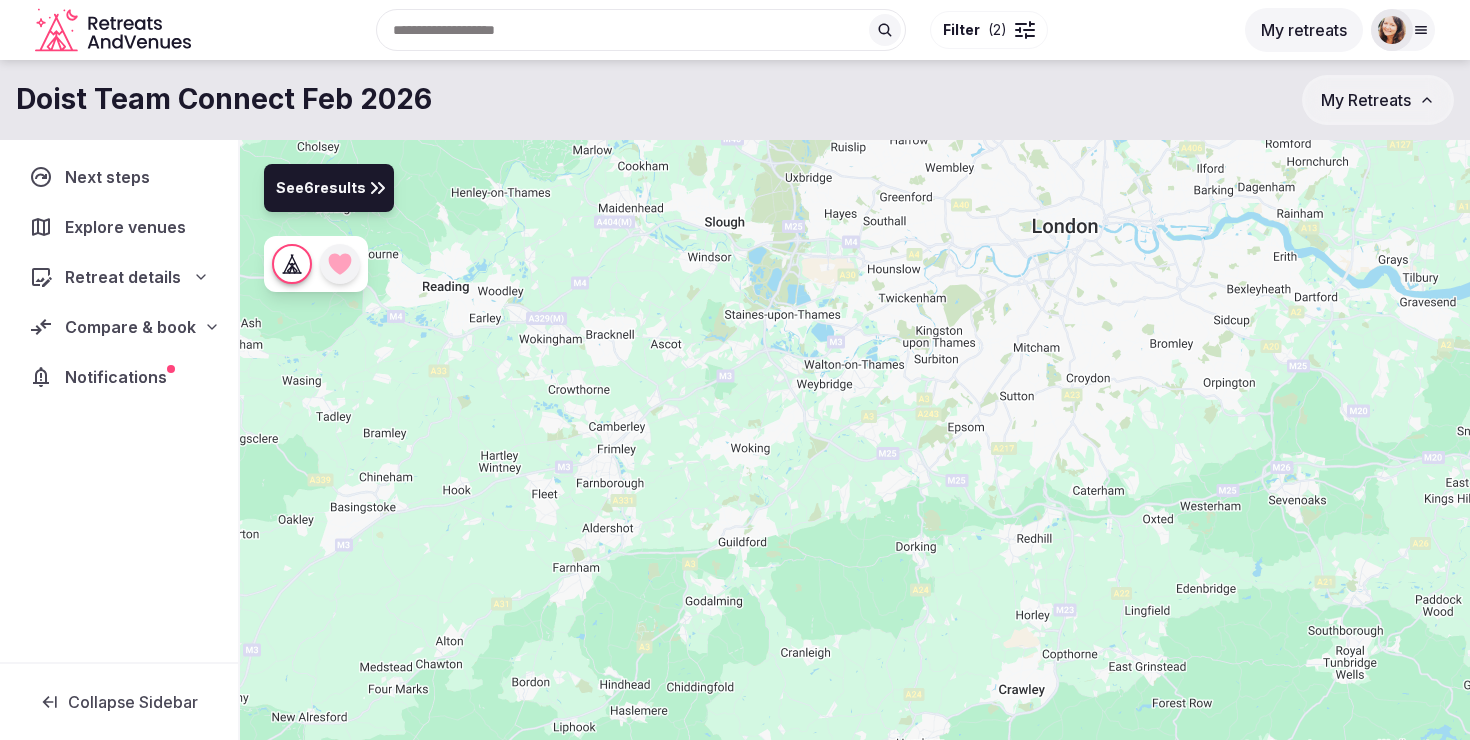 drag, startPoint x: 604, startPoint y: 219, endPoint x: 767, endPoint y: 484, distance: 311.11734 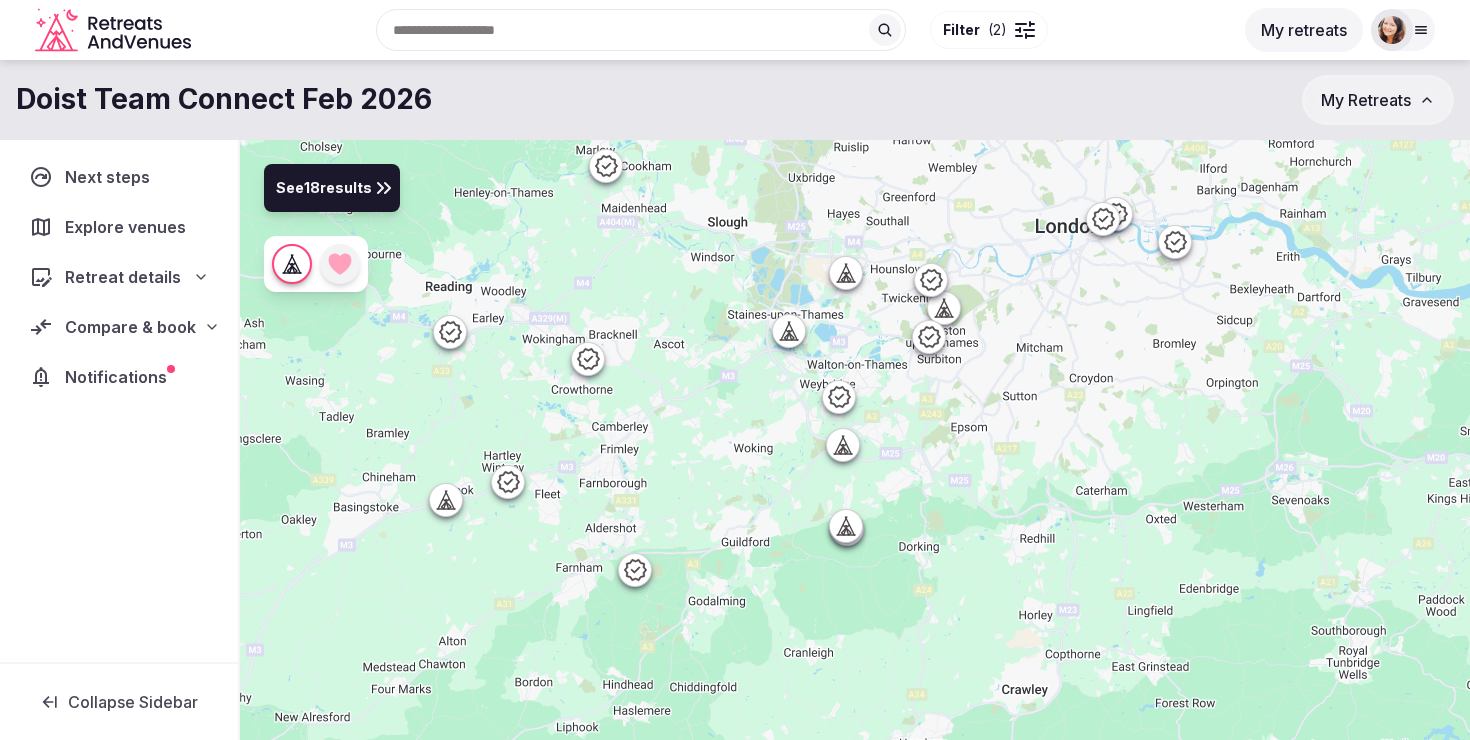click at bounding box center [635, 570] 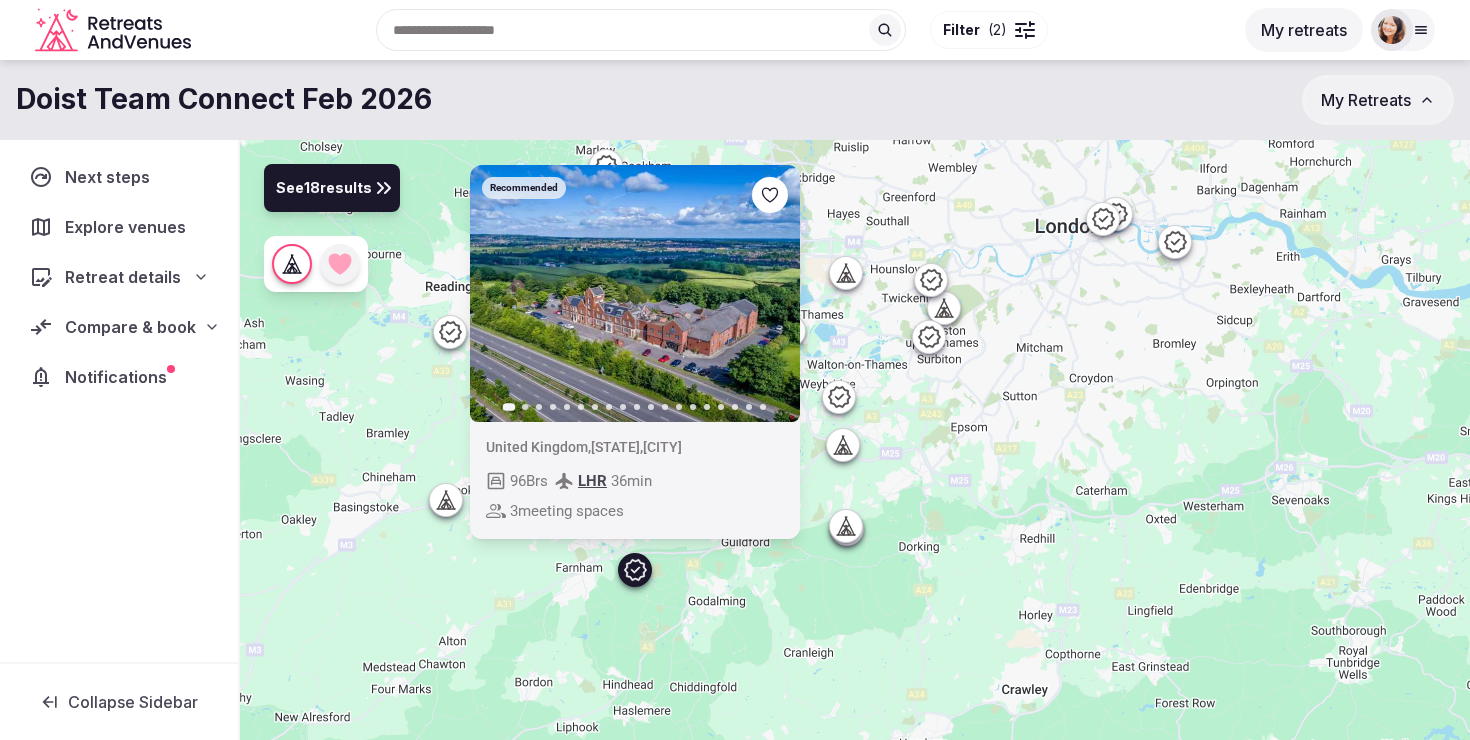 click on "Recommended Previous slide Next slide United Kingdom ,  England ,  Seale 96  Brs LHR 36  min 3  meeting spaces" at bounding box center (855, 474) 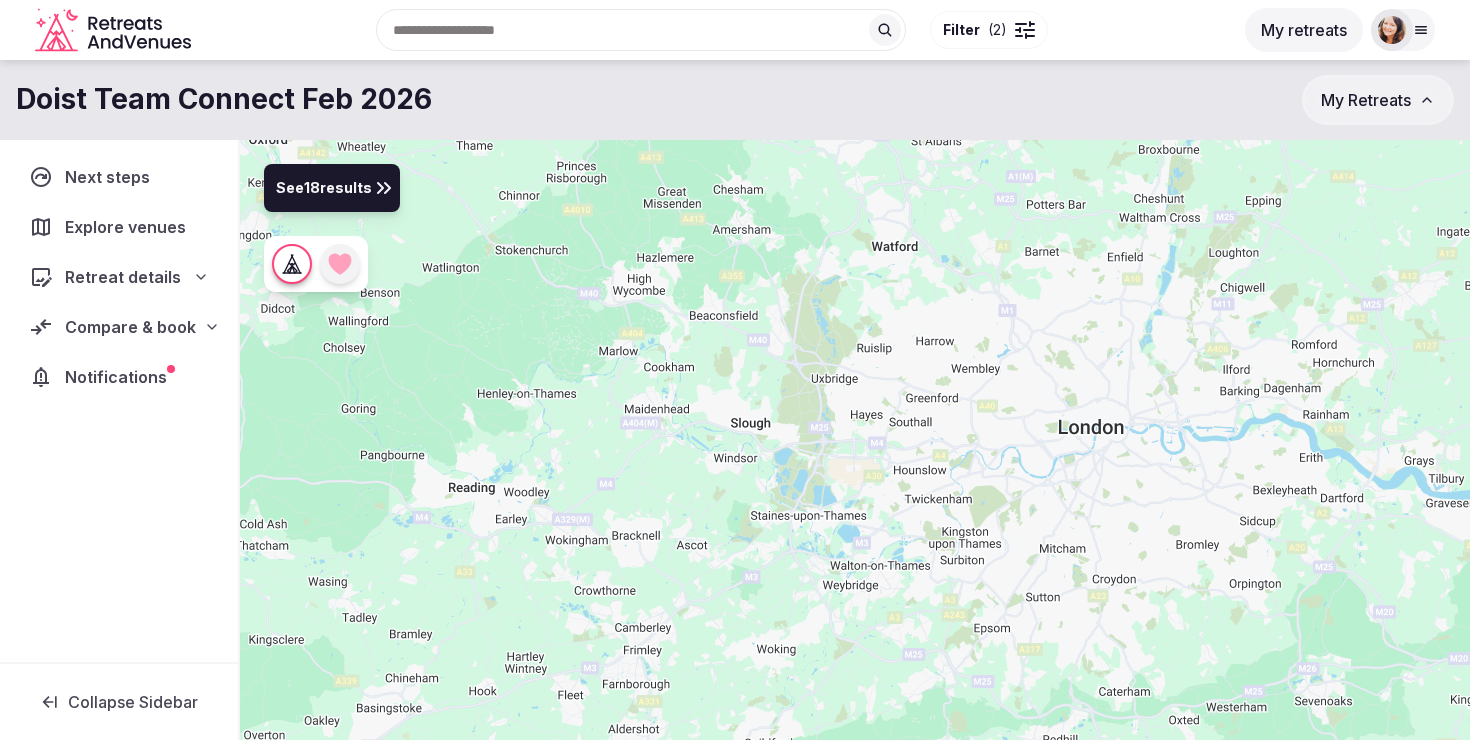 drag, startPoint x: 715, startPoint y: 415, endPoint x: 738, endPoint y: 622, distance: 208.27386 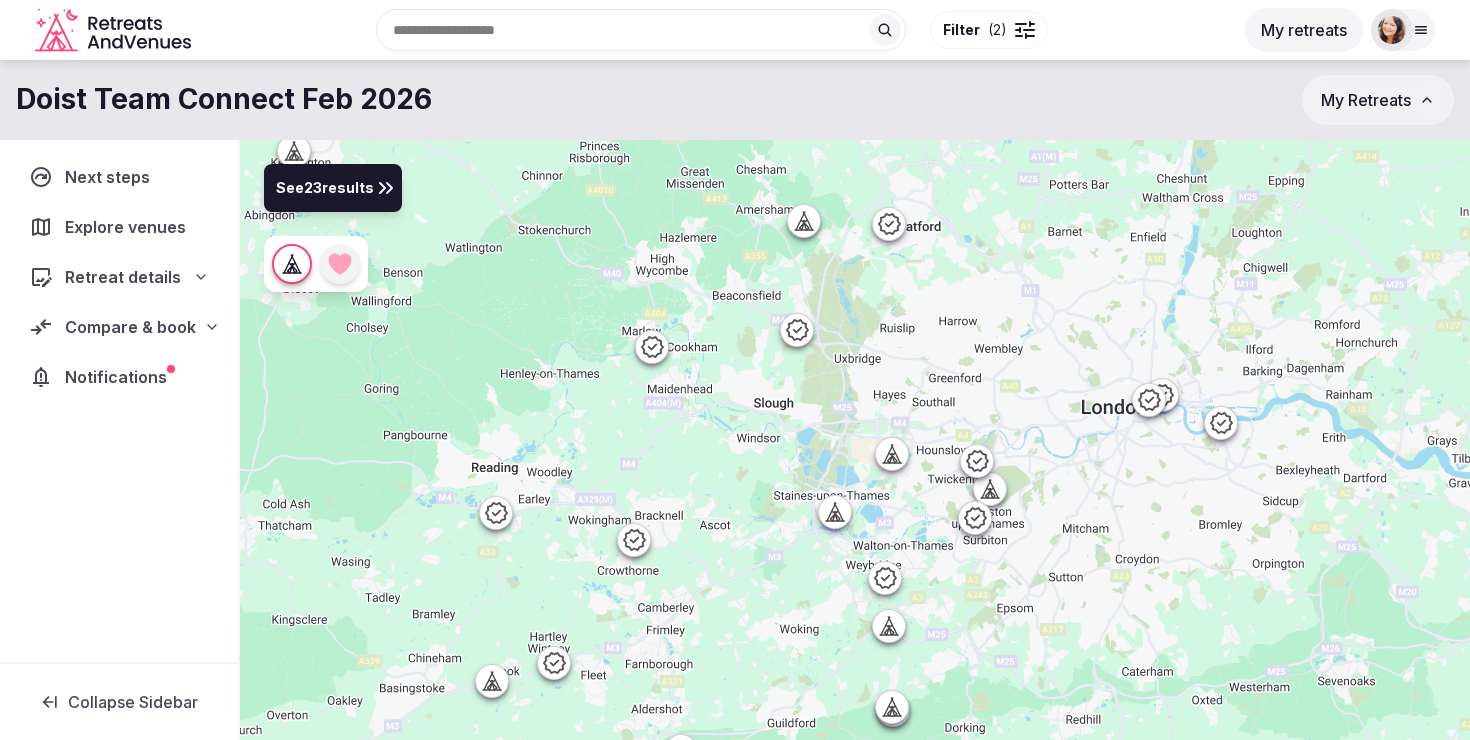drag, startPoint x: 910, startPoint y: 576, endPoint x: 930, endPoint y: 556, distance: 28.284271 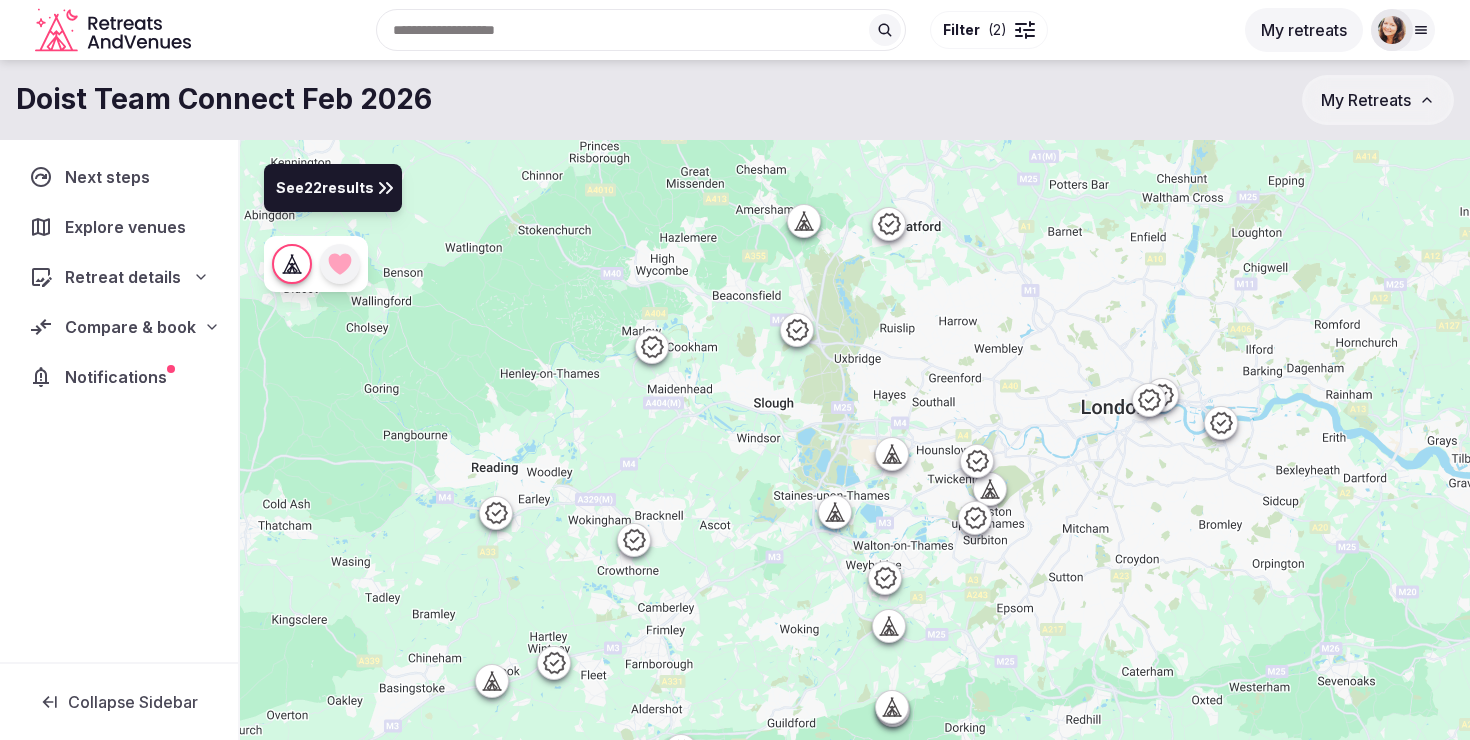 click 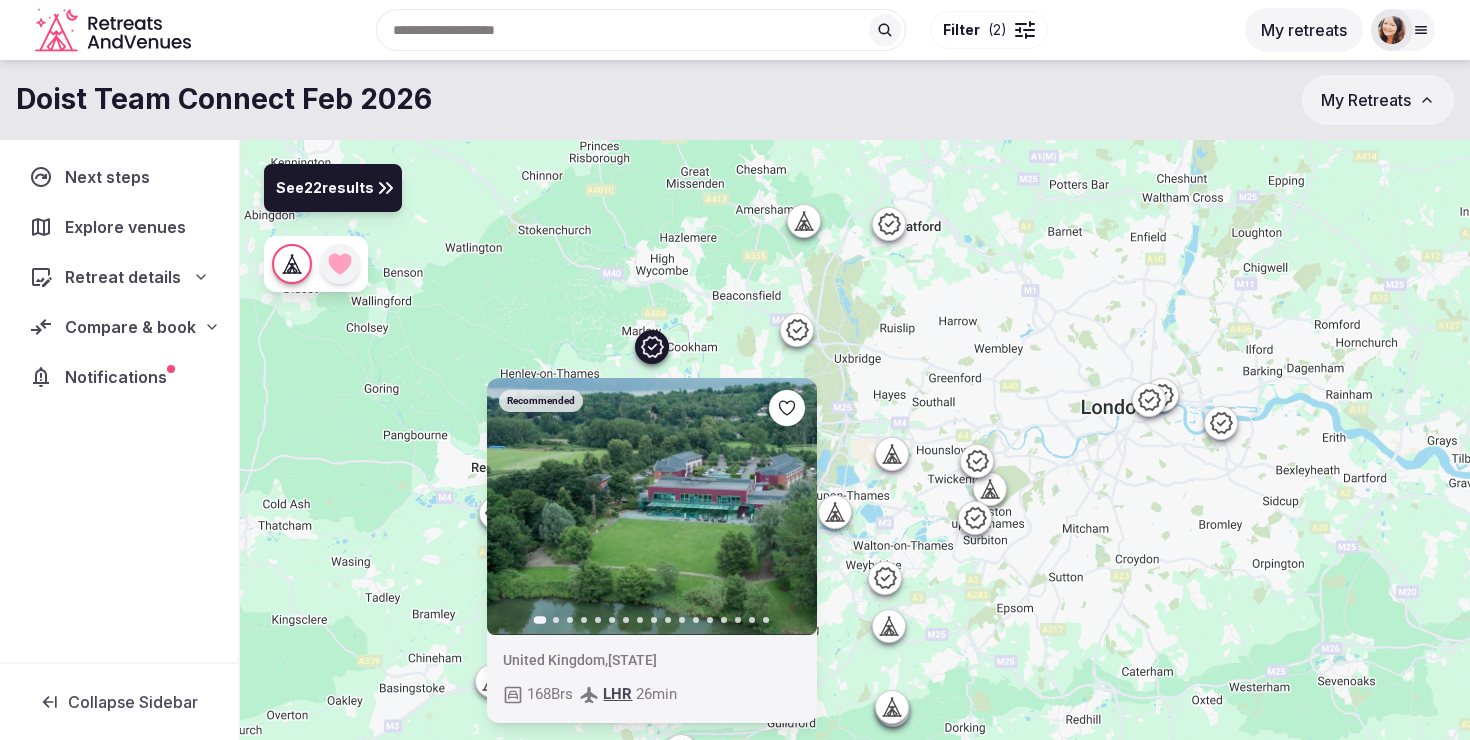 click on "Recommended Previous slide Next slide United Kingdom ,  England 168  Brs LHR 26  min" at bounding box center (855, 474) 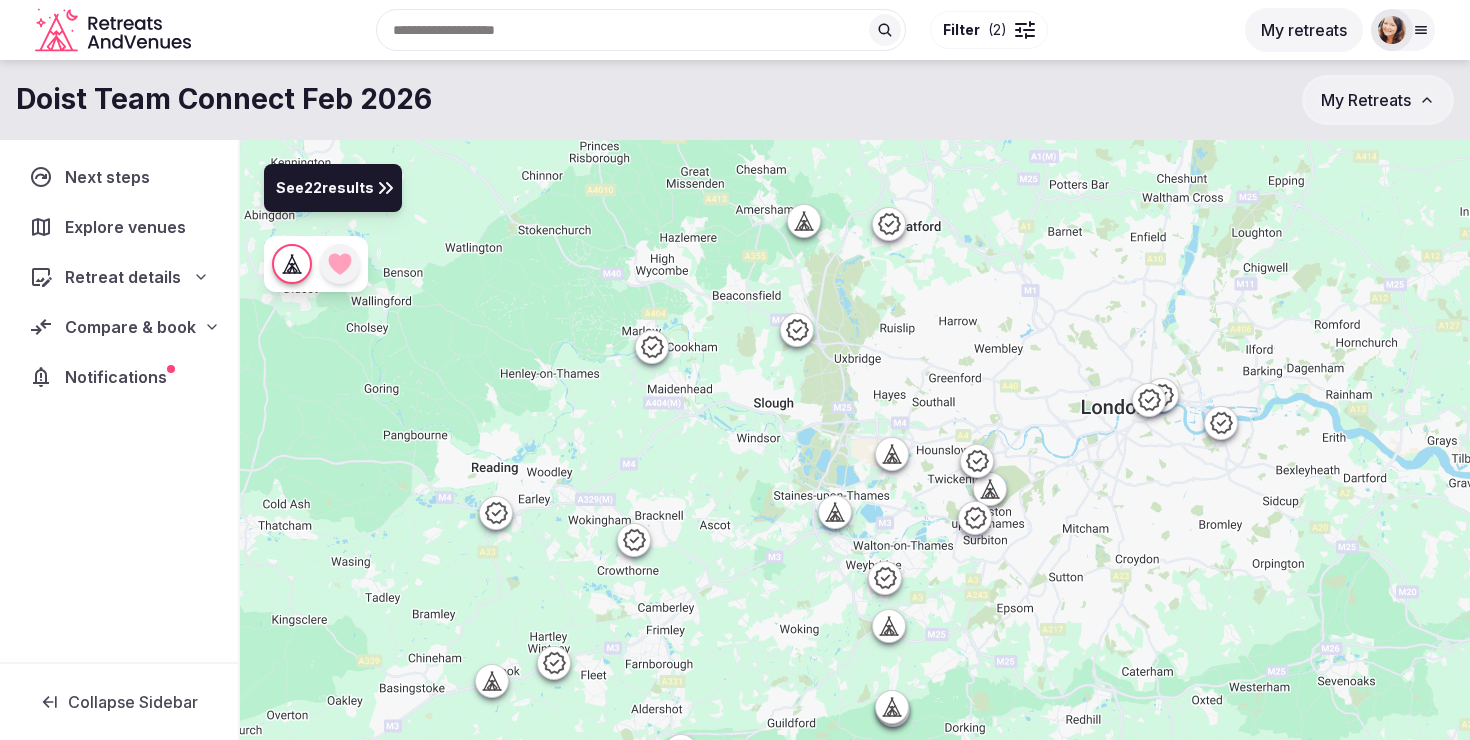 click 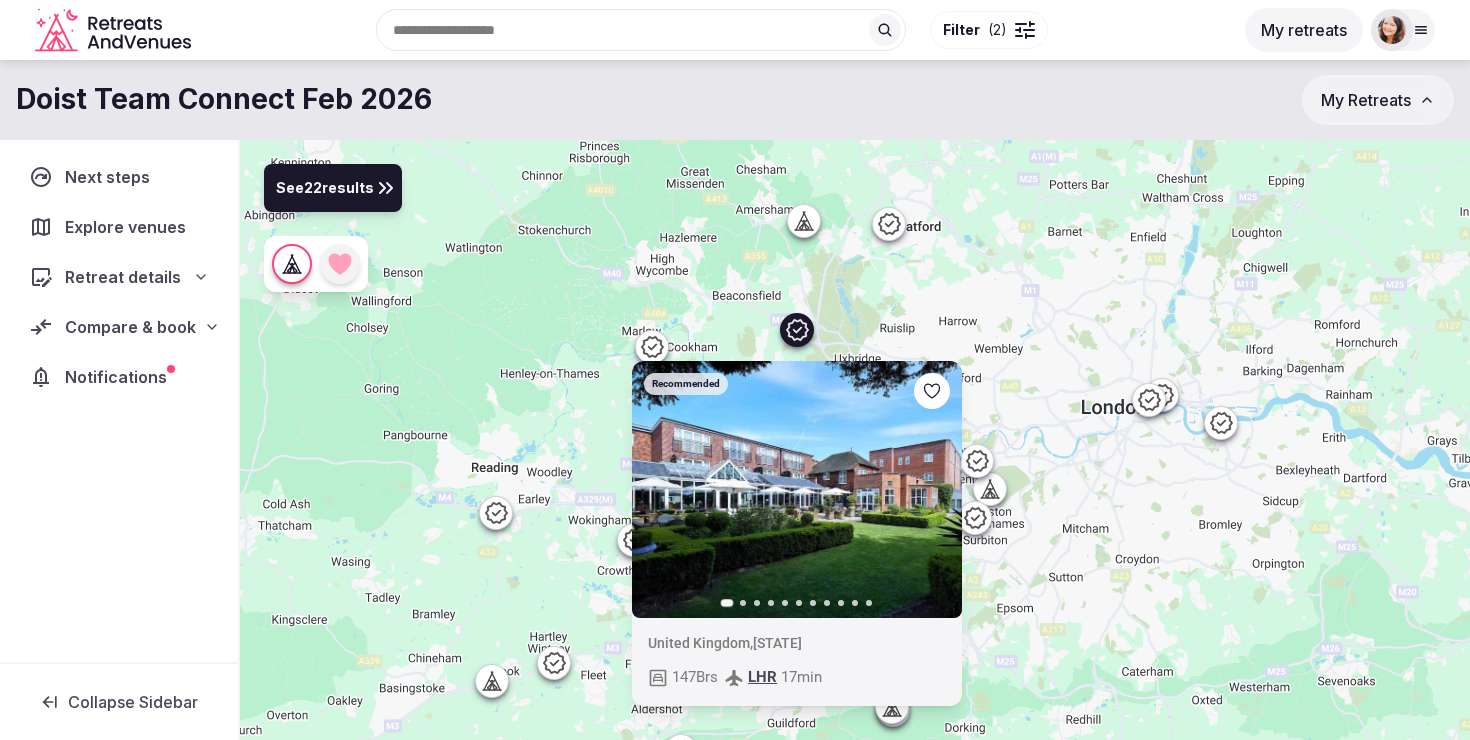 click on "Recommended Previous slide Next slide United Kingdom ,  England 147  Brs LHR 17  min" at bounding box center [855, 474] 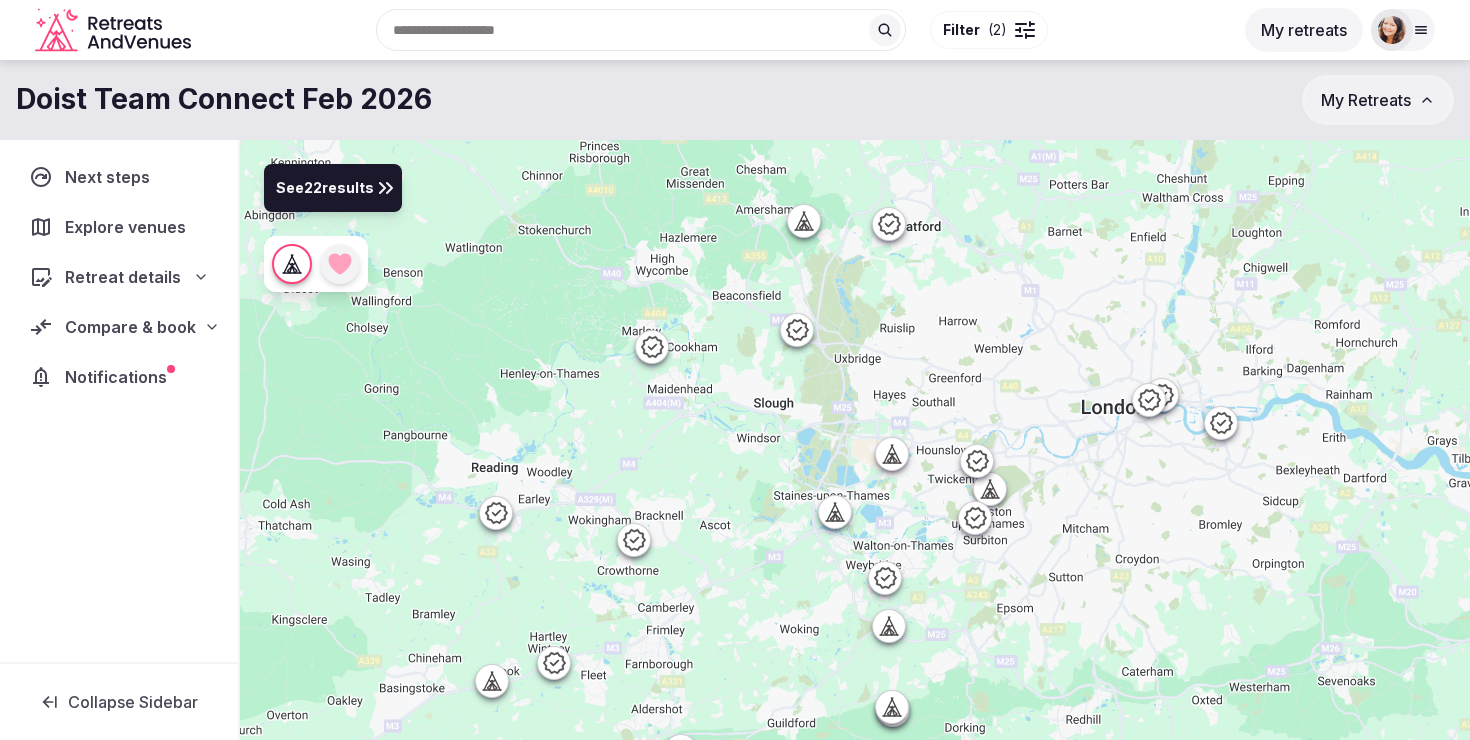 click 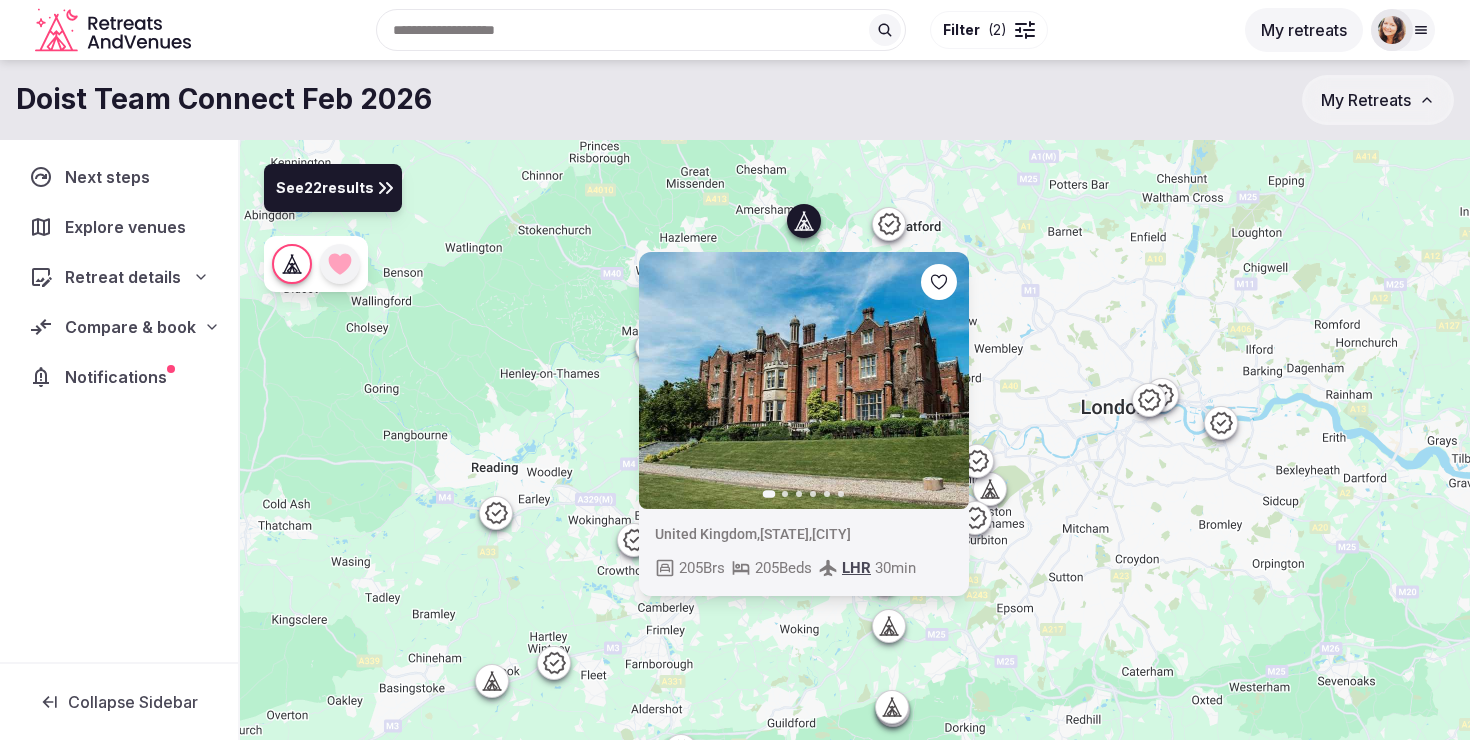 click on "Previous slide Next slide United Kingdom ,  England ,  Latimer 205  Brs 205  Beds LHR 30  min" at bounding box center (855, 474) 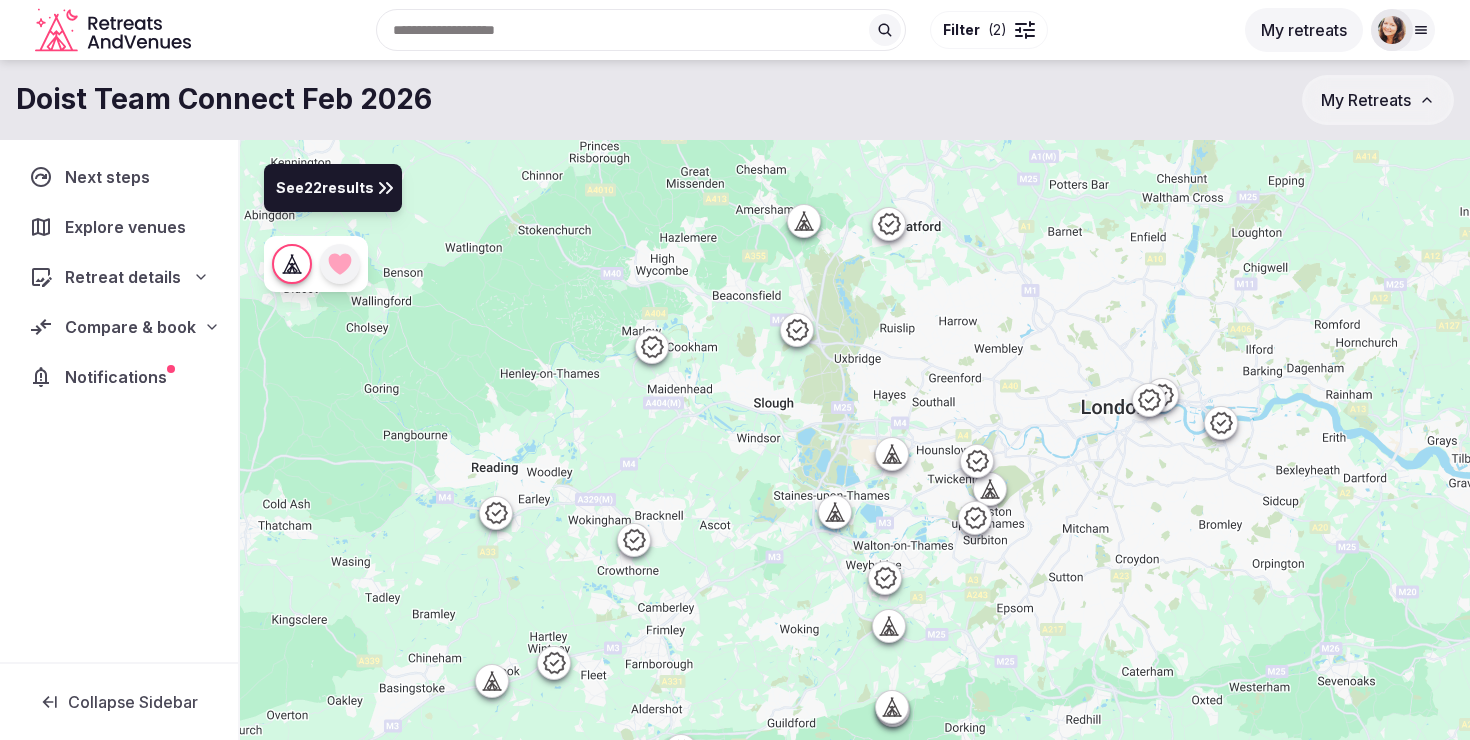 click 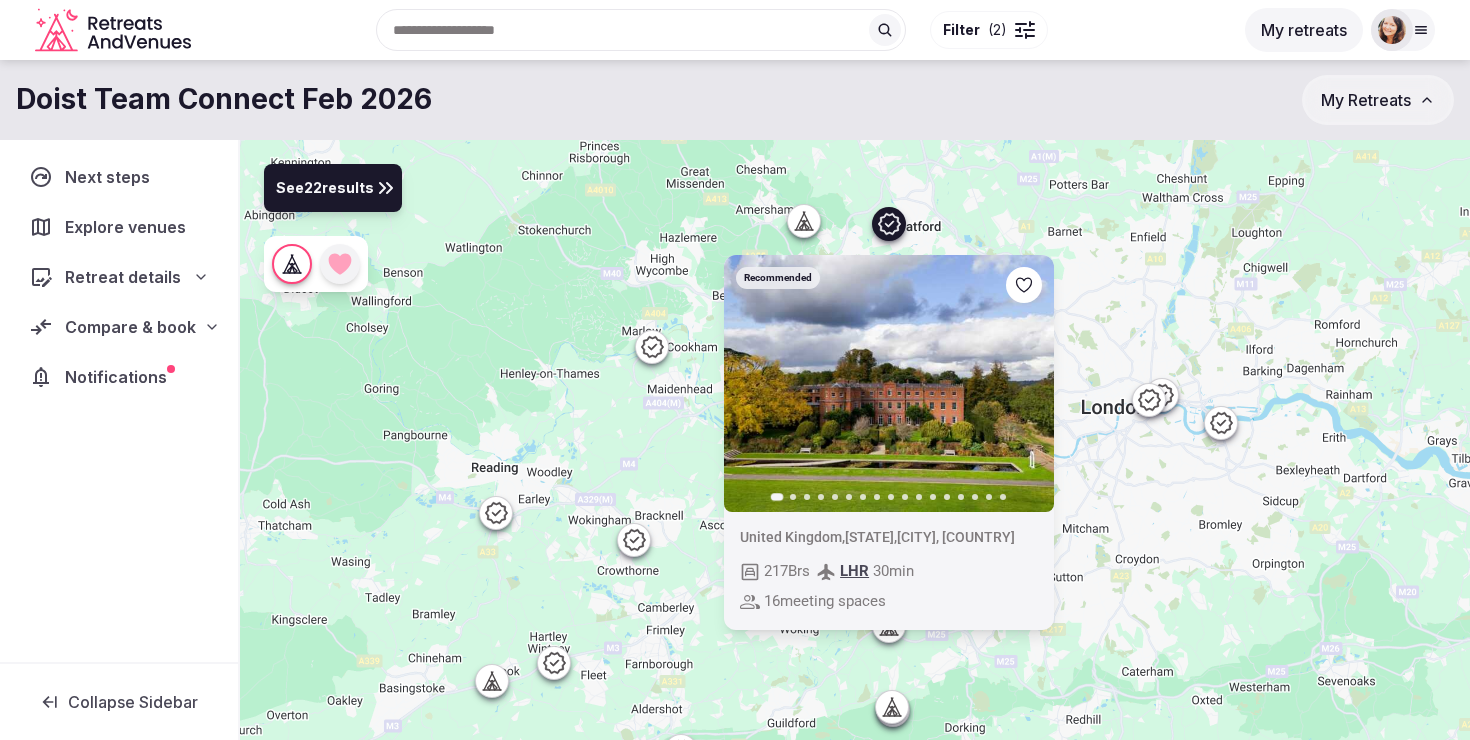 click on "Recommended Previous slide Next slide United Kingdom ,  England ,  Chandler's Cross 217  Brs LHR 30  min 16  meeting spaces" at bounding box center [855, 474] 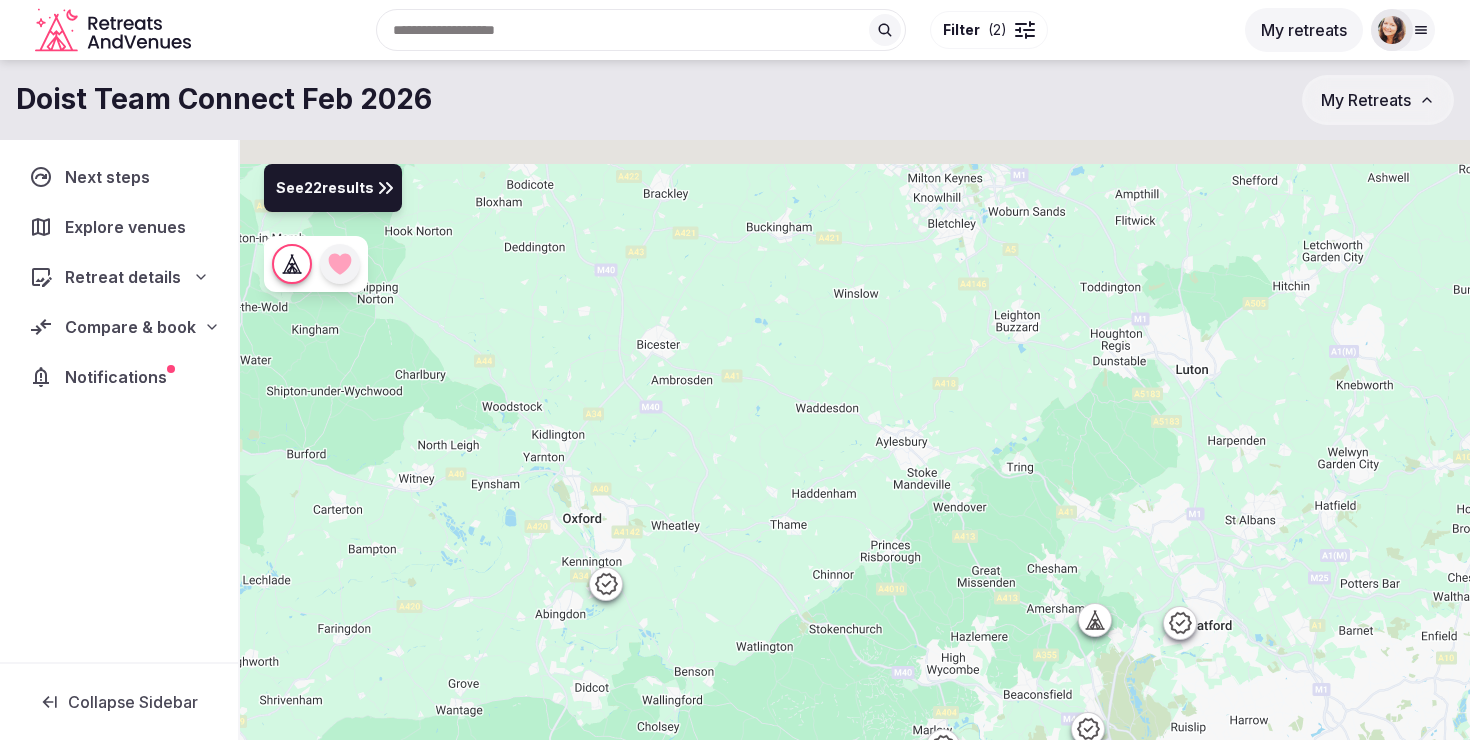 drag, startPoint x: 631, startPoint y: 247, endPoint x: 924, endPoint y: 649, distance: 497.44647 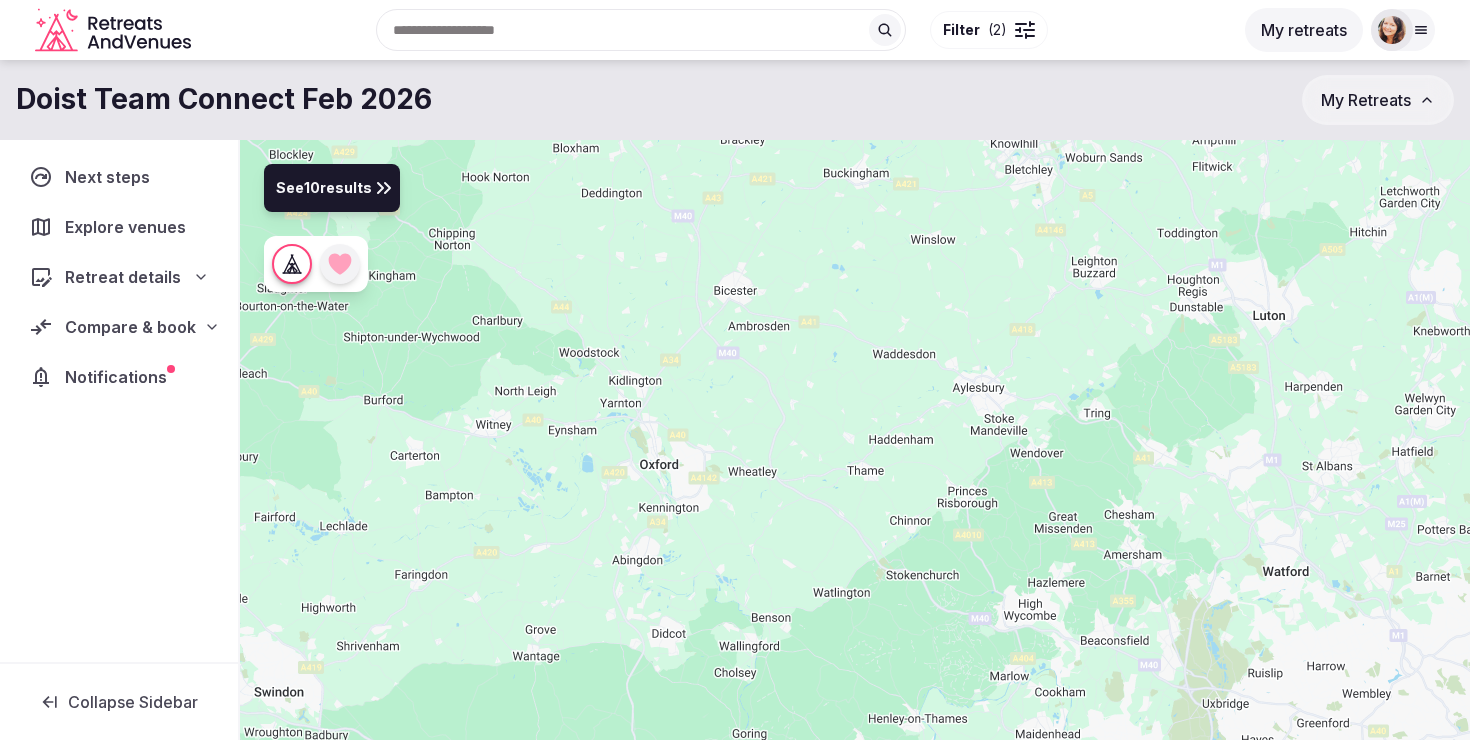 drag, startPoint x: 683, startPoint y: 584, endPoint x: 760, endPoint y: 527, distance: 95.80188 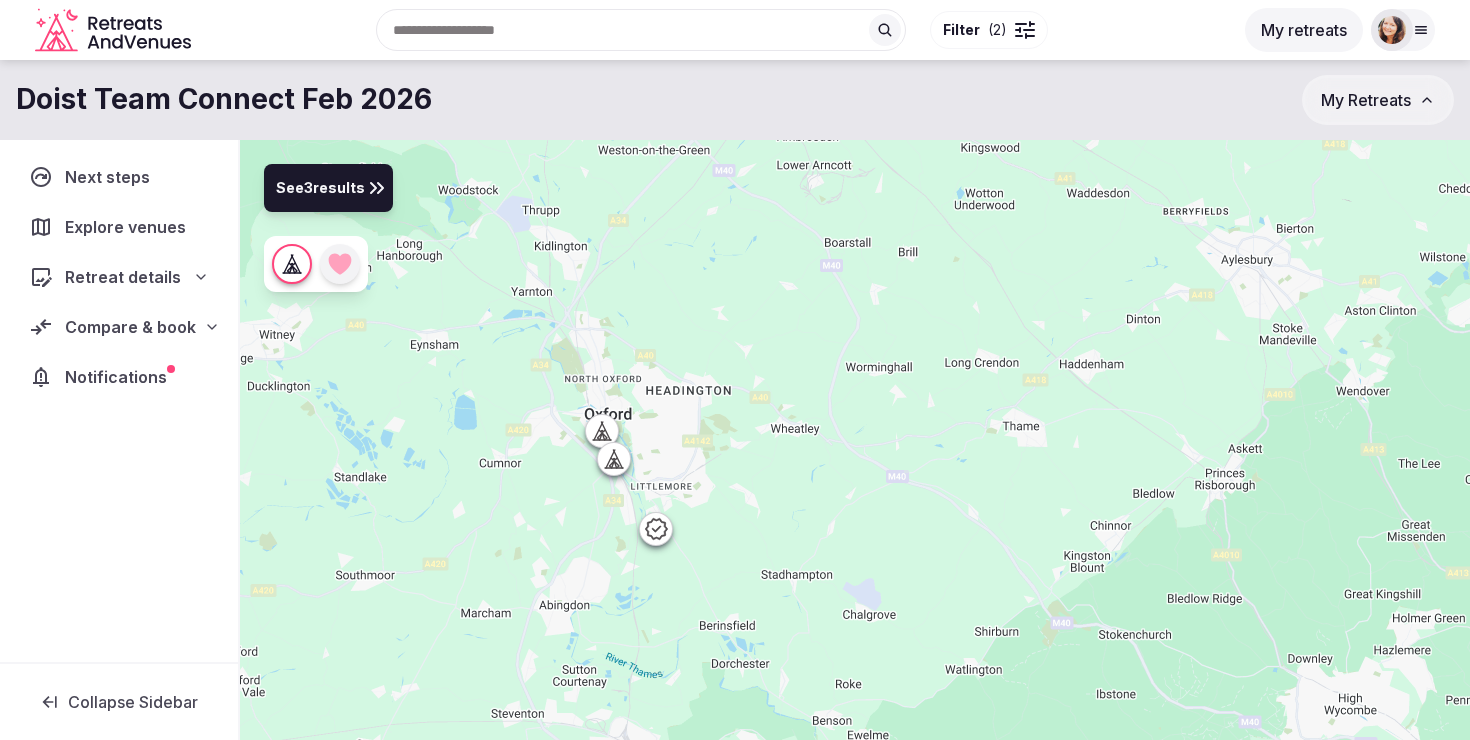 click at bounding box center (602, 431) 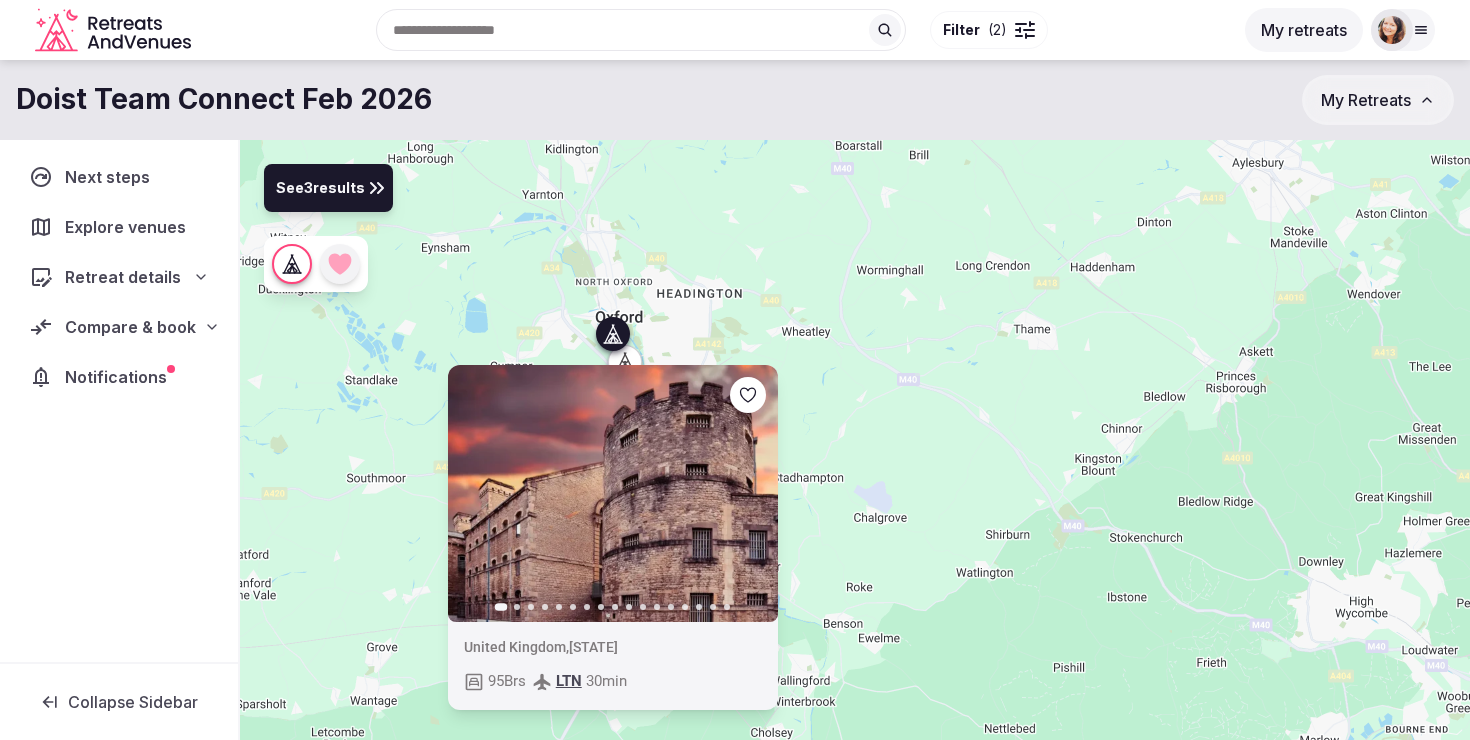 drag, startPoint x: 571, startPoint y: 400, endPoint x: 582, endPoint y: 304, distance: 96.62815 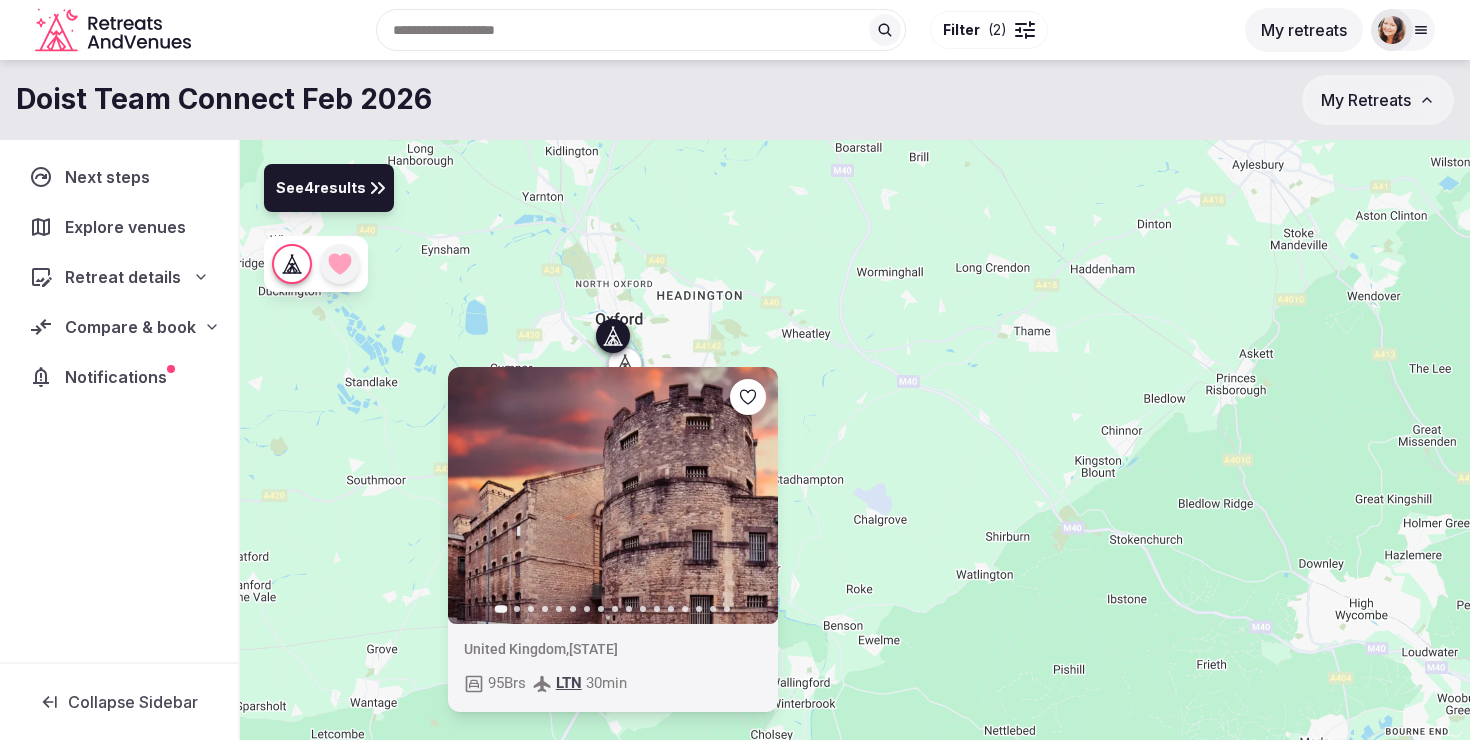 click on "Next slide" at bounding box center (750, 496) 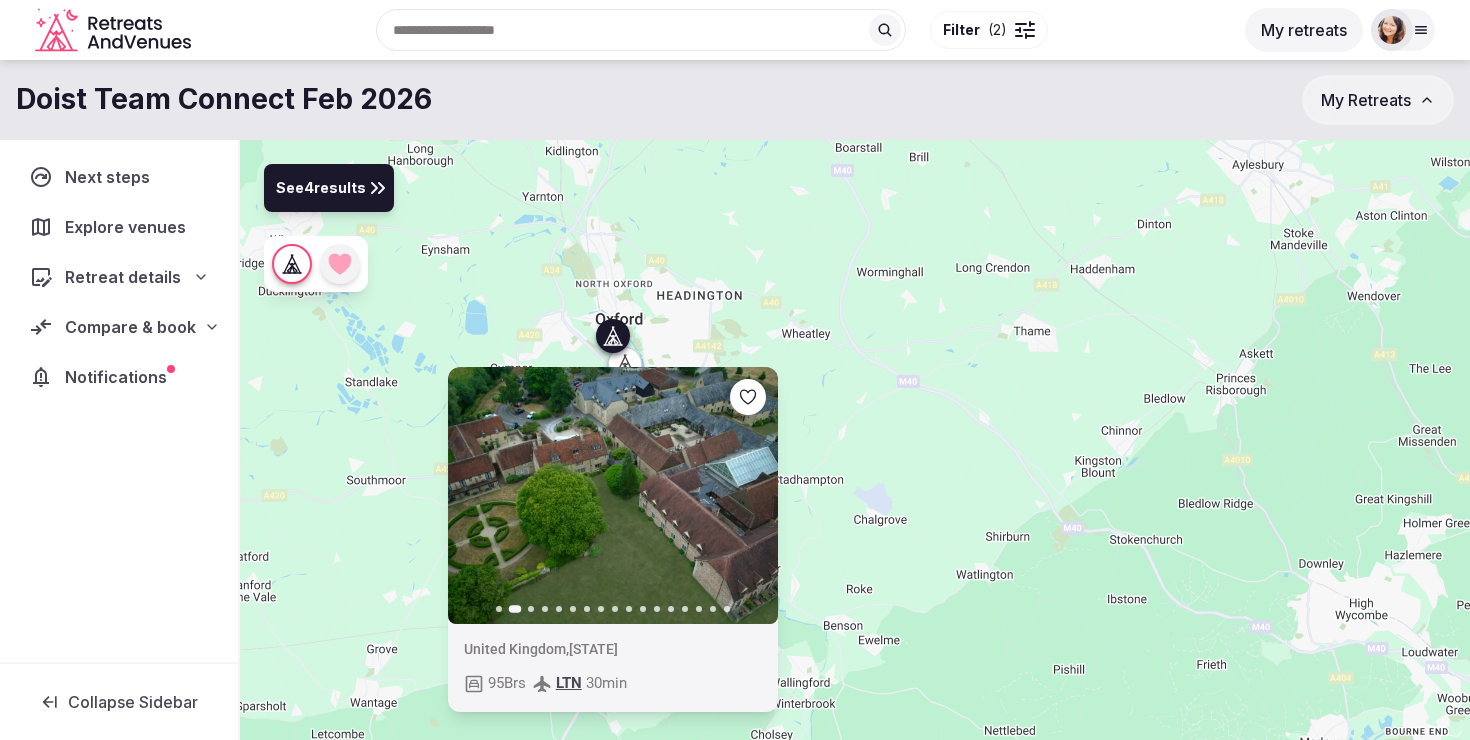click on "Next slide" at bounding box center [750, 496] 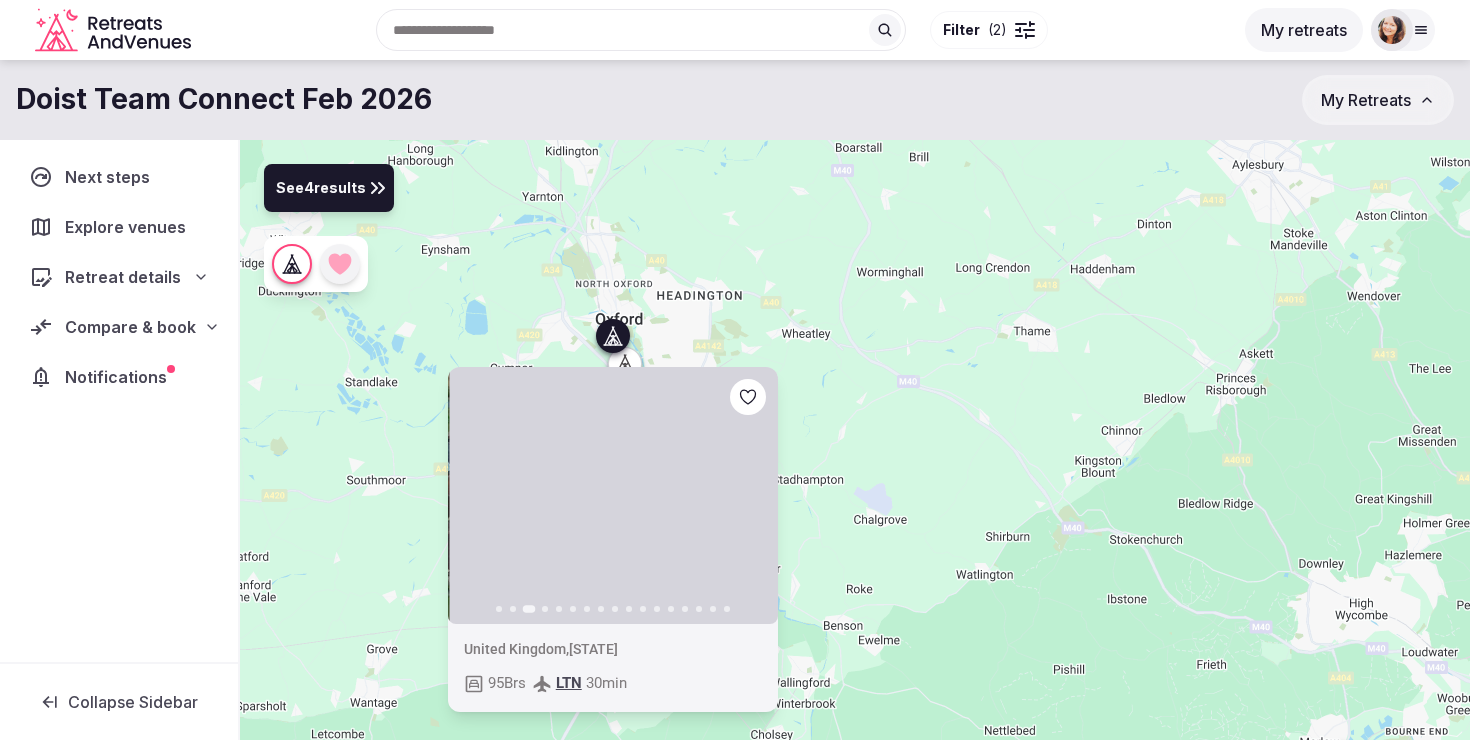 click on "Next slide" at bounding box center [750, 496] 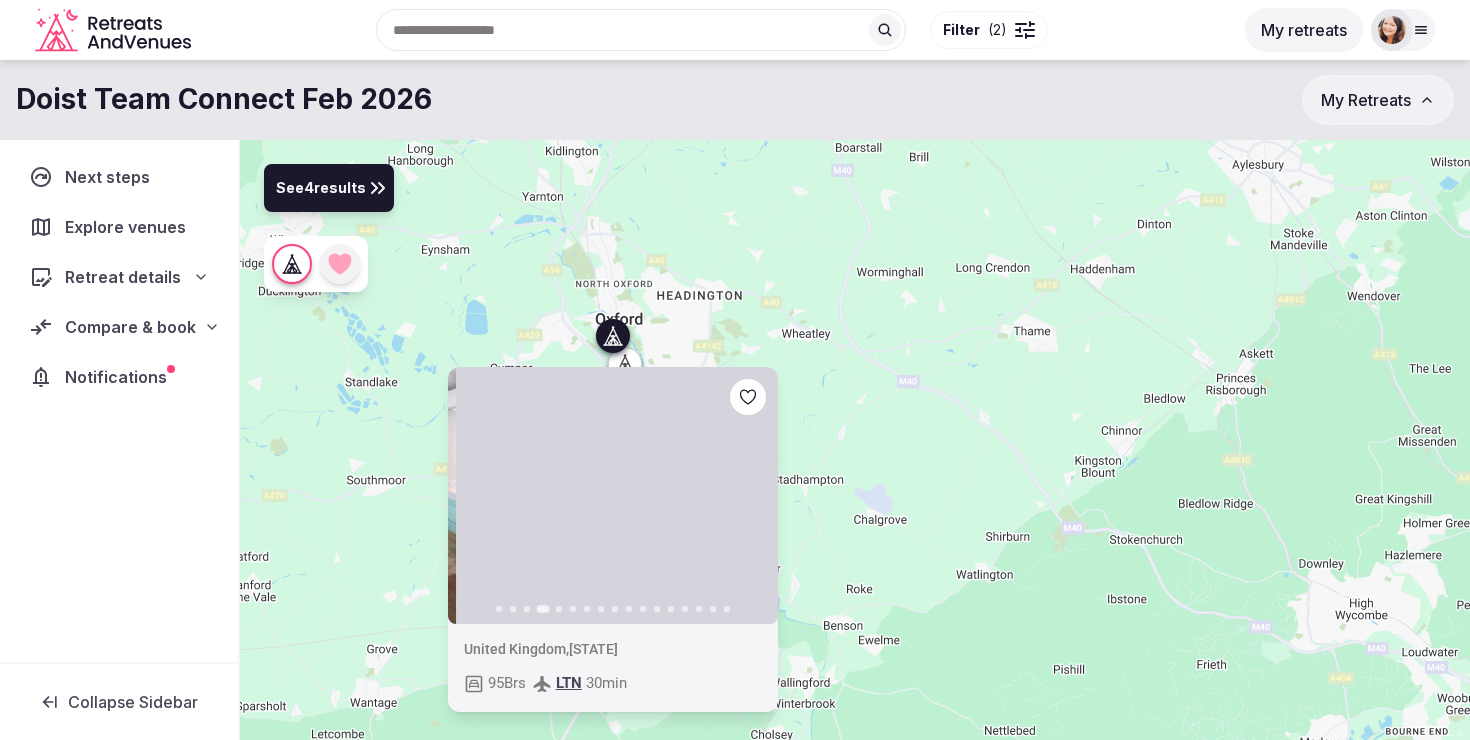 click on "Next slide" at bounding box center (750, 496) 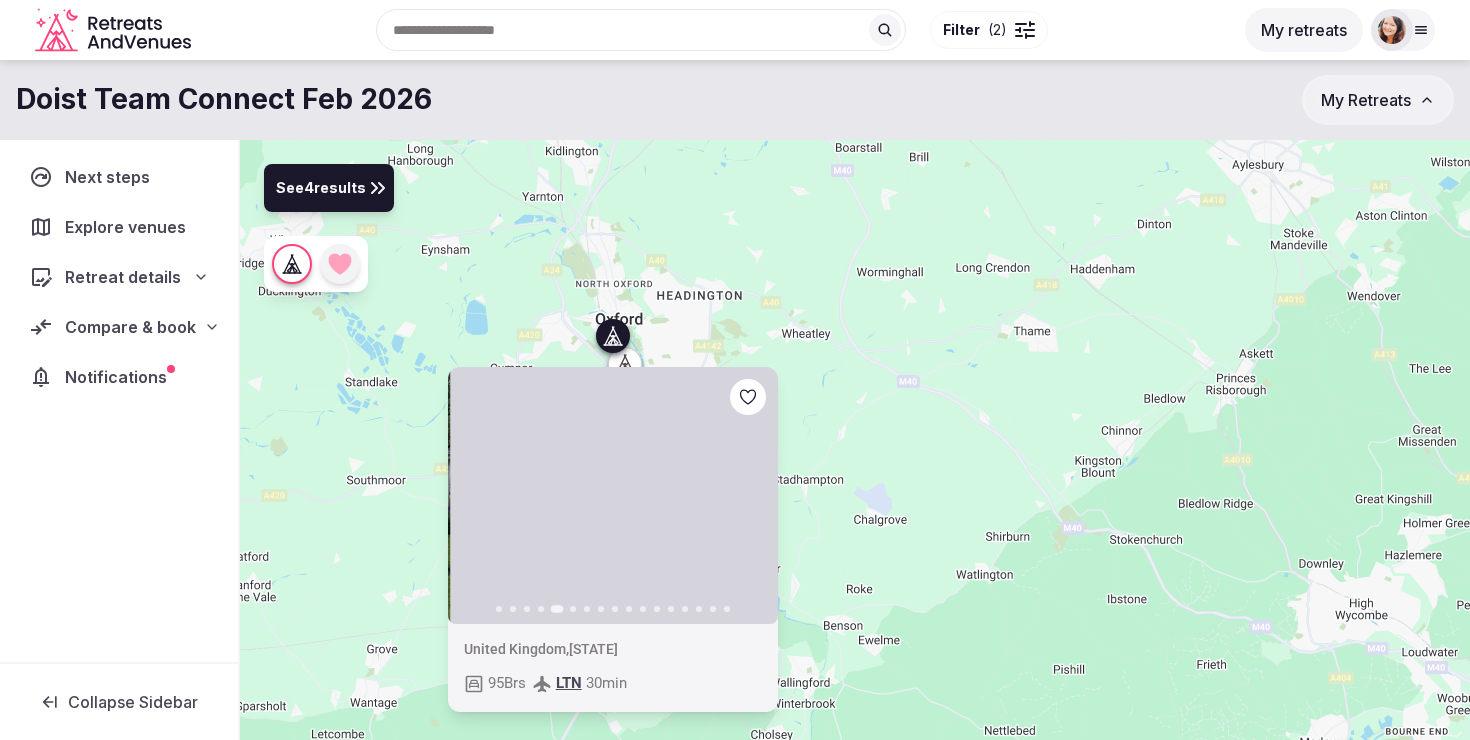 click on "Next slide" at bounding box center [750, 496] 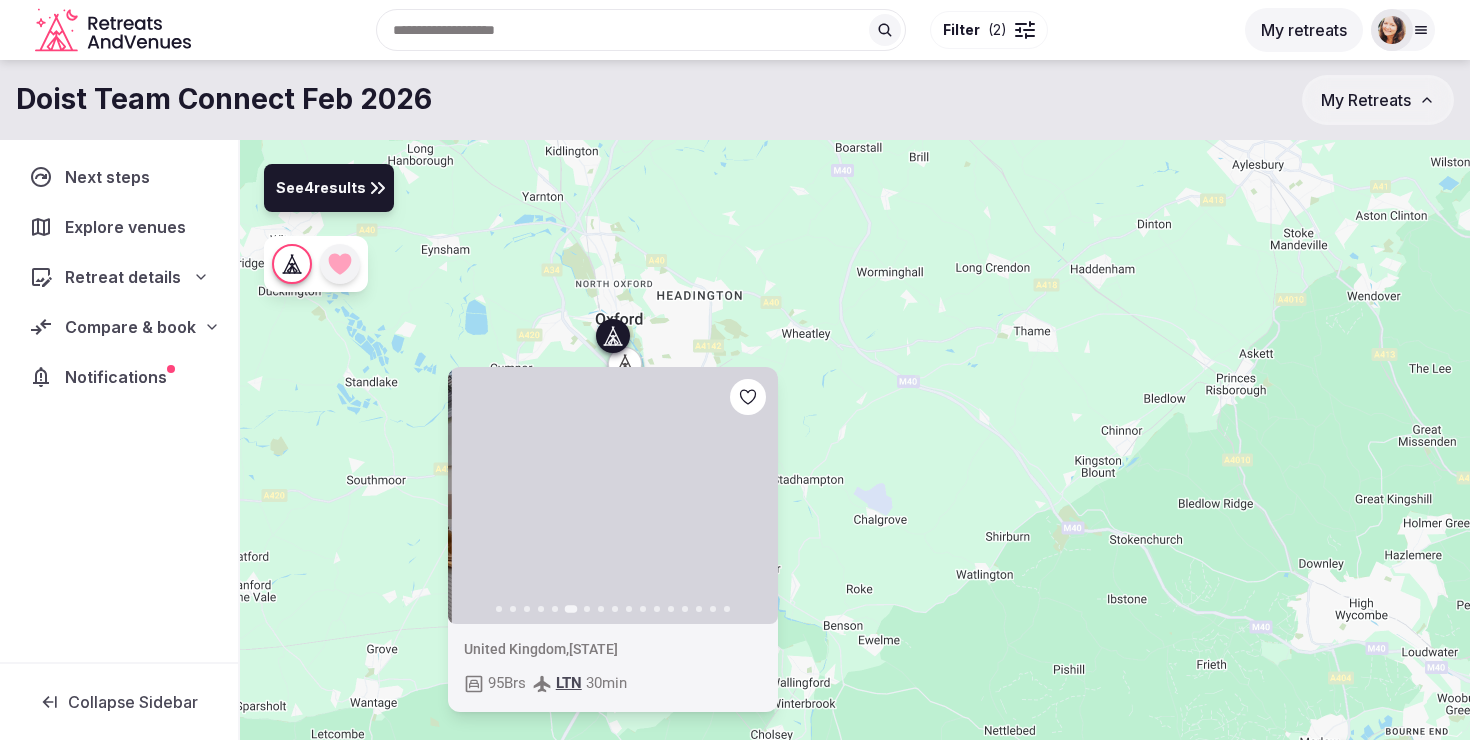 click on "Next slide" at bounding box center [750, 496] 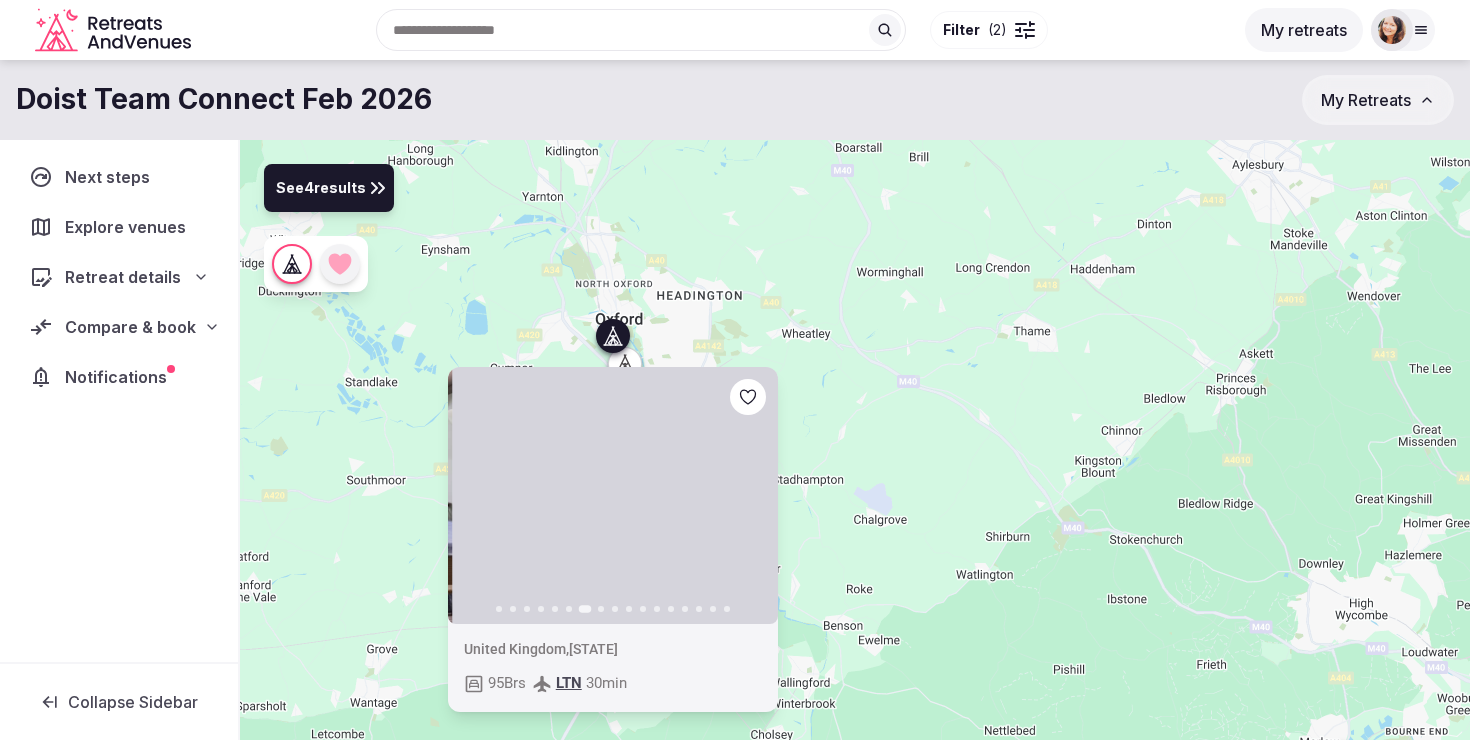 click on "Next slide" at bounding box center [750, 496] 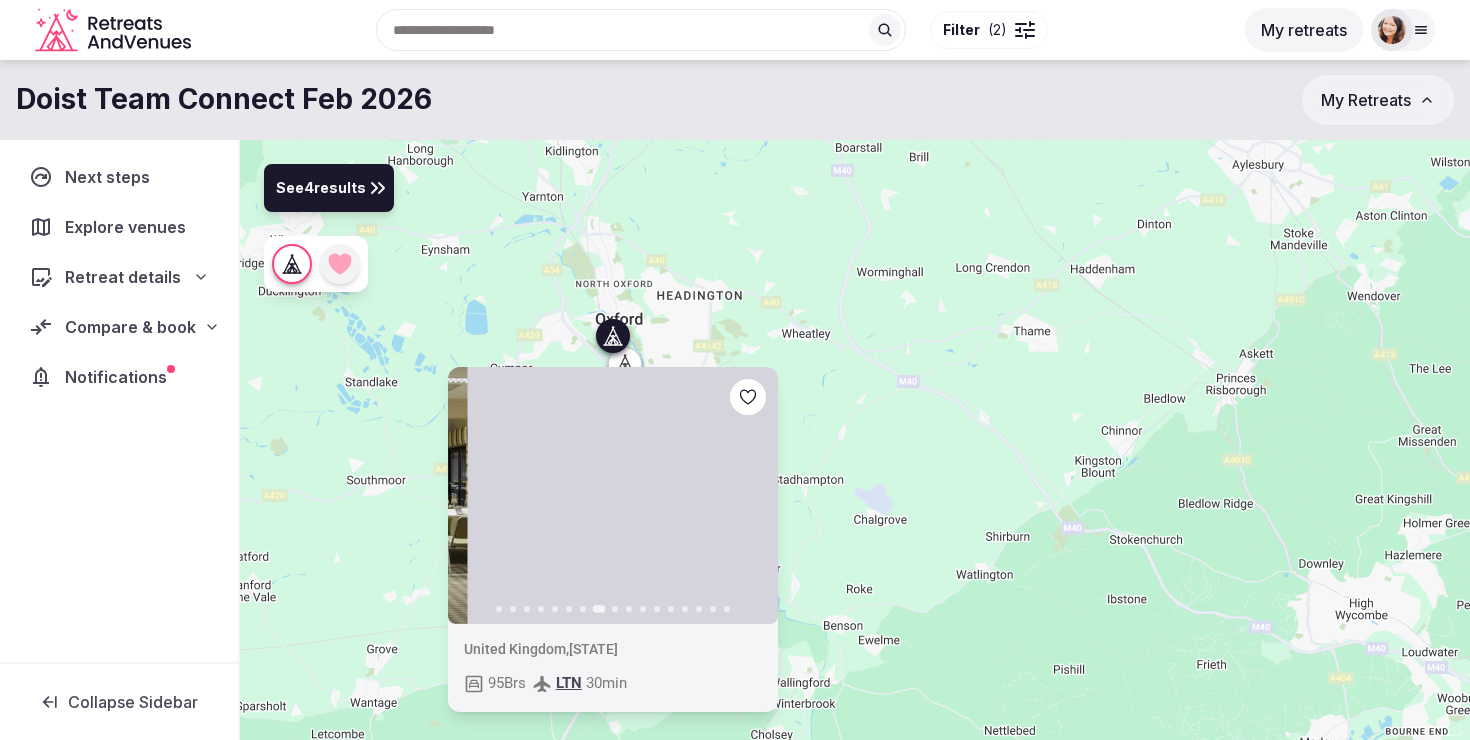 click on "Next slide" at bounding box center [750, 496] 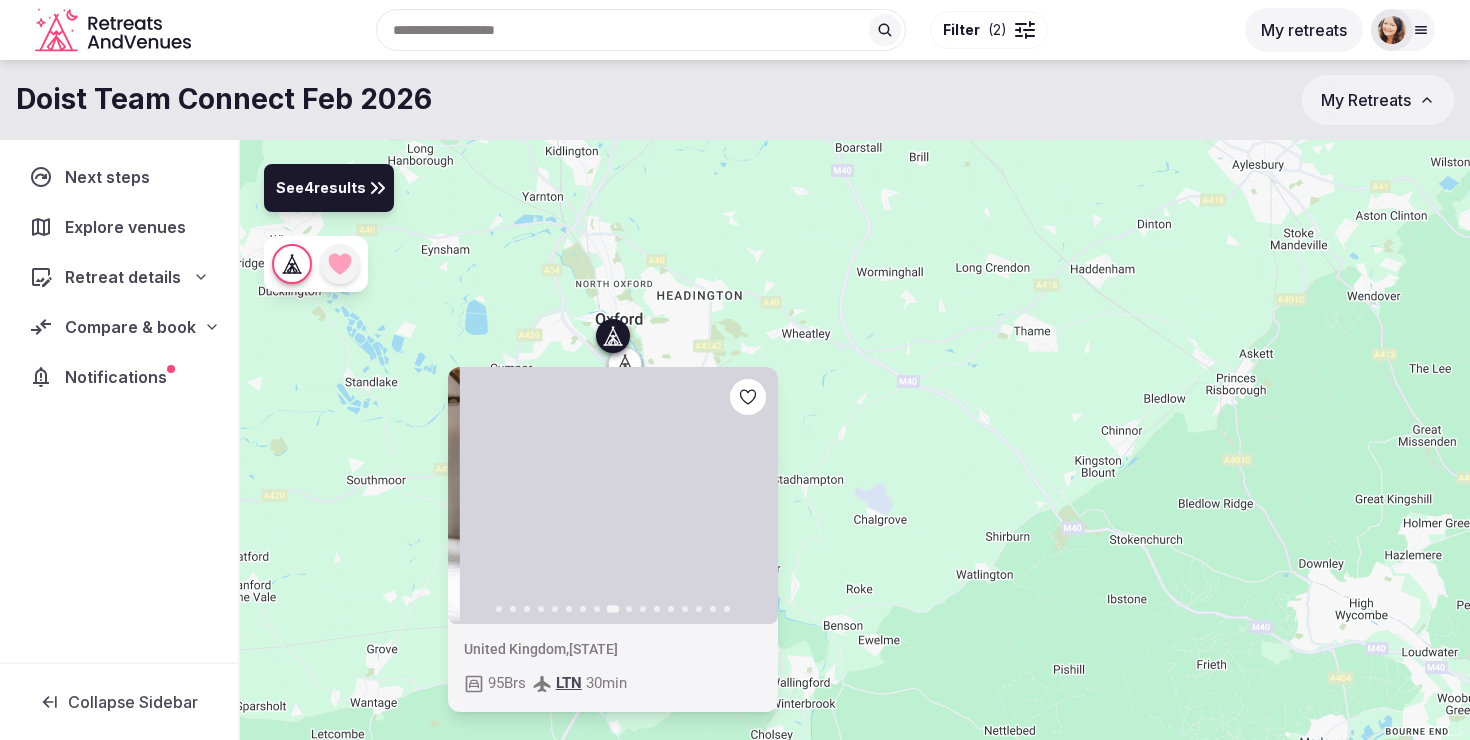 click on "Next slide" at bounding box center (750, 496) 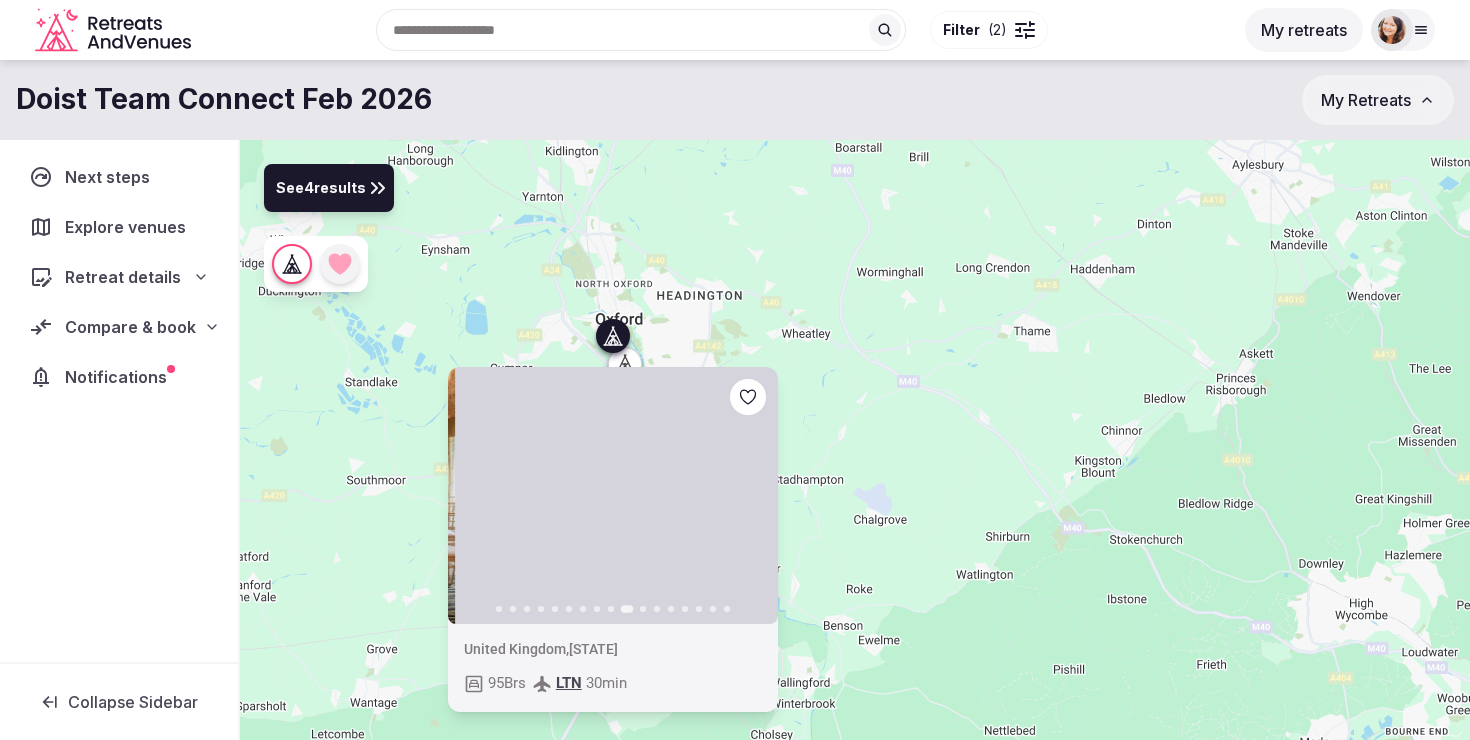 click on "Next slide" at bounding box center (750, 496) 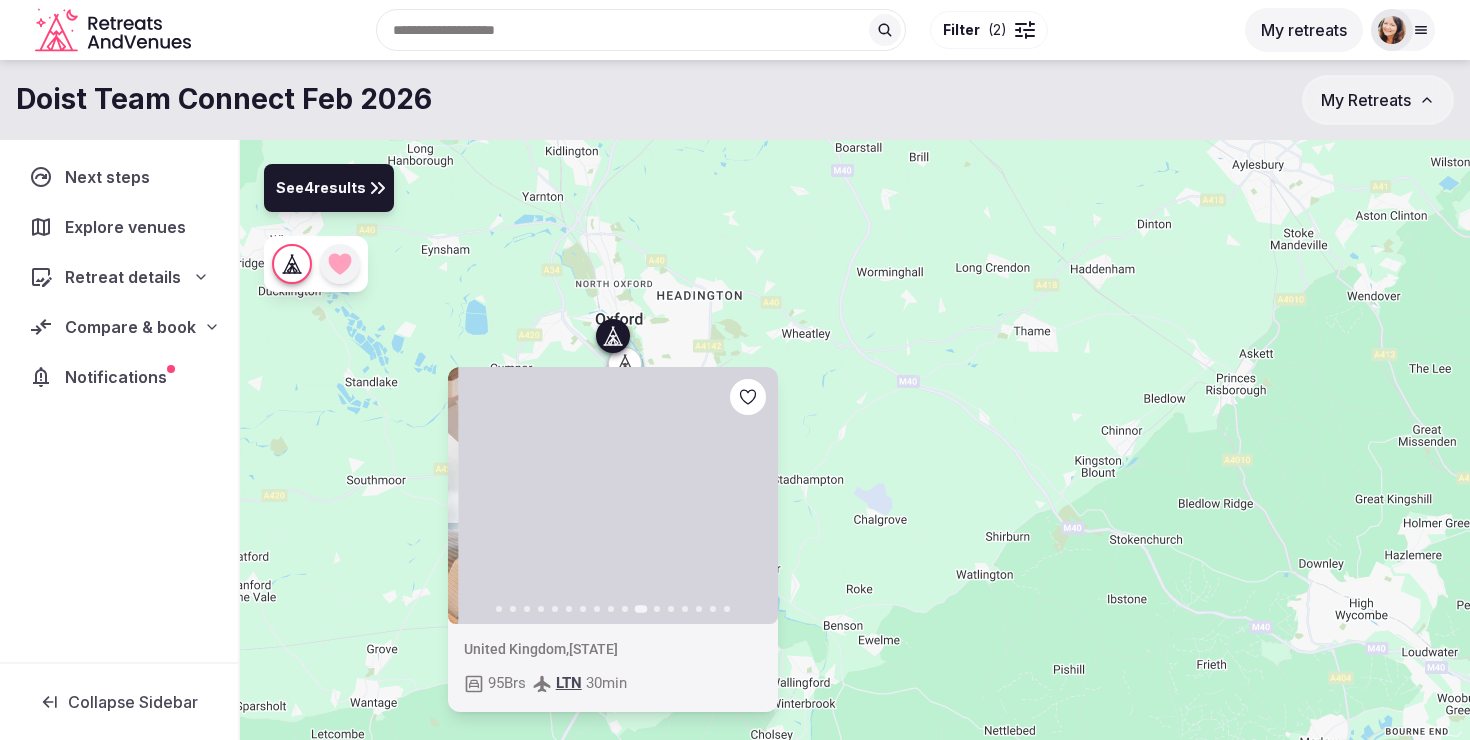 click on "Next slide" at bounding box center [750, 496] 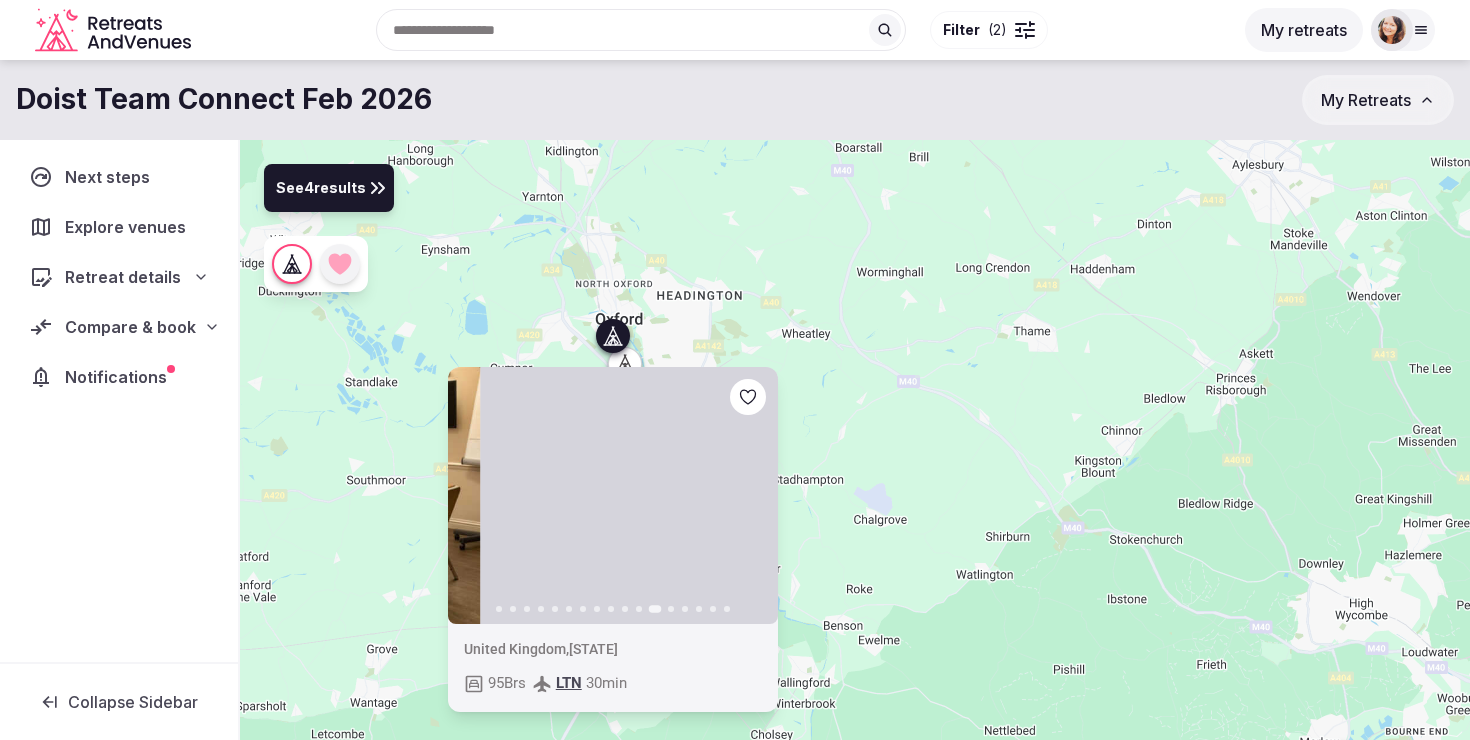 click on "Previous slide Next slide United Kingdom ,  England 95  Brs LTN 30  min" at bounding box center [855, 474] 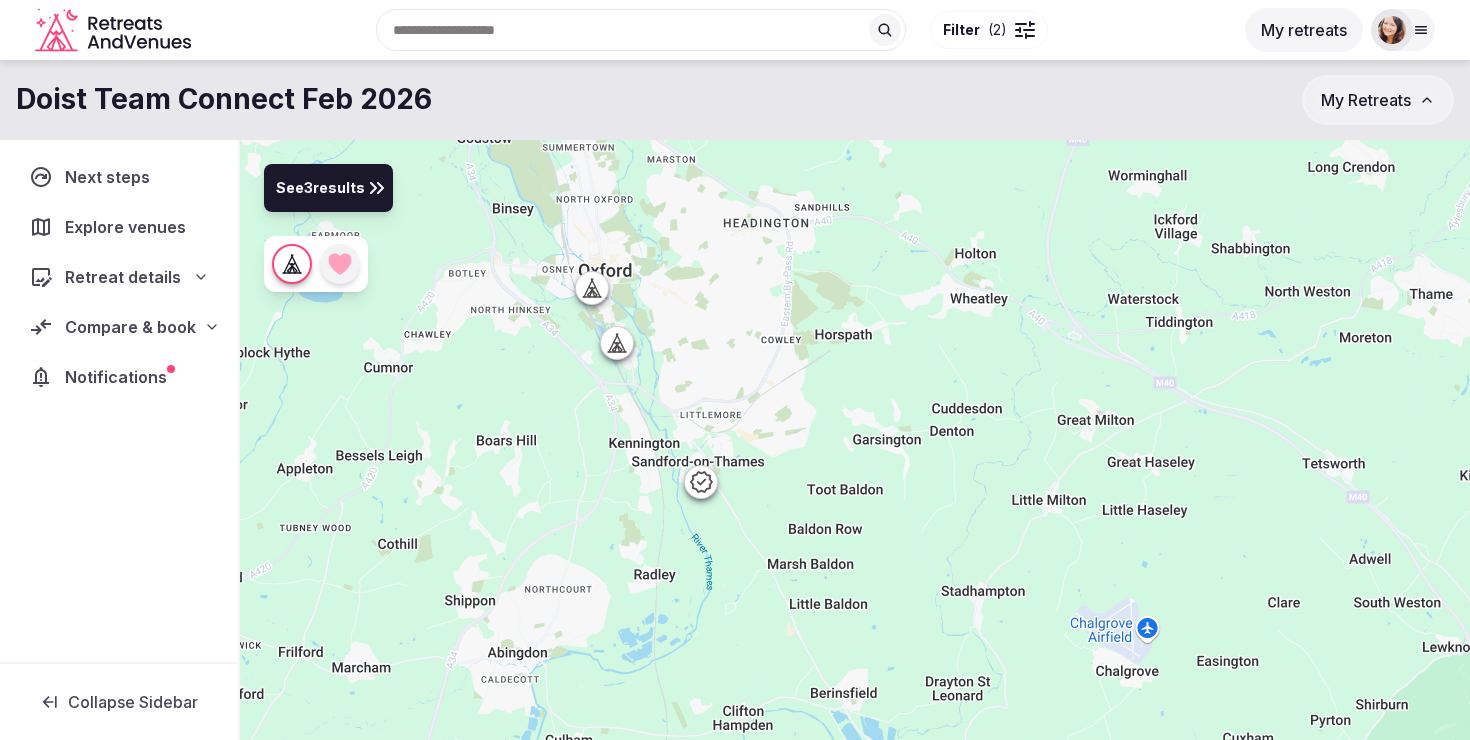 click 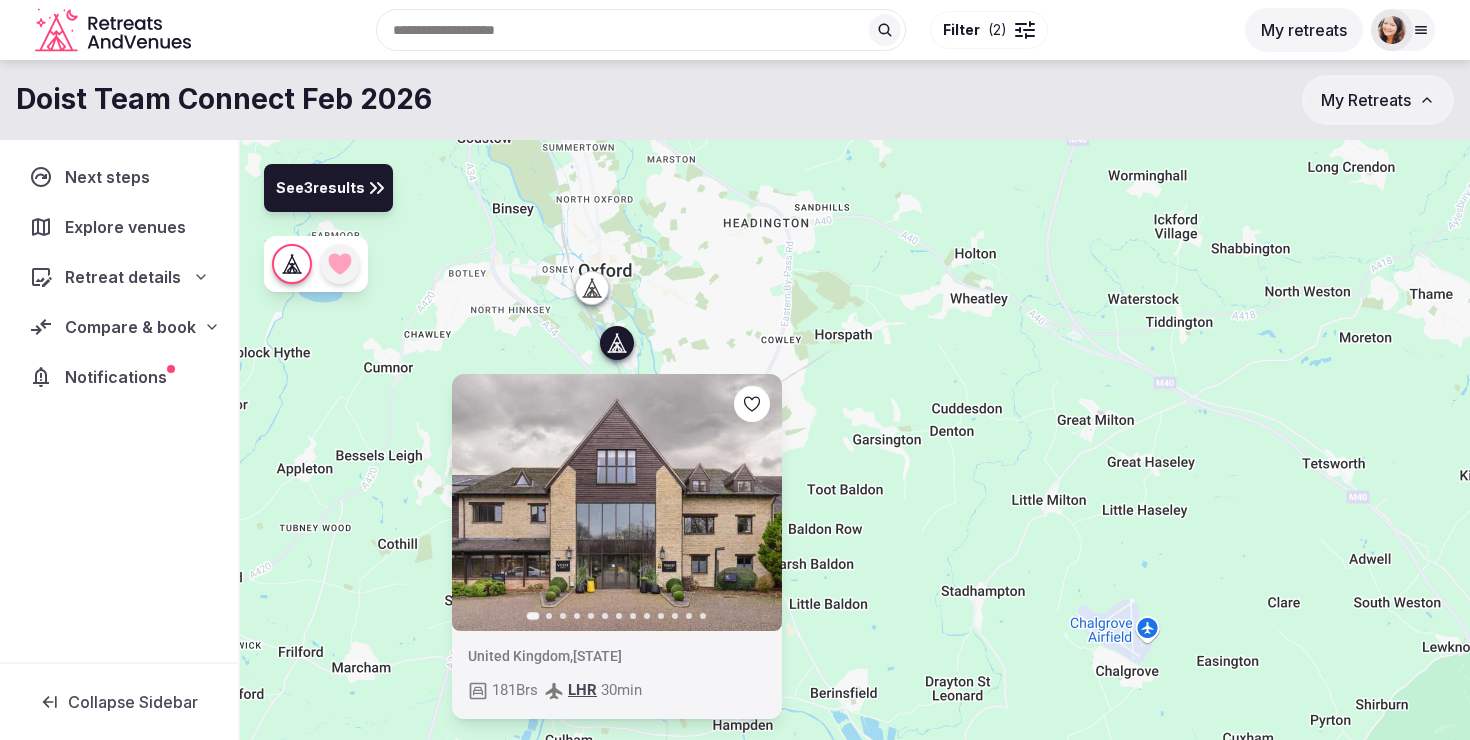 click on "Previous slide Next slide United Kingdom ,  England 181  Brs LHR 30  min" at bounding box center [855, 474] 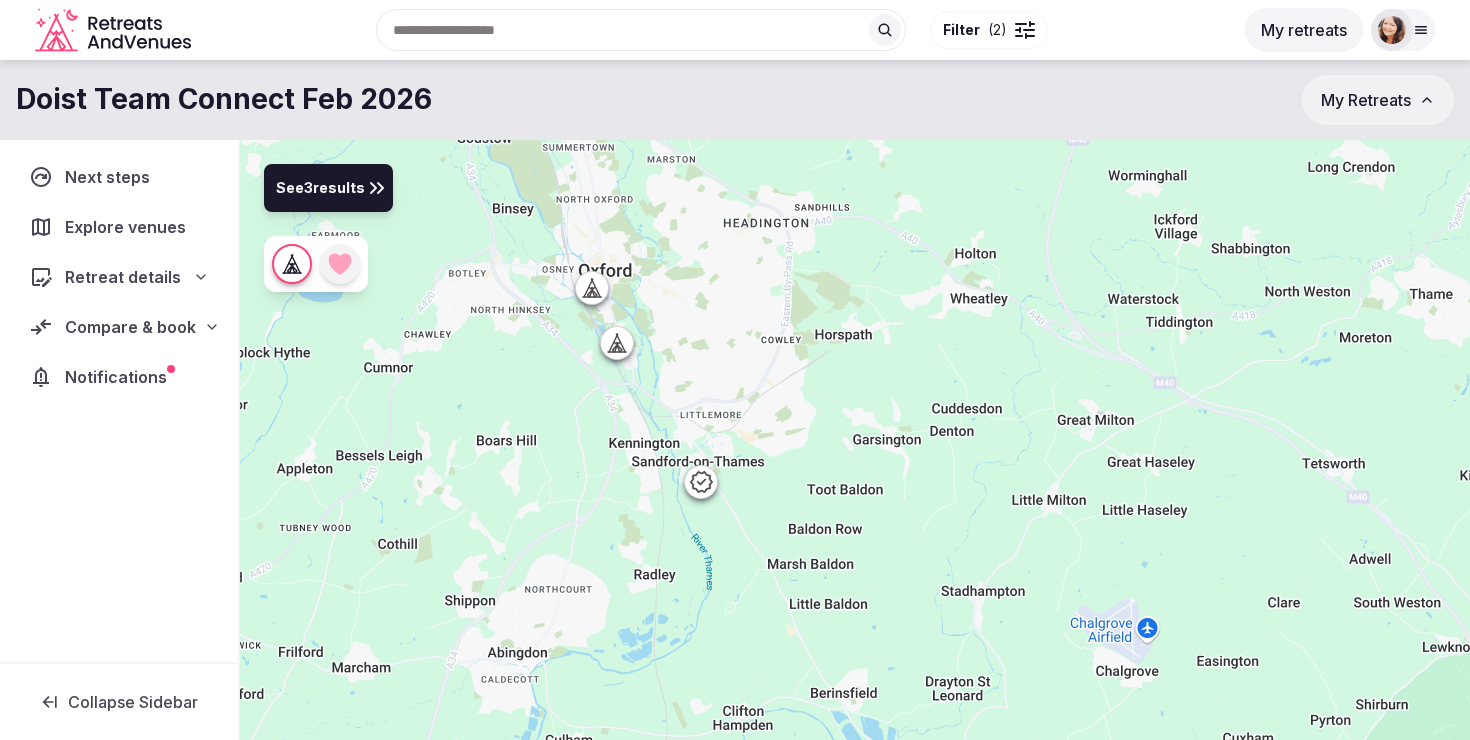 click at bounding box center (701, 482) 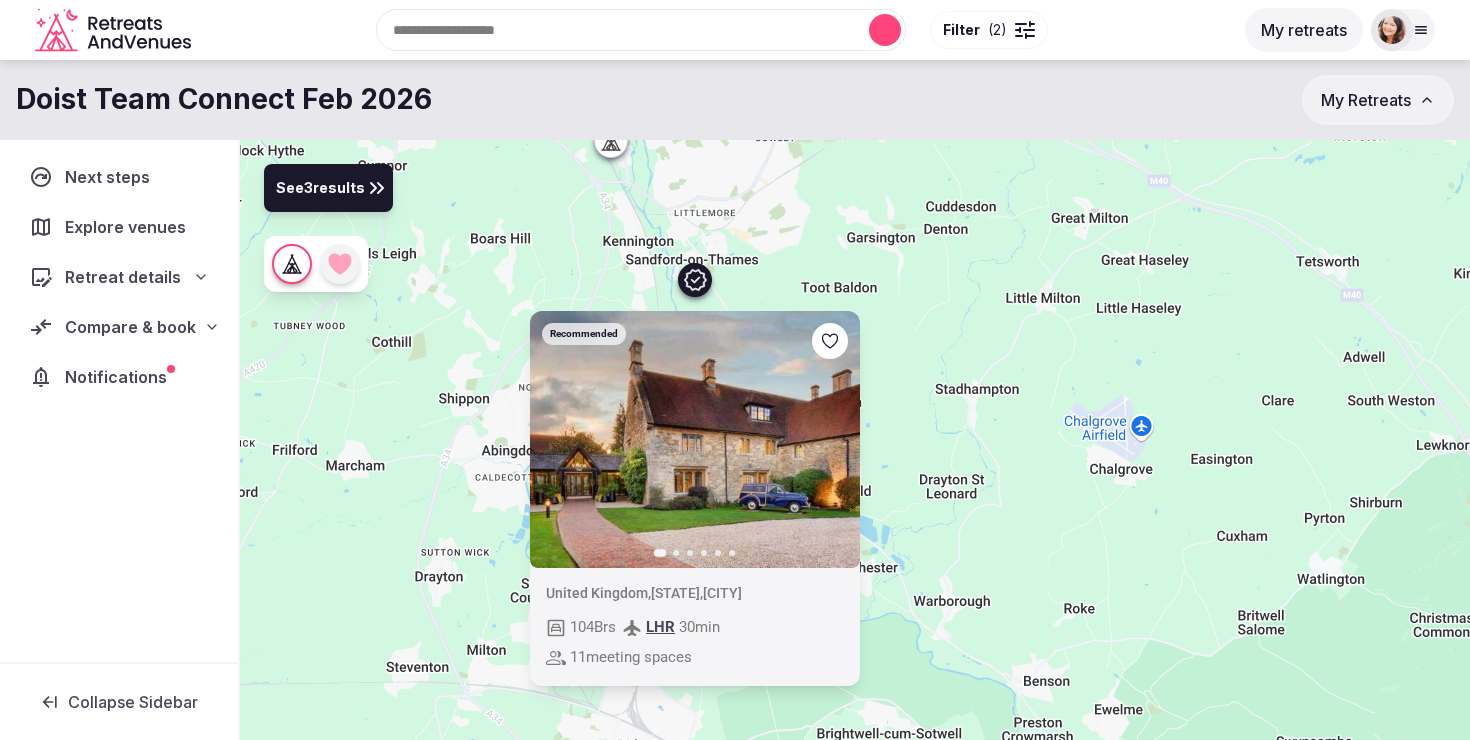 drag, startPoint x: 740, startPoint y: 429, endPoint x: 733, endPoint y: 223, distance: 206.1189 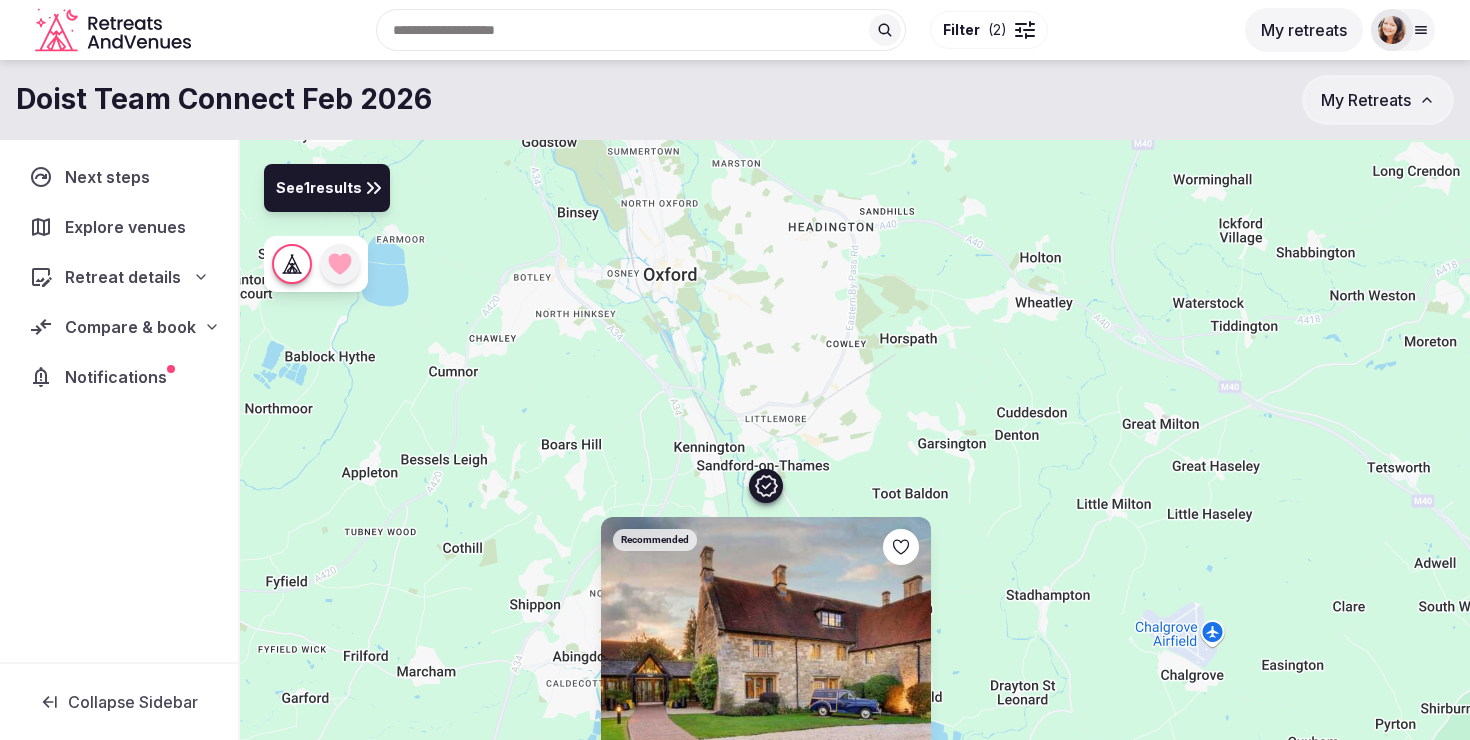 drag, startPoint x: 734, startPoint y: 183, endPoint x: 808, endPoint y: 393, distance: 222.6567 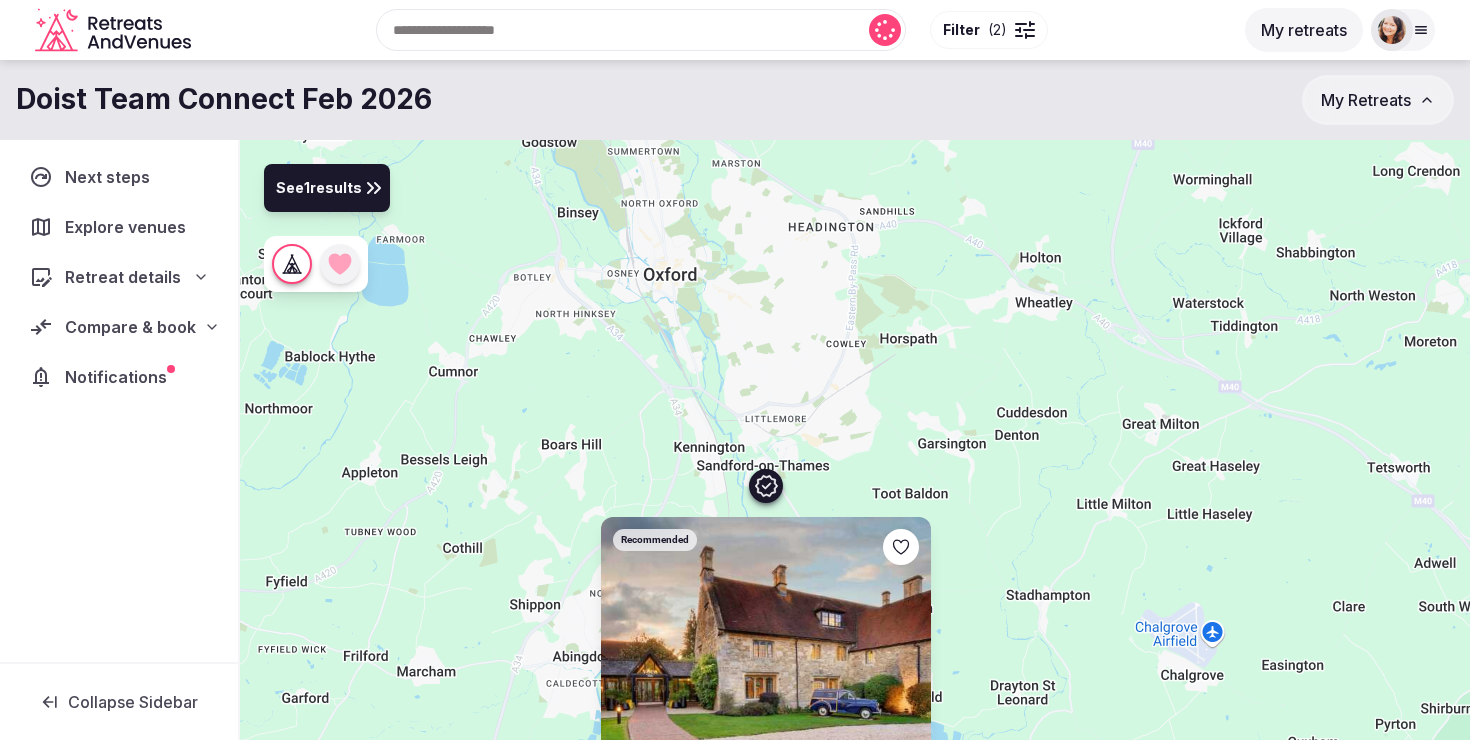 click on "Recommended Previous slide Next slide United Kingdom ,  England ,  Sandford-on-Thames 104  Brs LHR 30  min 11  meeting spaces" at bounding box center (855, 474) 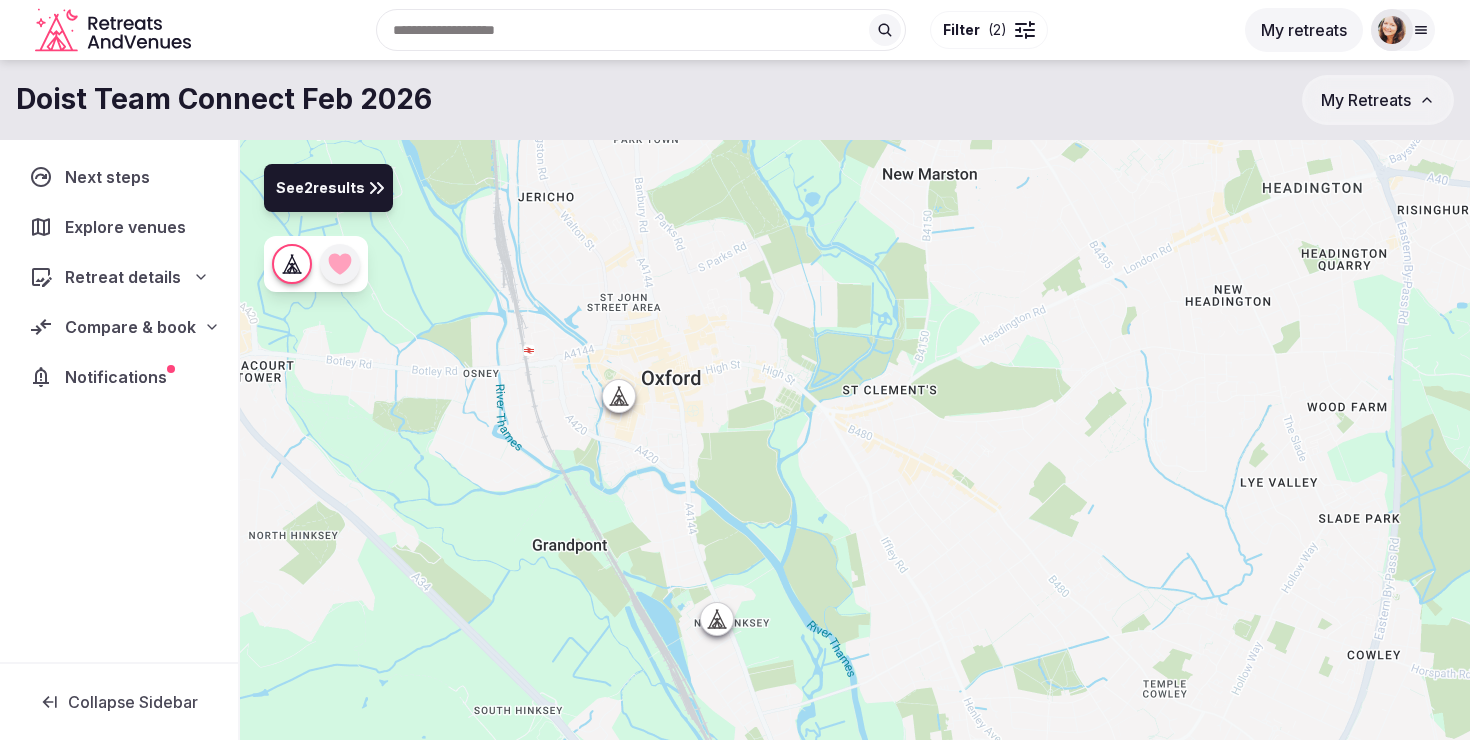 drag, startPoint x: 672, startPoint y: 306, endPoint x: 676, endPoint y: 508, distance: 202.0396 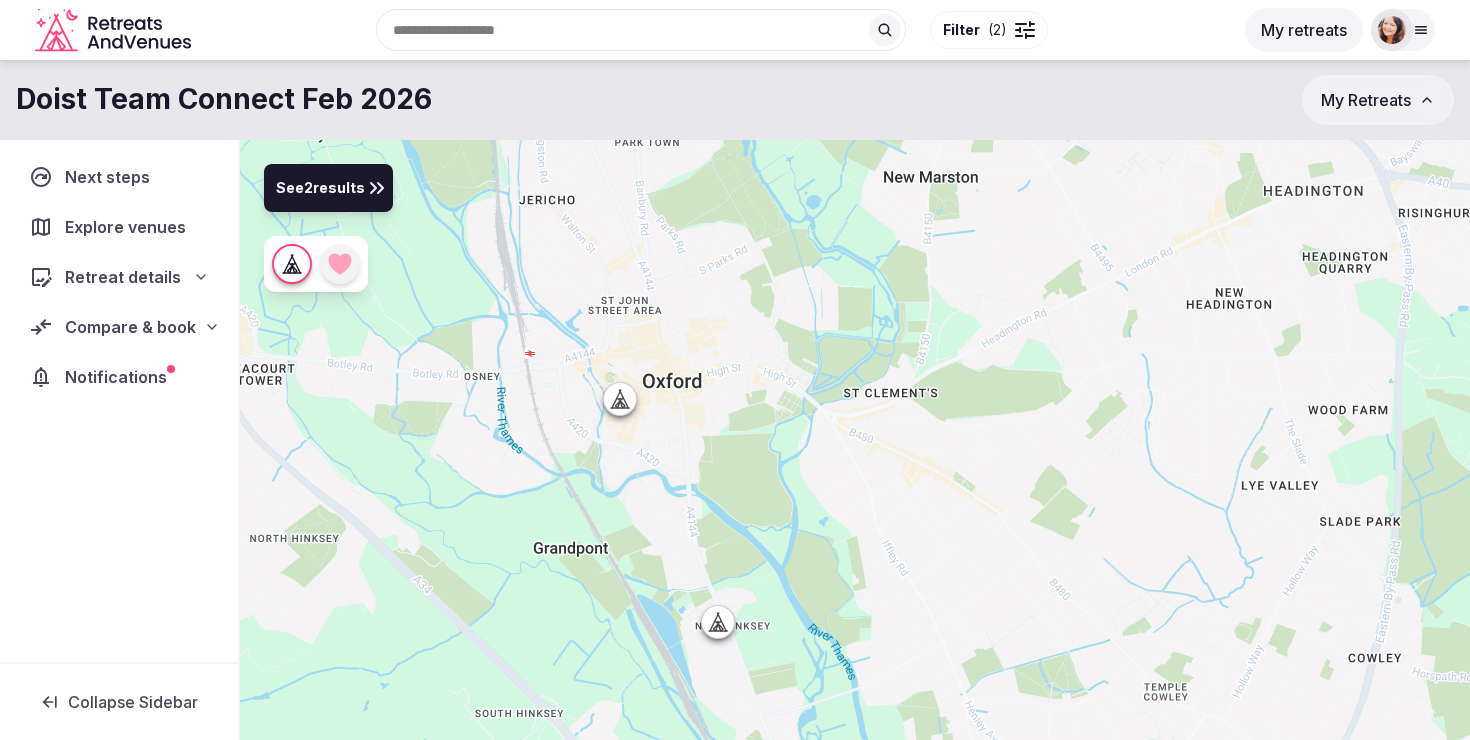 click 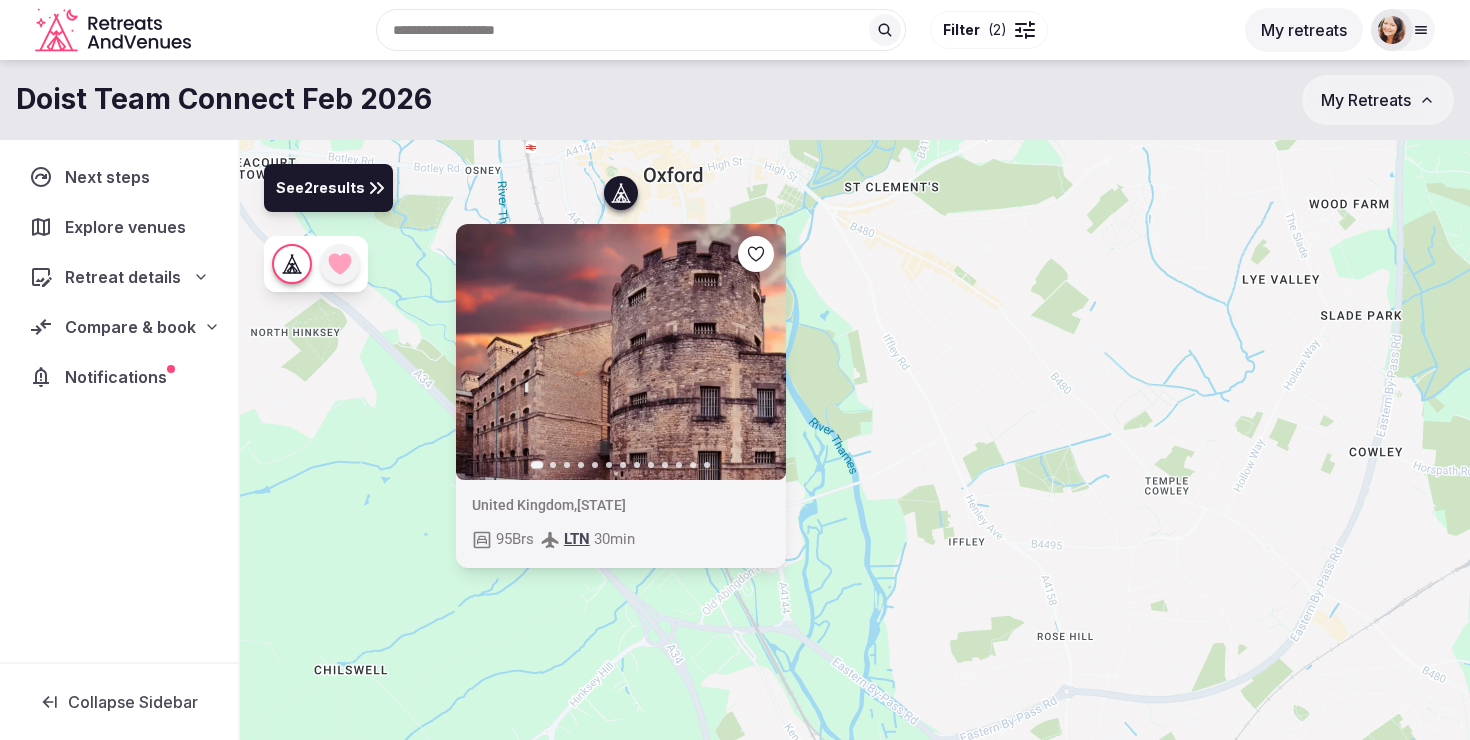 drag, startPoint x: 887, startPoint y: 410, endPoint x: 888, endPoint y: 201, distance: 209.0024 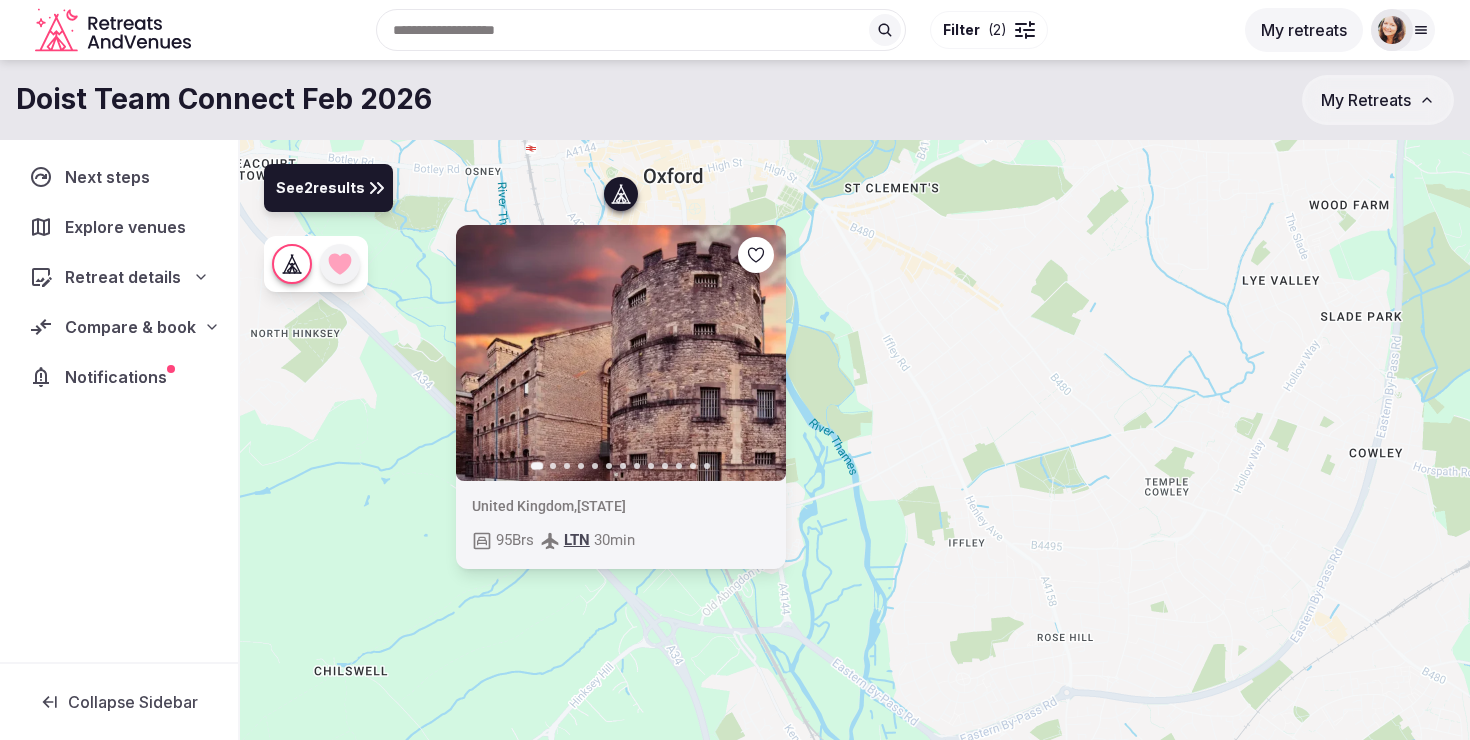 click 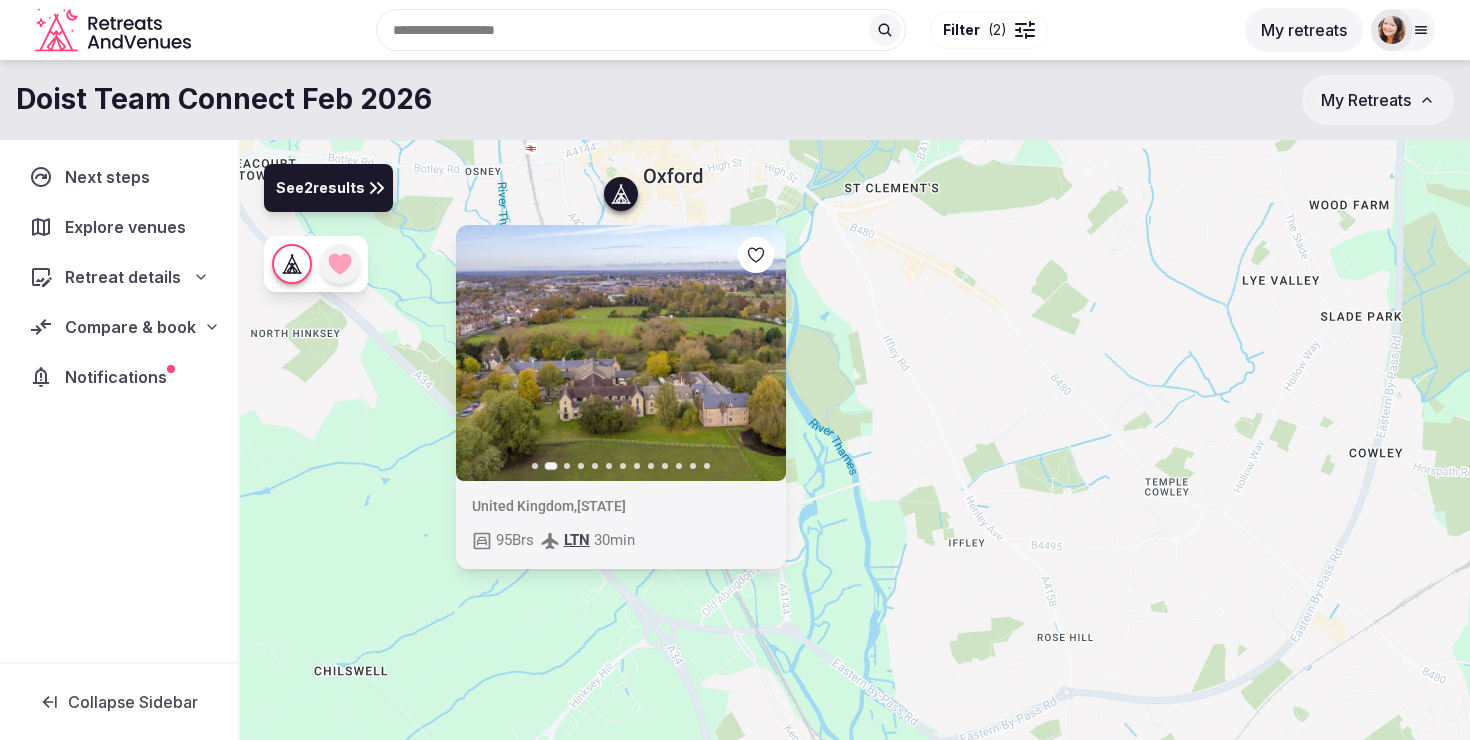 click 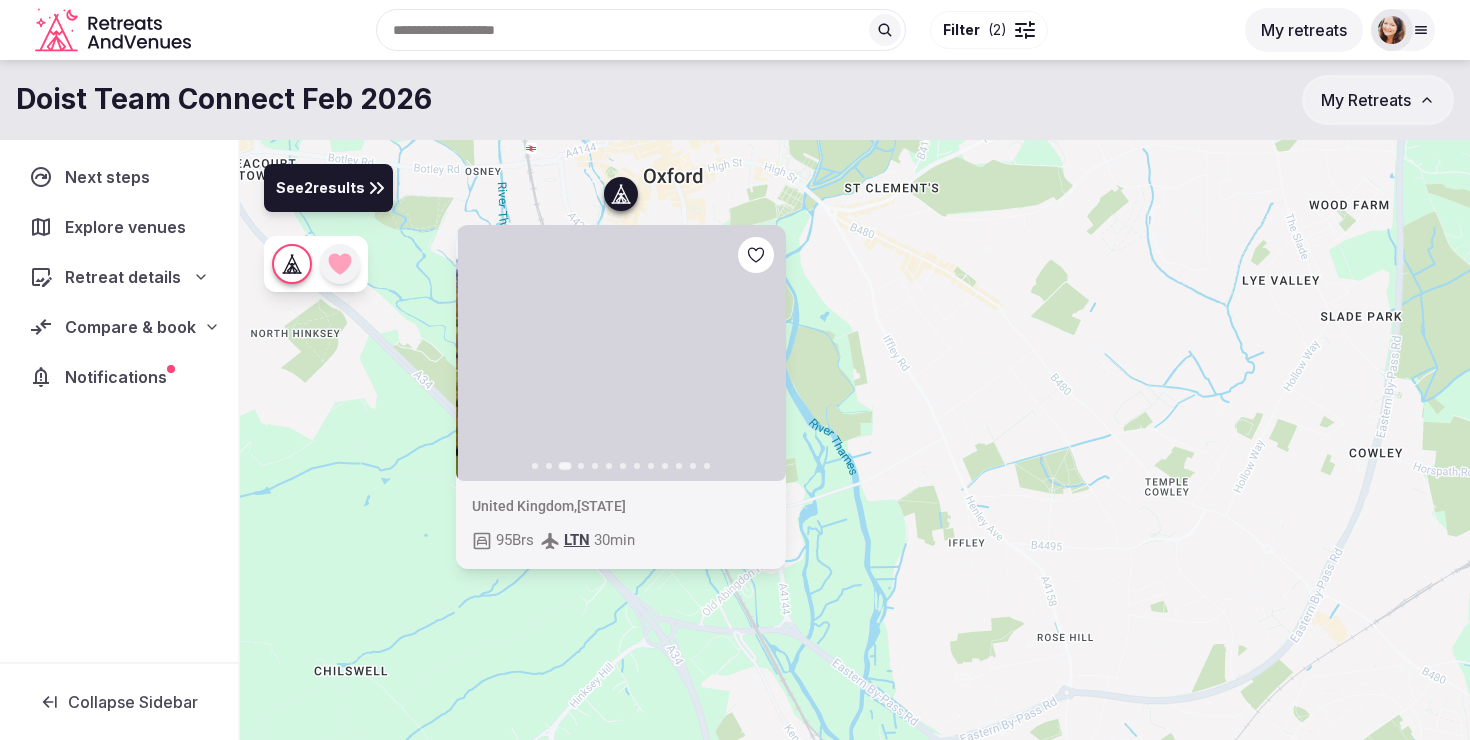 click 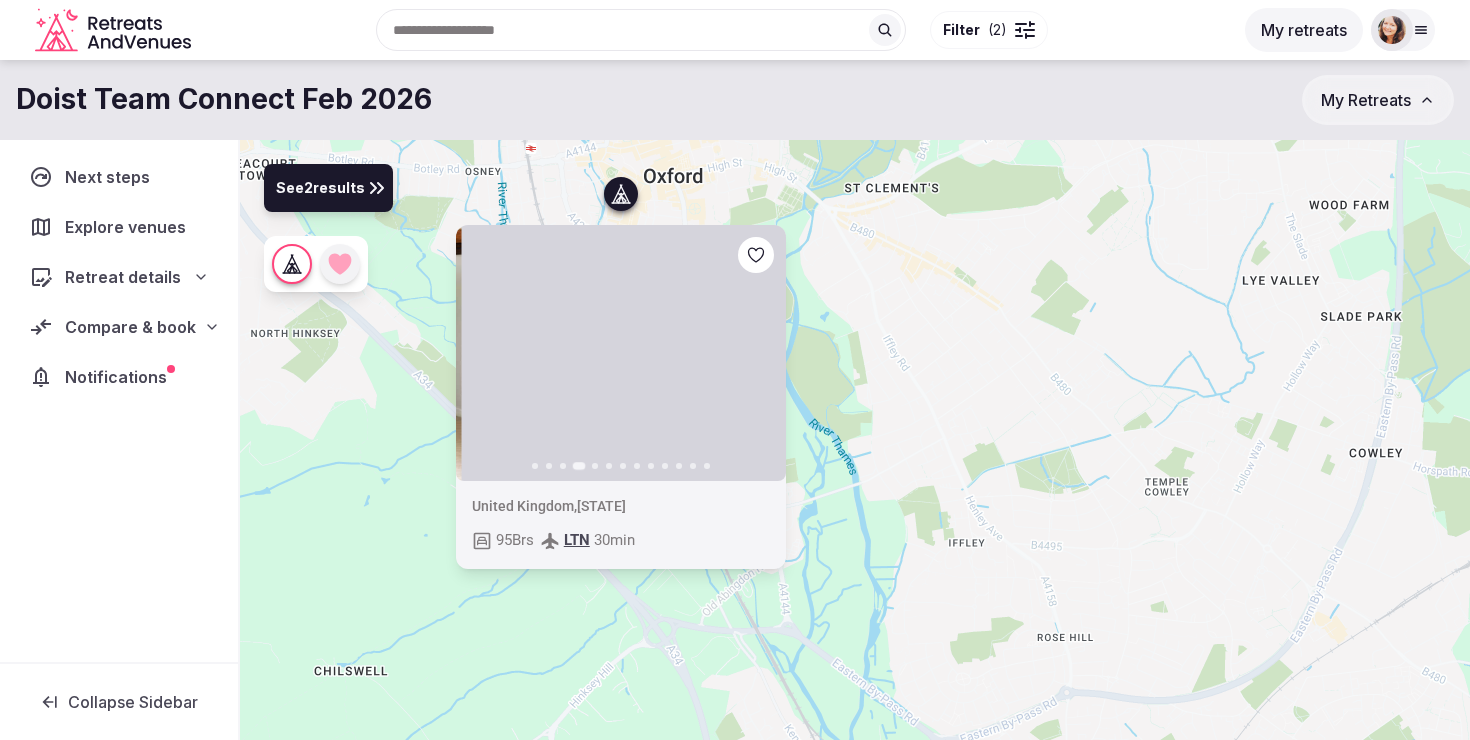 click 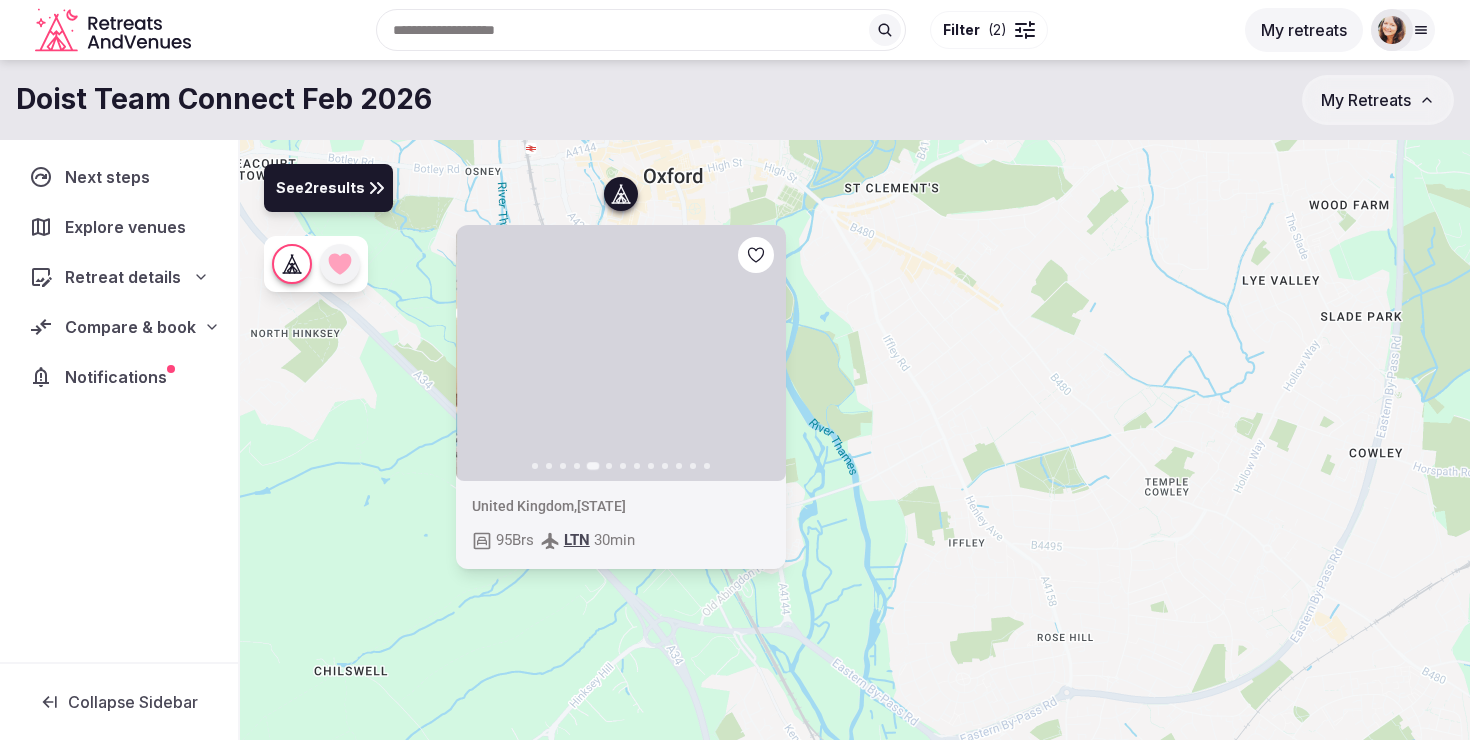click 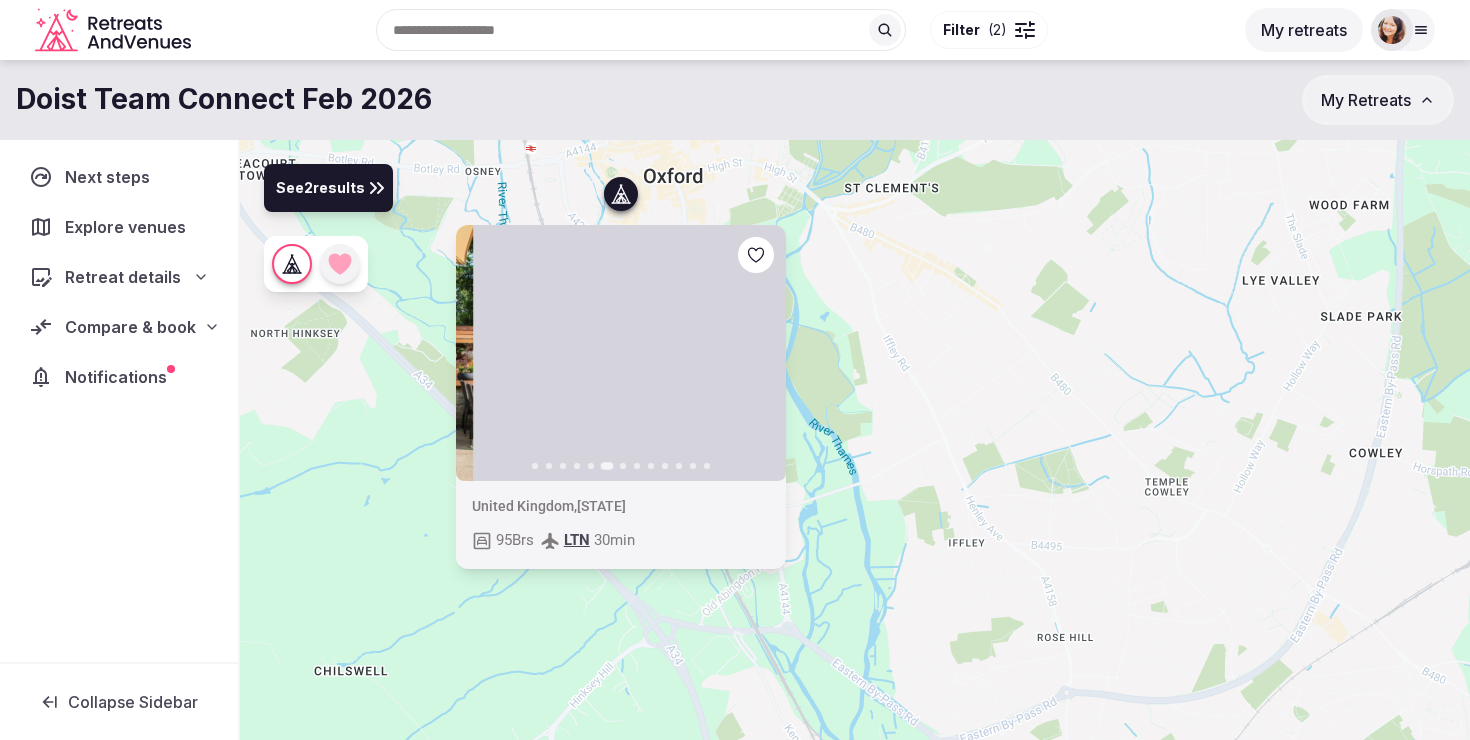 click 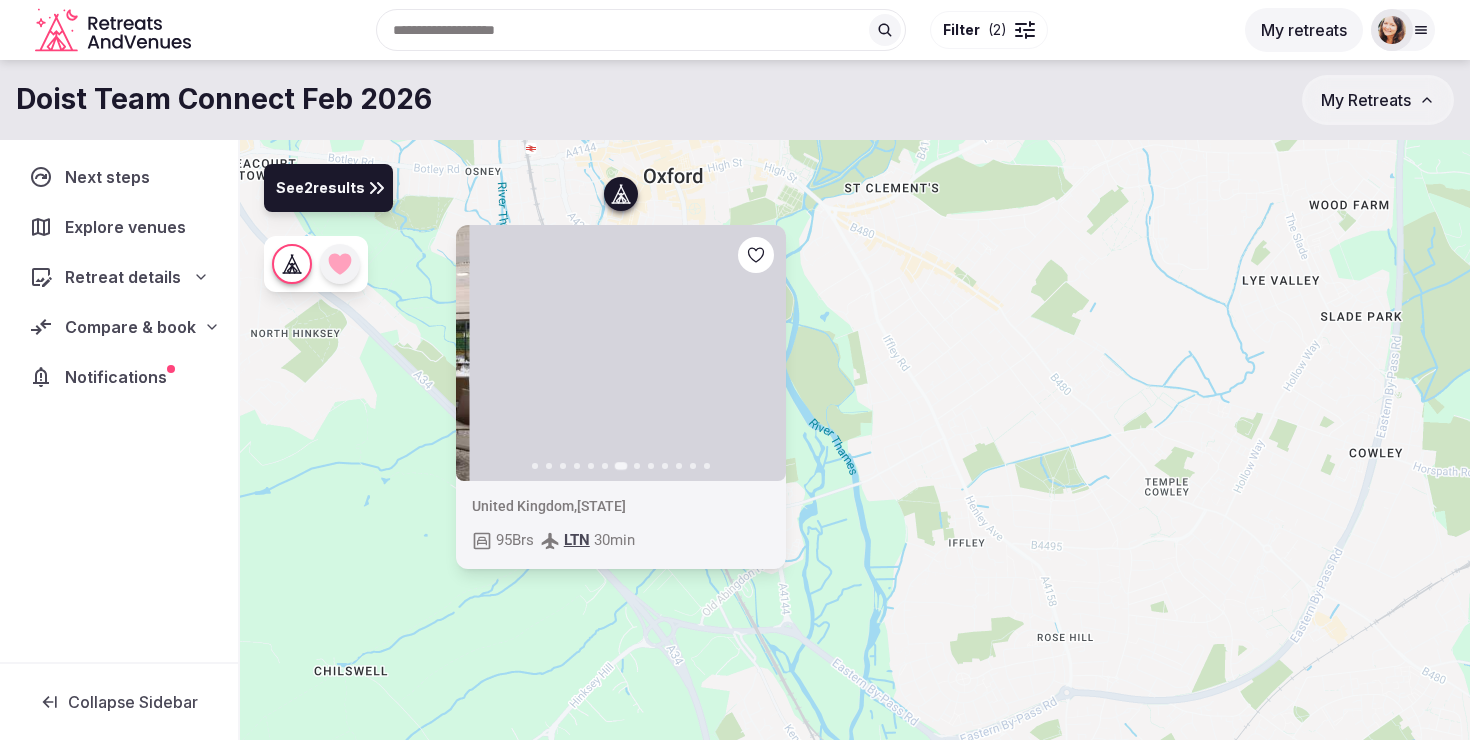 click 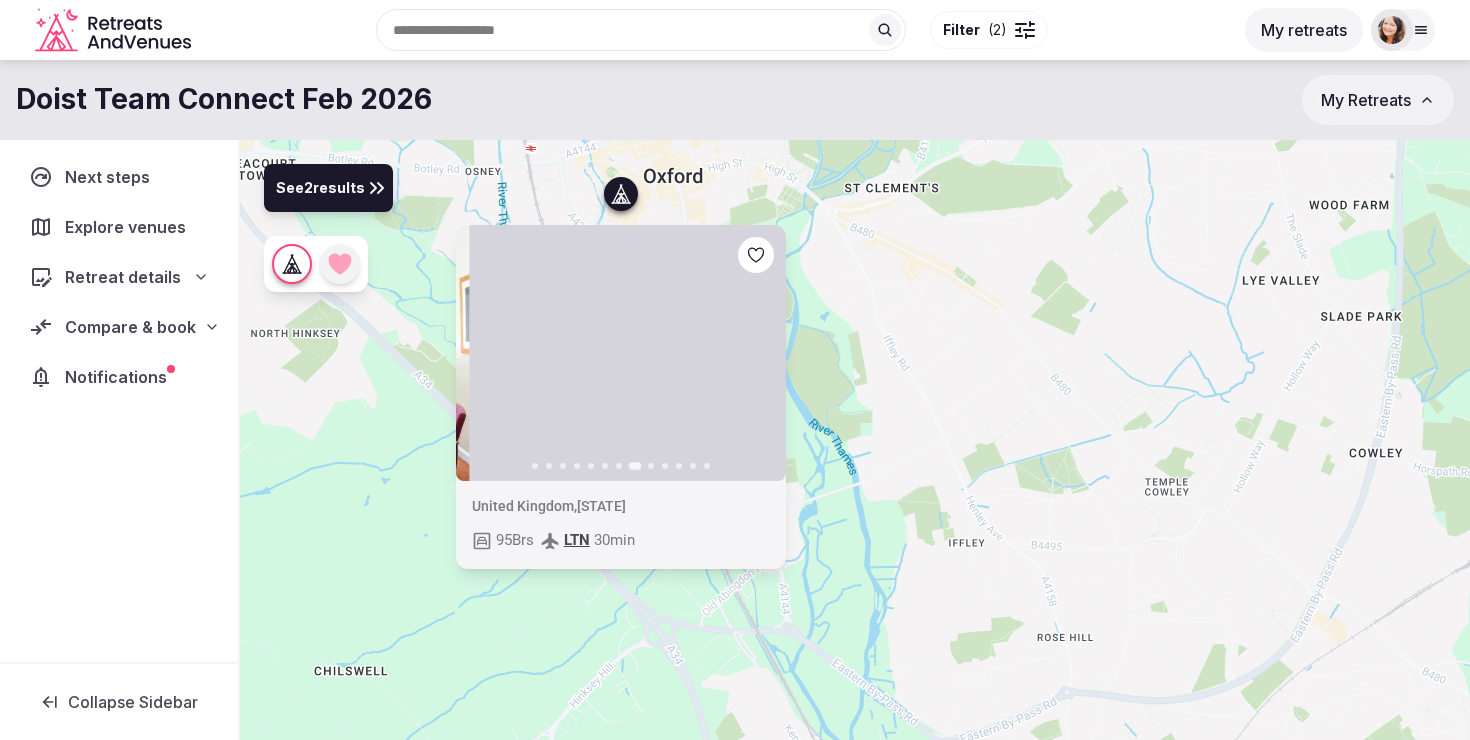 click 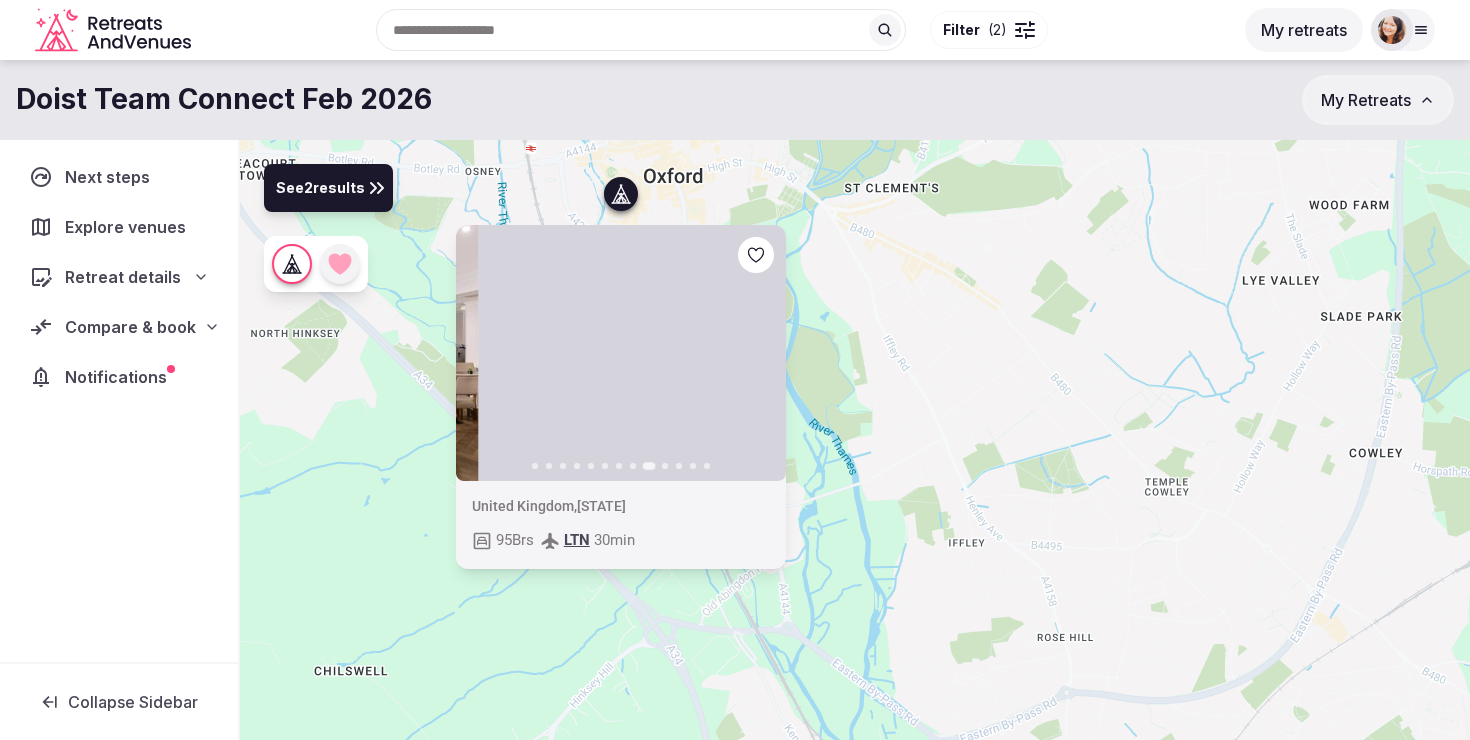 click 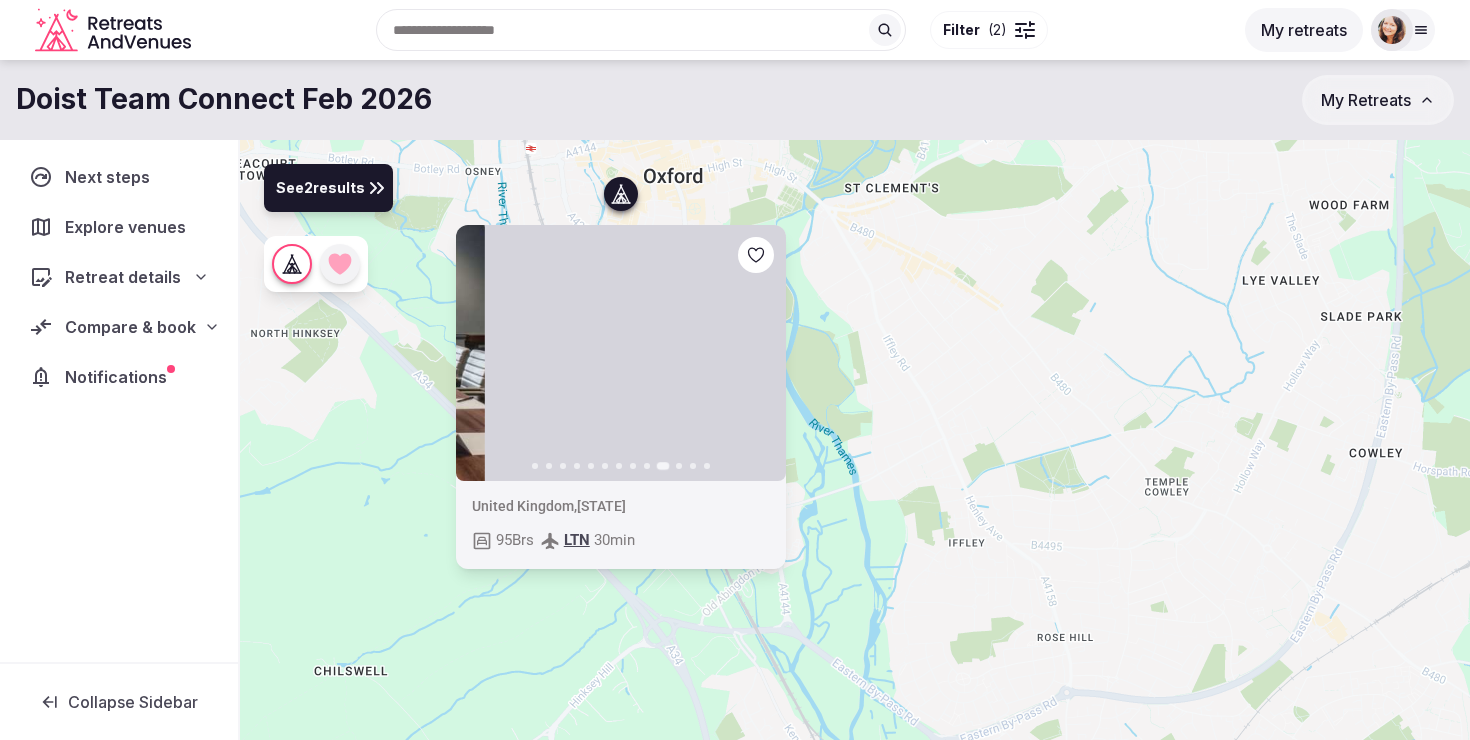 click 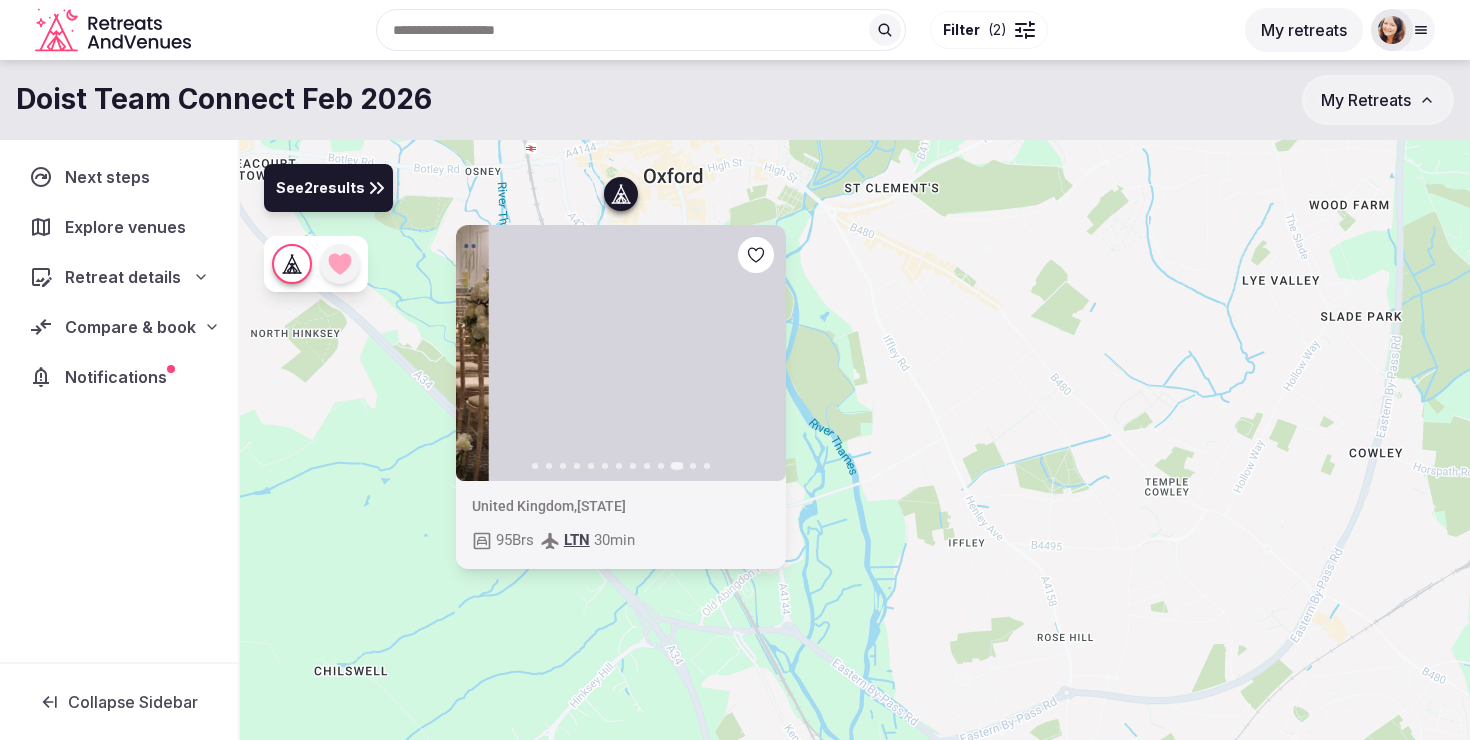 click 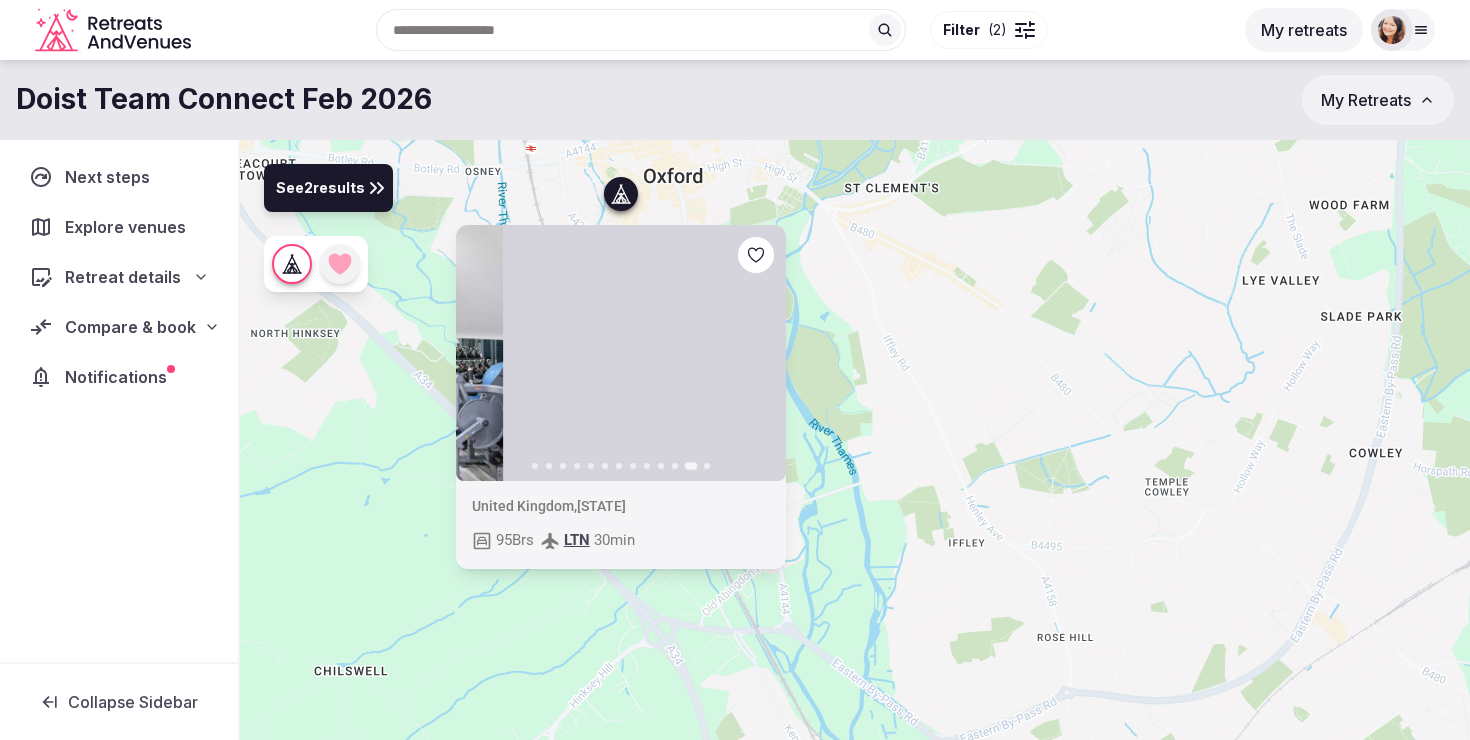 click 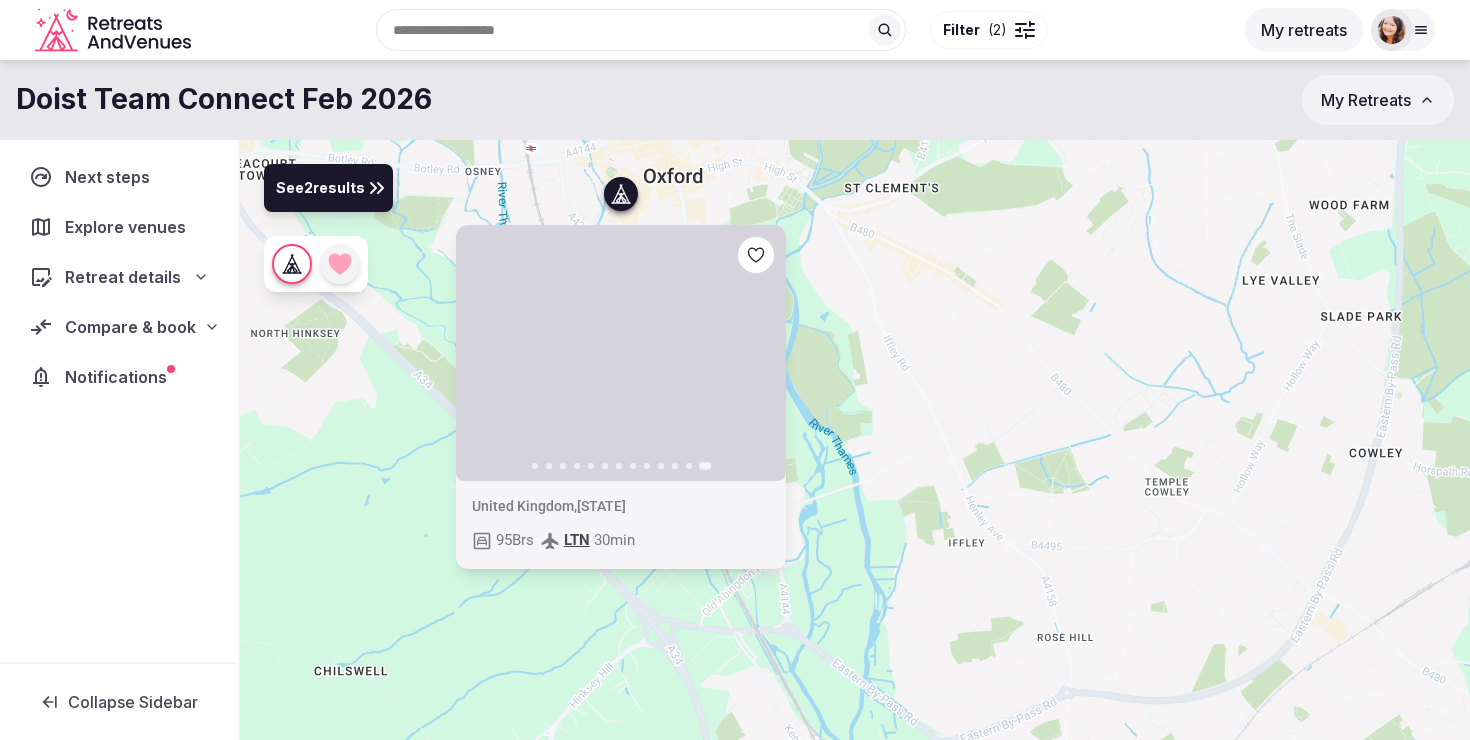 click on "Previous slide Next slide United Kingdom ,  England 95  Brs LTN 30  min" at bounding box center [855, 474] 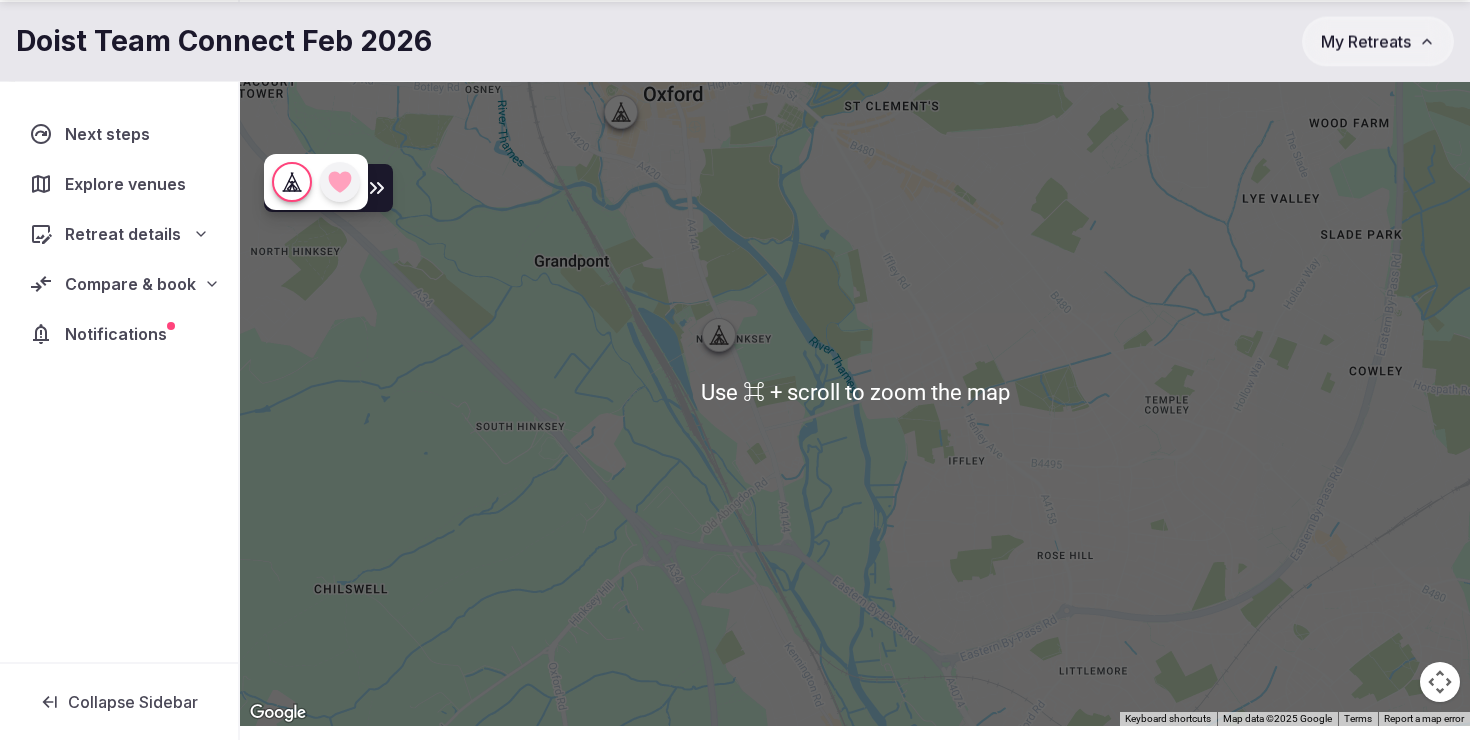 scroll, scrollTop: 115, scrollLeft: 0, axis: vertical 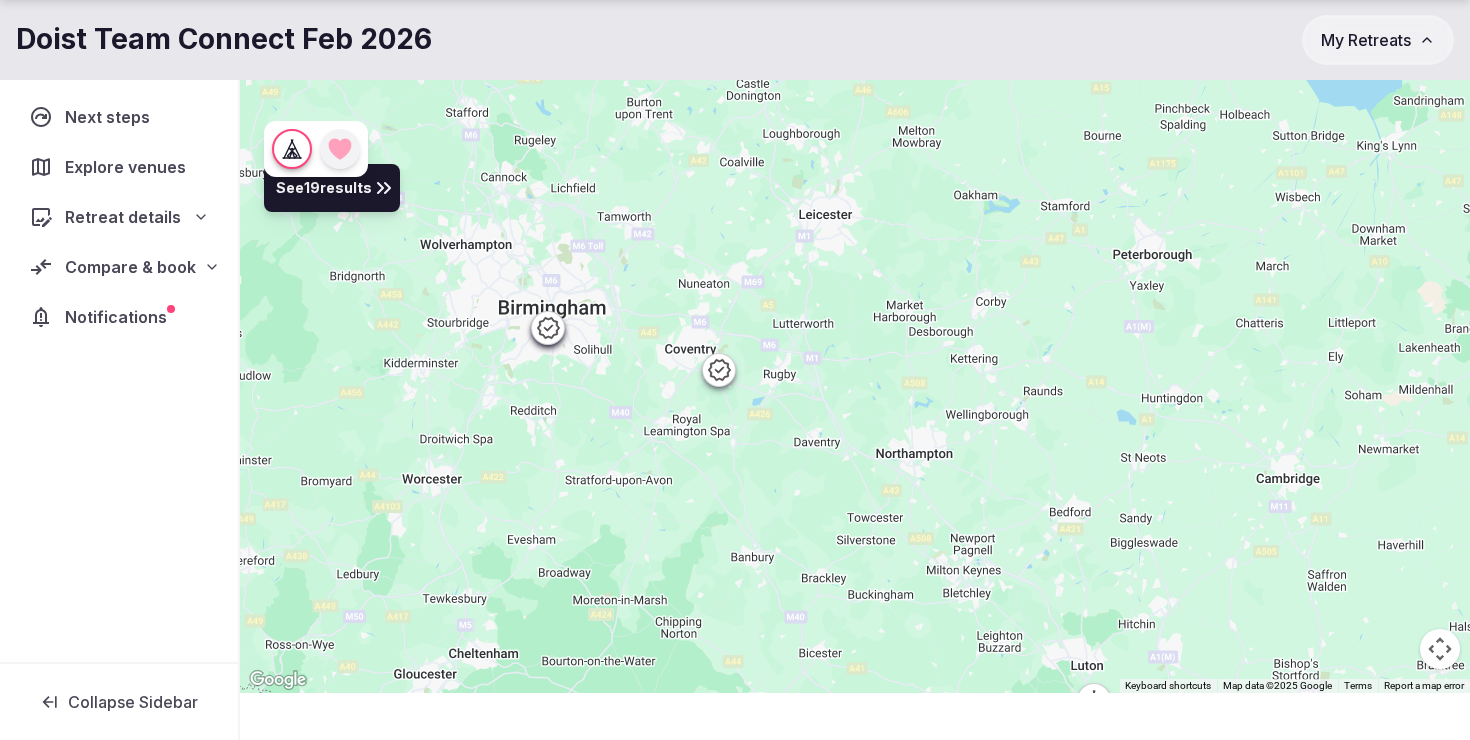 drag, startPoint x: 941, startPoint y: 353, endPoint x: 917, endPoint y: 592, distance: 240.202 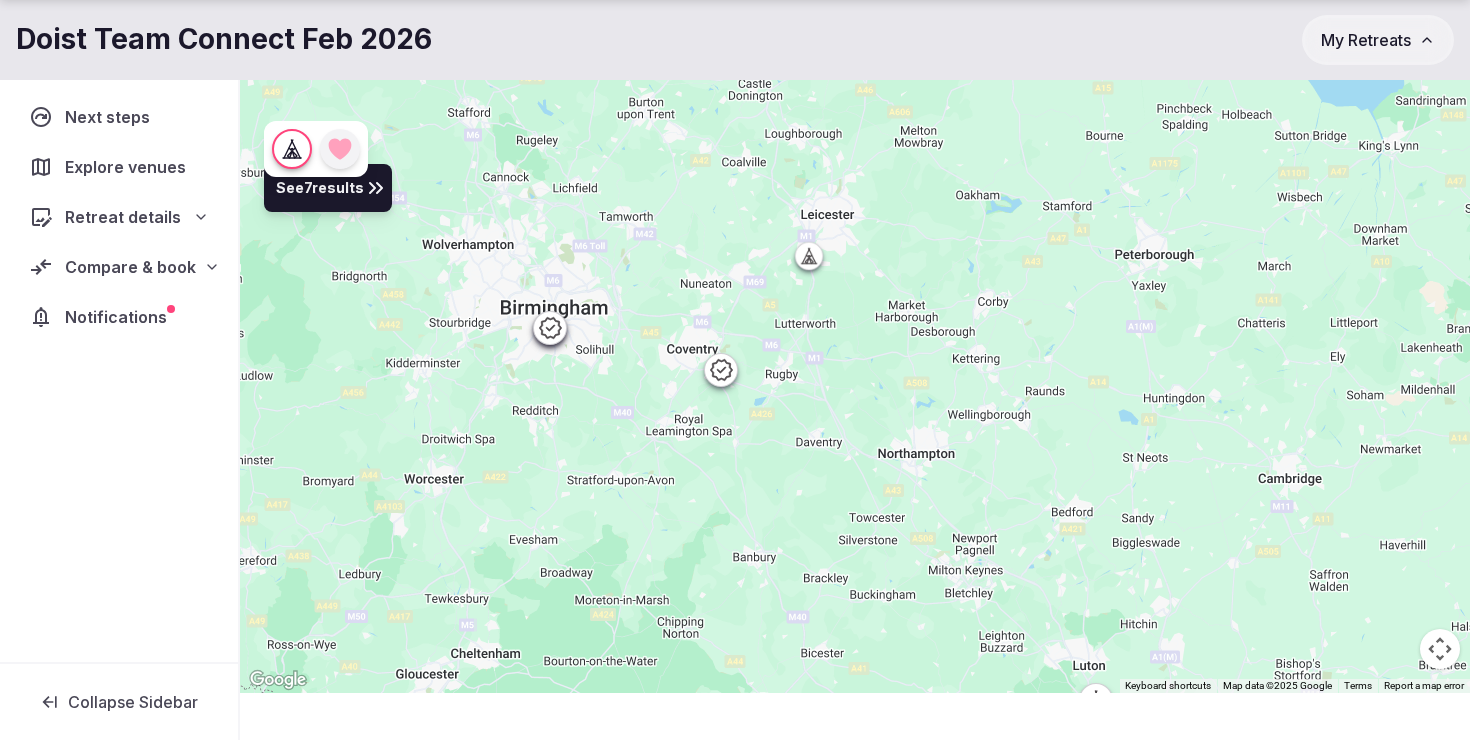 click 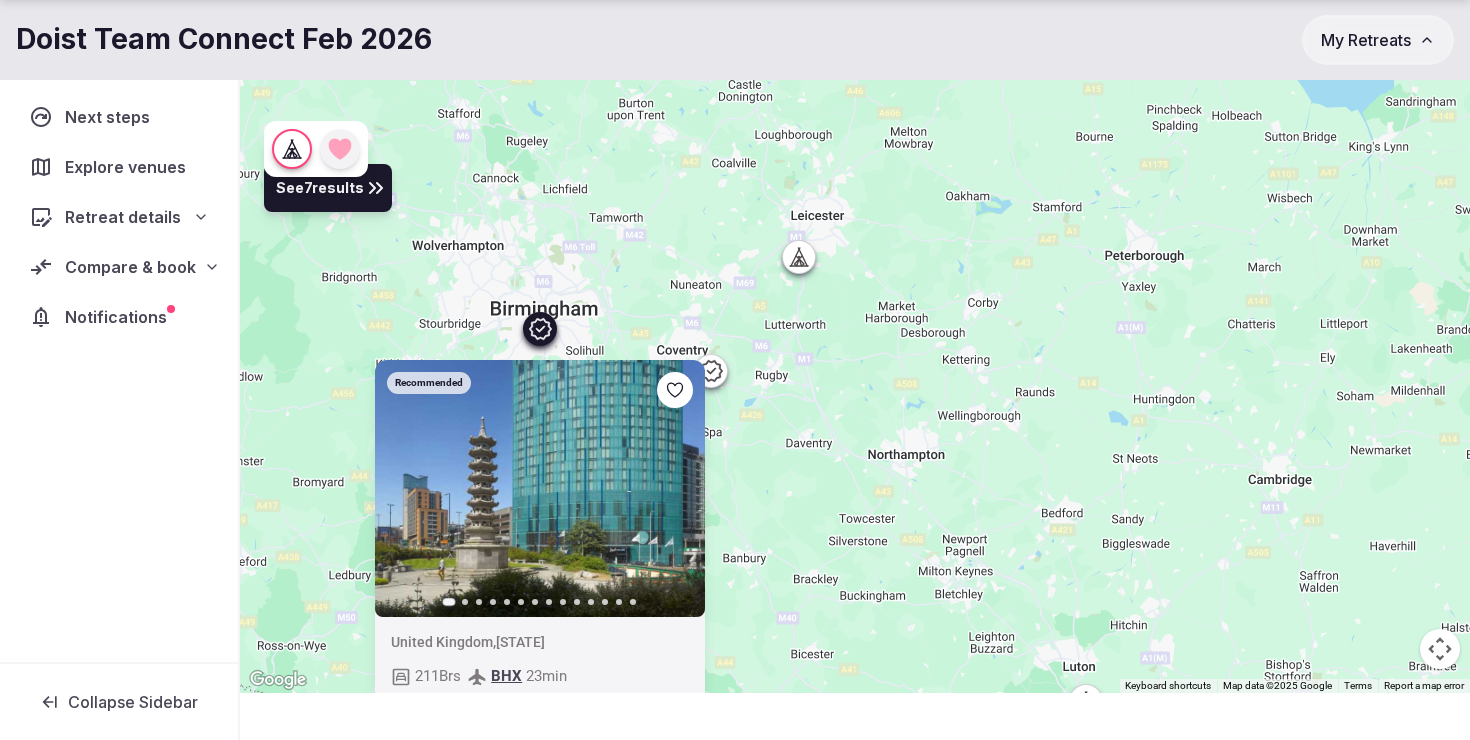 drag, startPoint x: 613, startPoint y: 226, endPoint x: 471, endPoint y: 289, distance: 155.34799 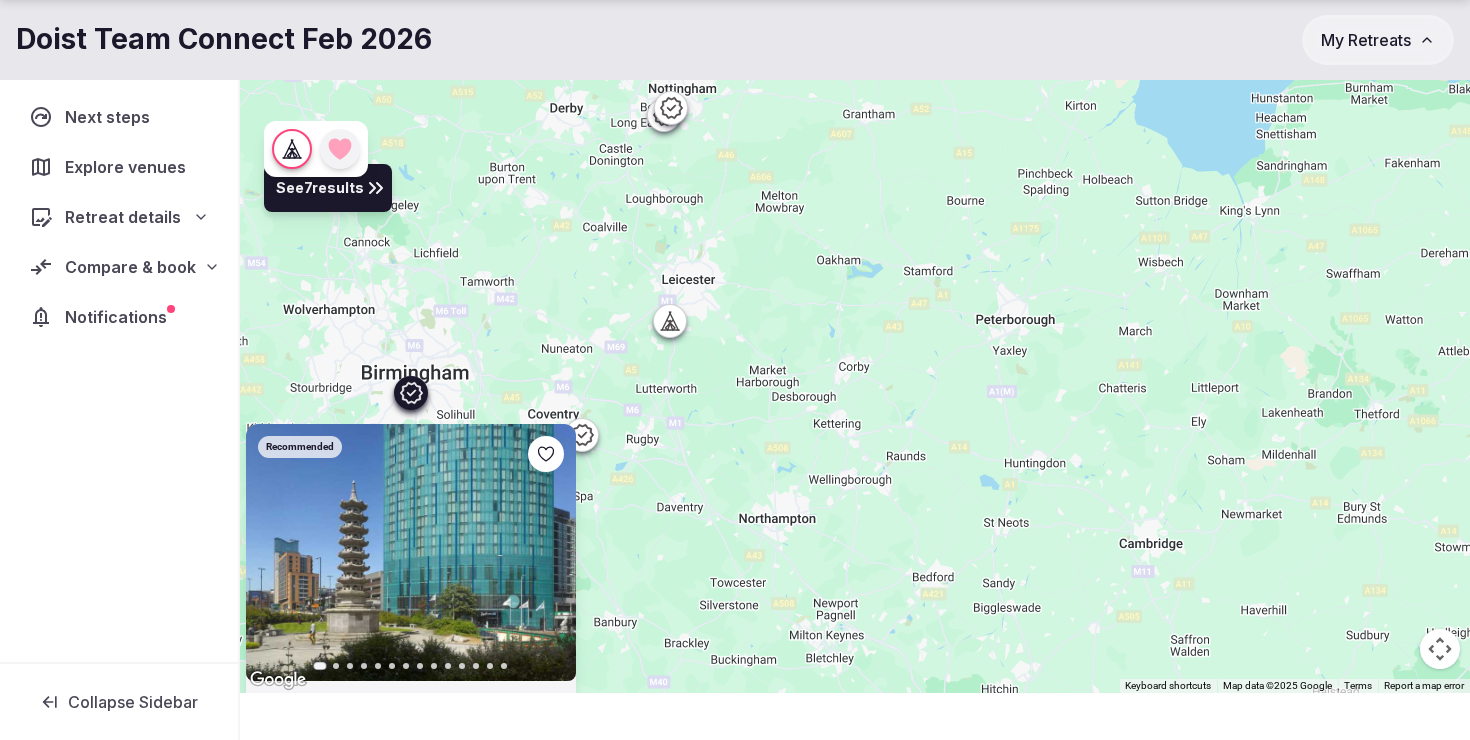 click on "Recommended Previous slide Next slide United Kingdom ,  England 211  Brs BHX 23  min 10  meeting spaces" at bounding box center (855, 359) 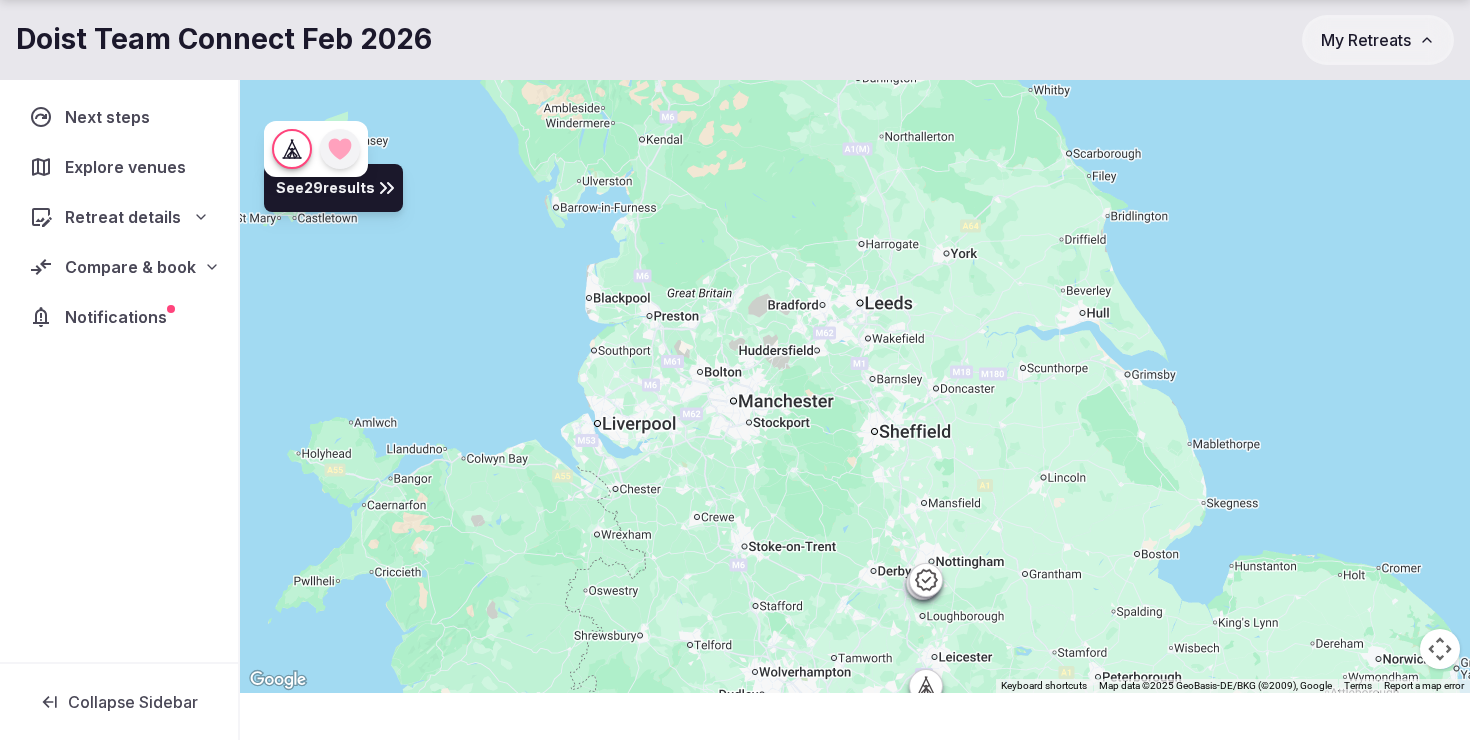 drag, startPoint x: 671, startPoint y: 166, endPoint x: 956, endPoint y: 529, distance: 461.51273 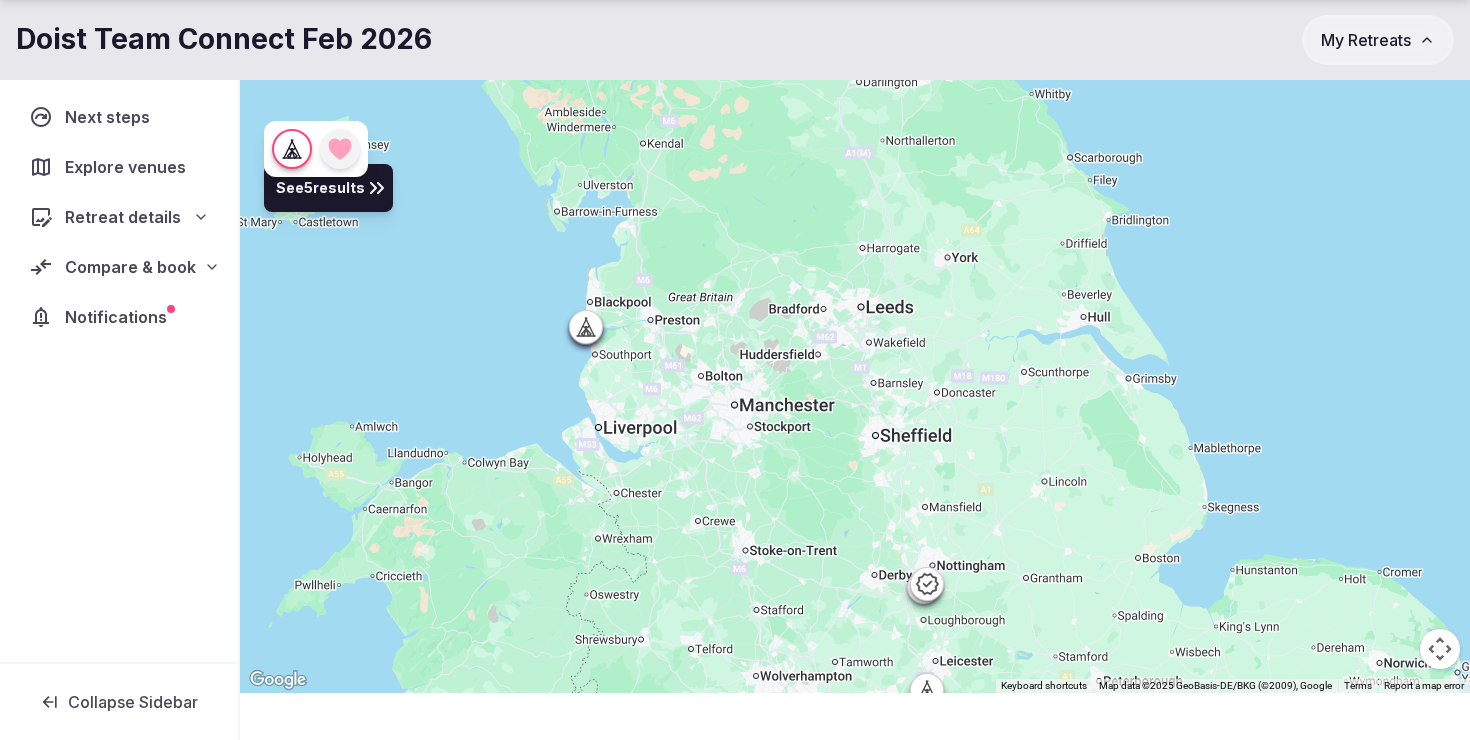 click 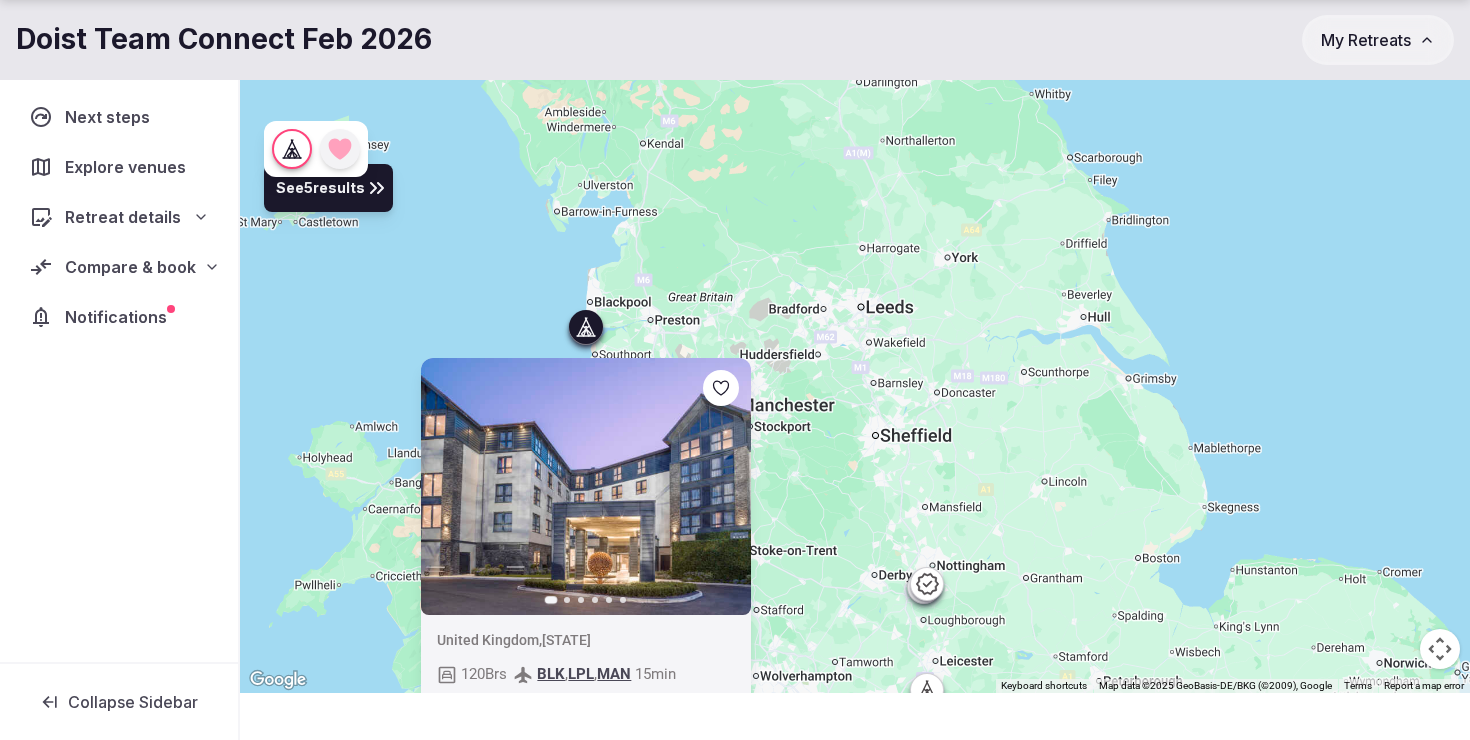 click on "Previous slide Next slide United Kingdom ,  England 120  Brs BLK ,  LPL ,  MAN 15  min 4  meeting spaces" at bounding box center (855, 359) 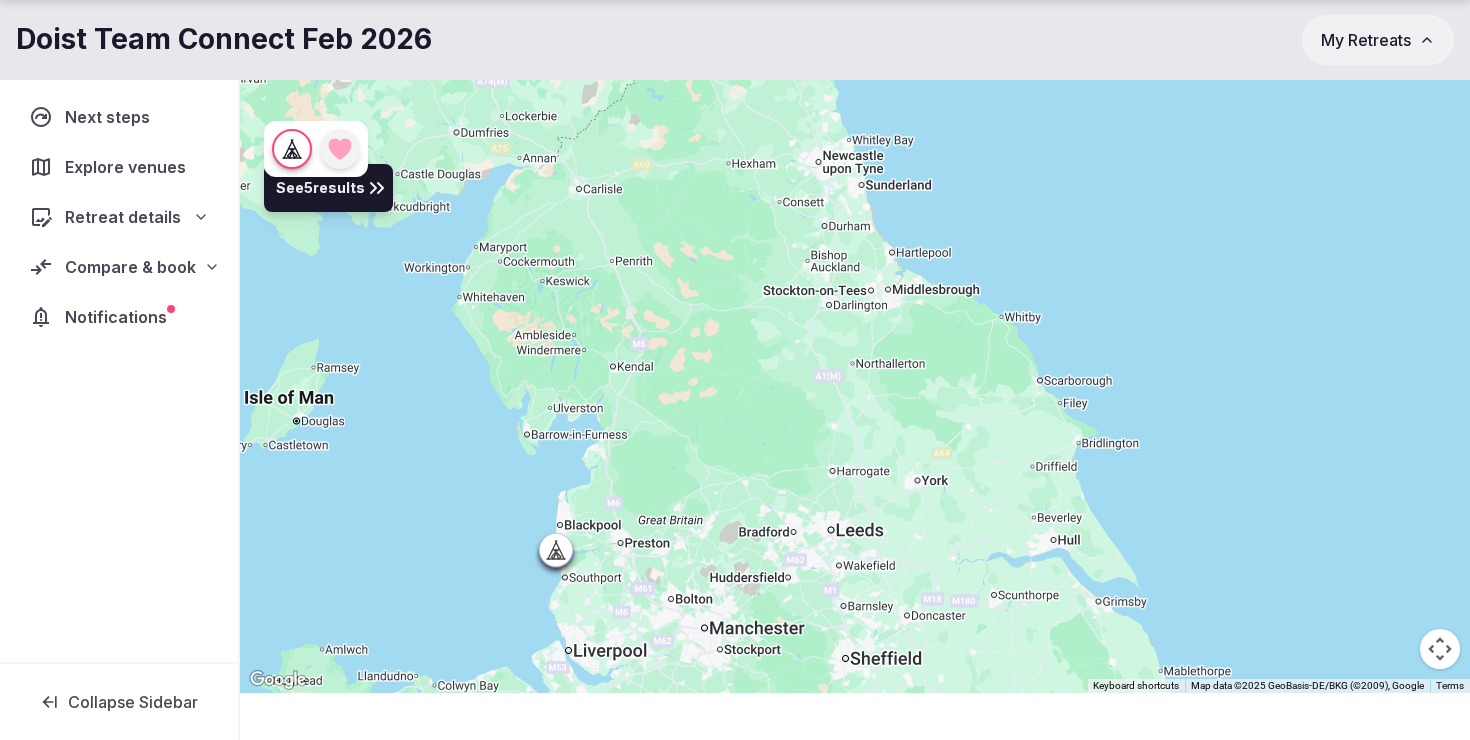 drag, startPoint x: 788, startPoint y: 279, endPoint x: 759, endPoint y: 504, distance: 226.86119 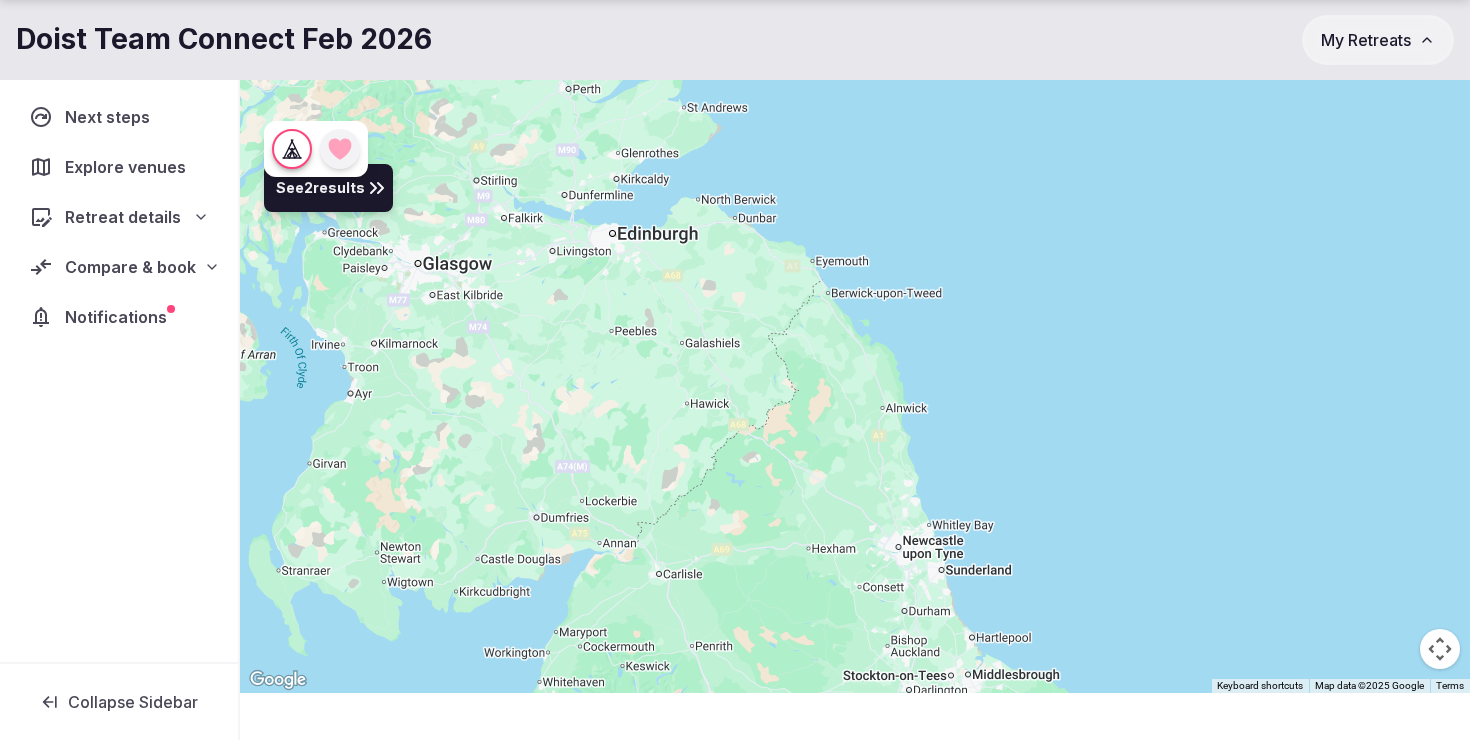 drag, startPoint x: 809, startPoint y: 388, endPoint x: 882, endPoint y: 747, distance: 366.34683 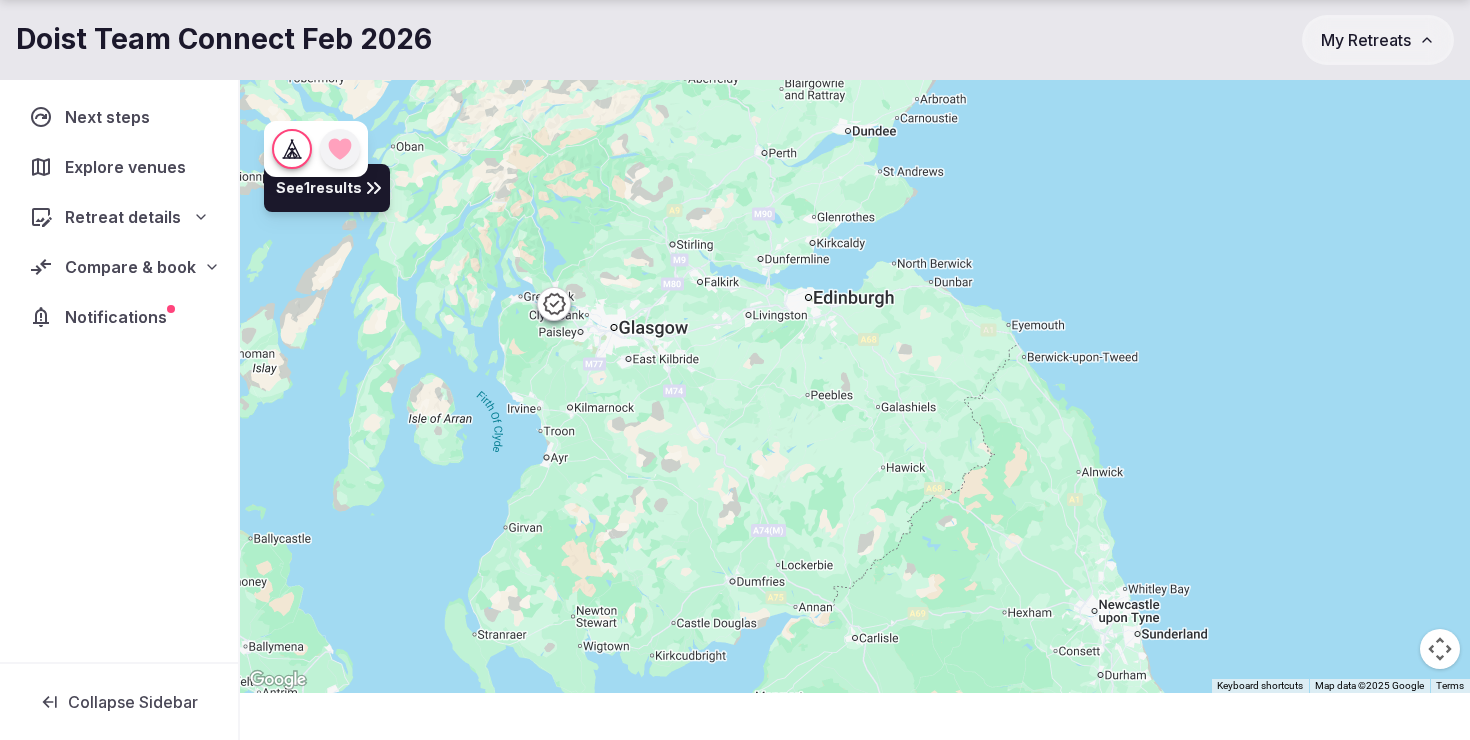 drag, startPoint x: 610, startPoint y: 300, endPoint x: 809, endPoint y: 364, distance: 209.03827 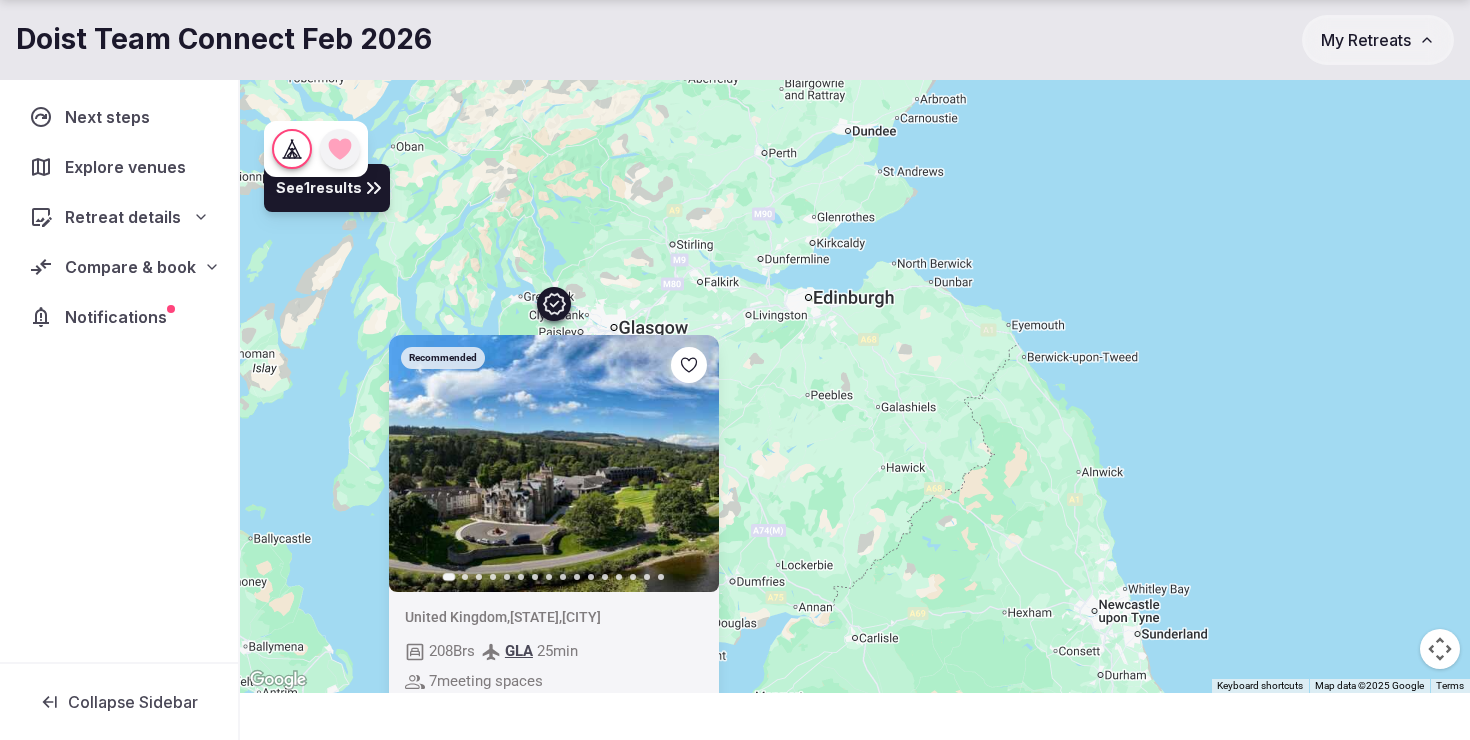 click 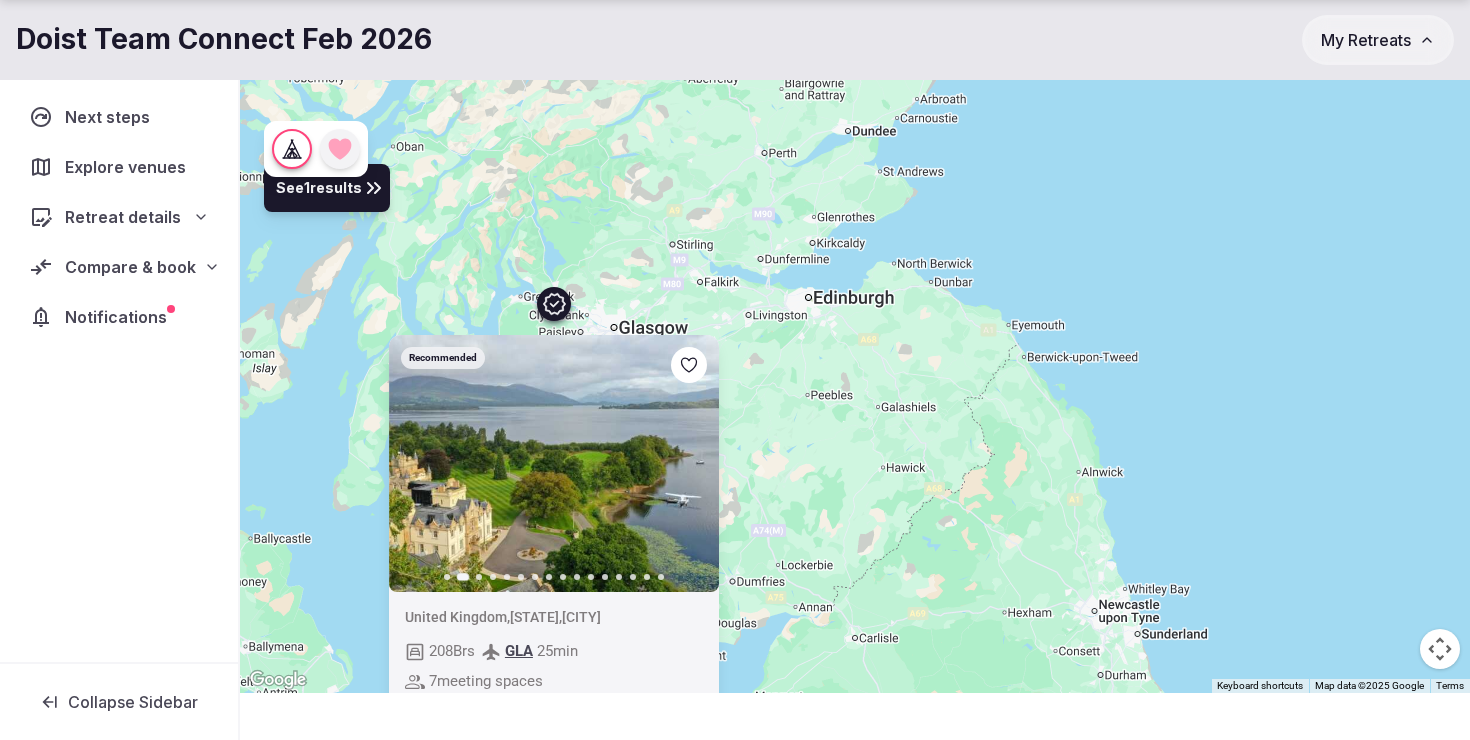 click on "Recommended Previous slide Next slide United Kingdom ,  Scotland ,  Alexandria 208  Brs GLA 25  min 7  meeting spaces" at bounding box center (855, 359) 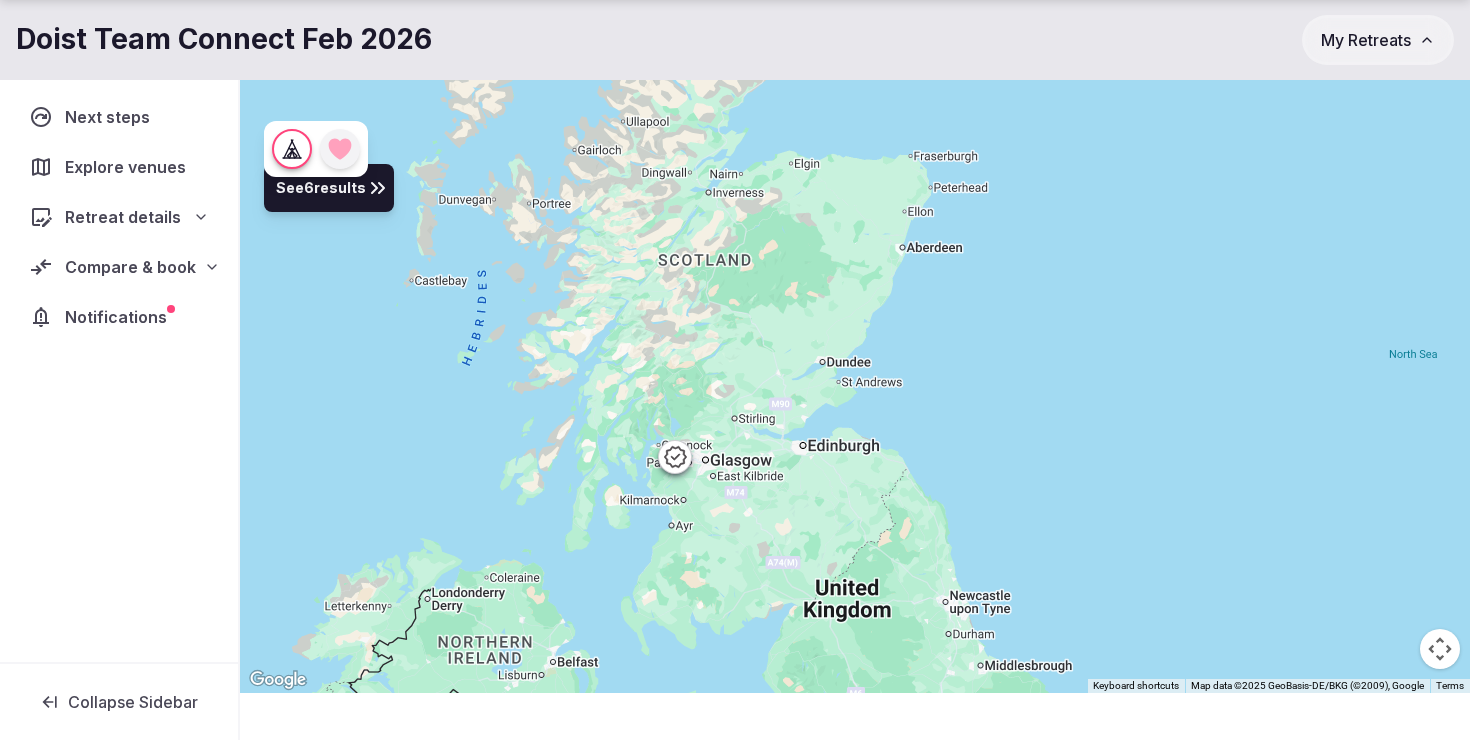 drag, startPoint x: 899, startPoint y: 297, endPoint x: 848, endPoint y: 442, distance: 153.70752 